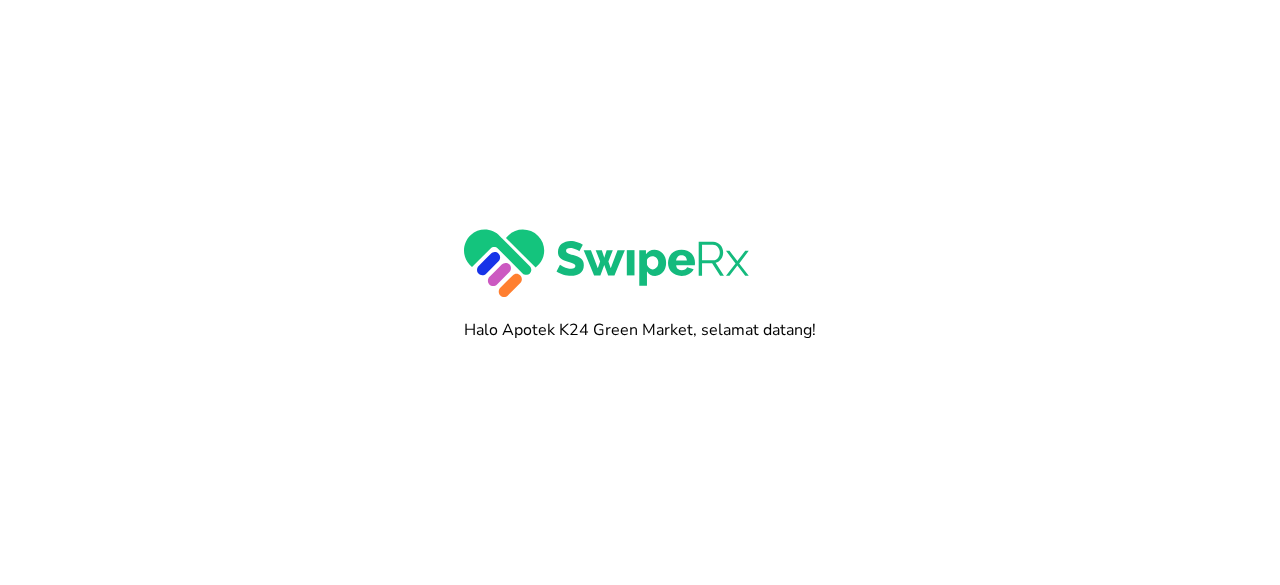 scroll, scrollTop: 0, scrollLeft: 0, axis: both 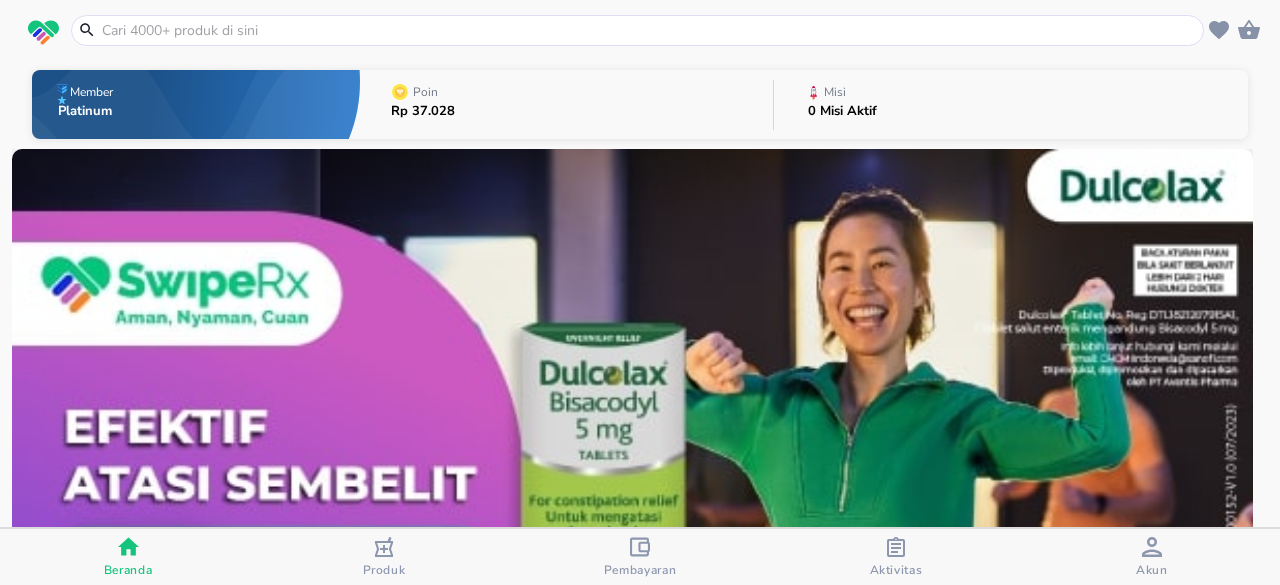 click at bounding box center [637, 30] 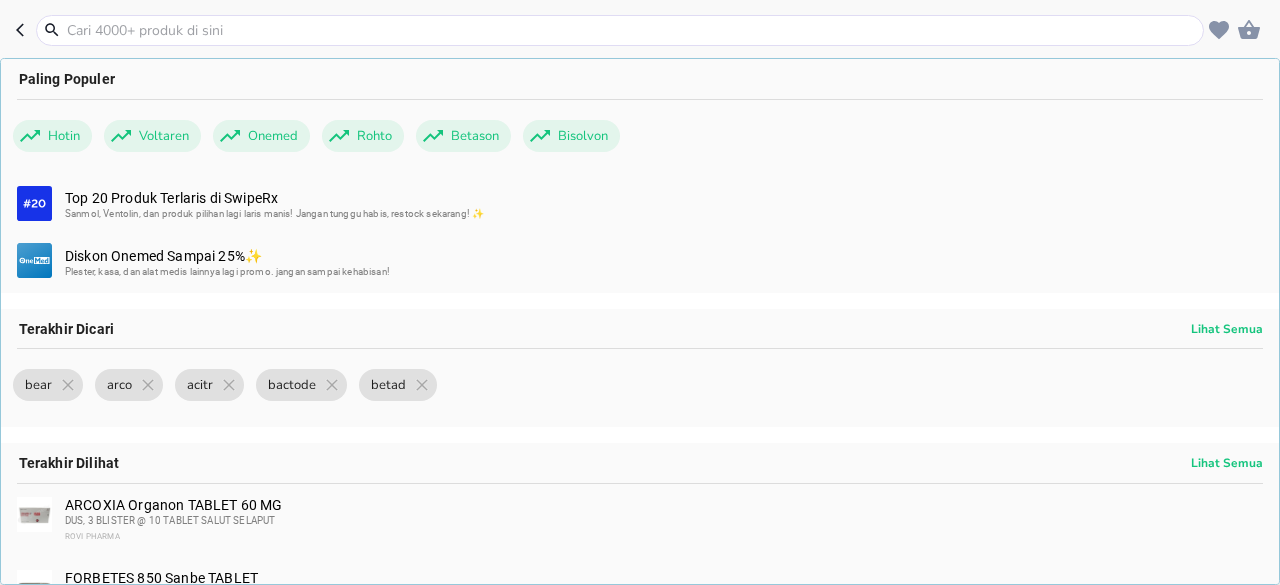 click at bounding box center (632, 30) 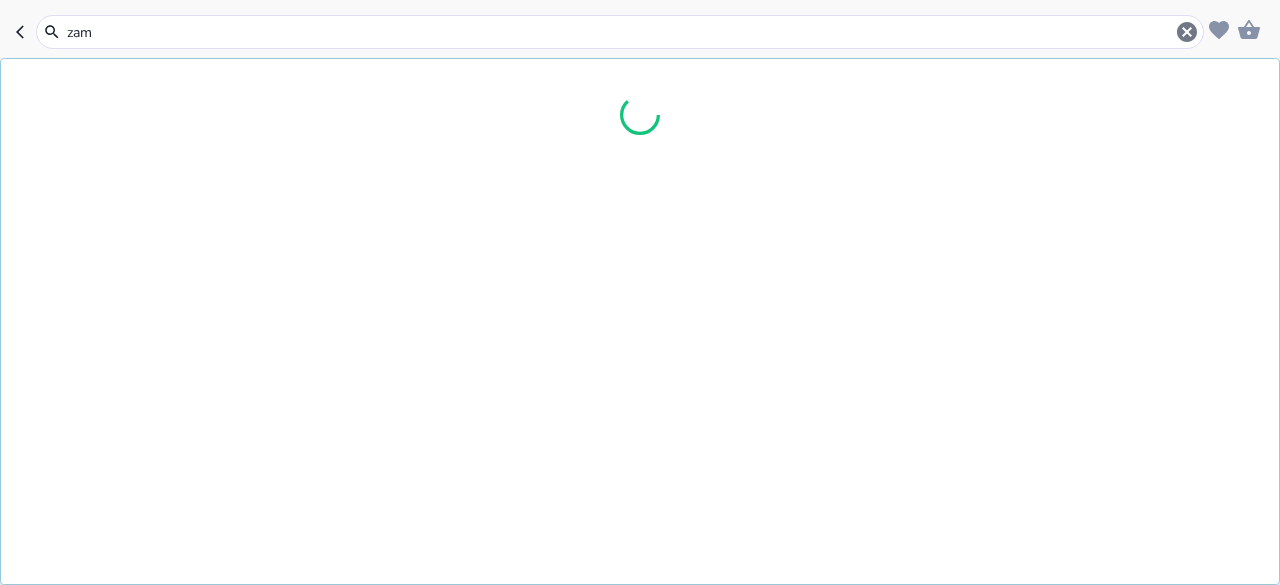 type on "zame" 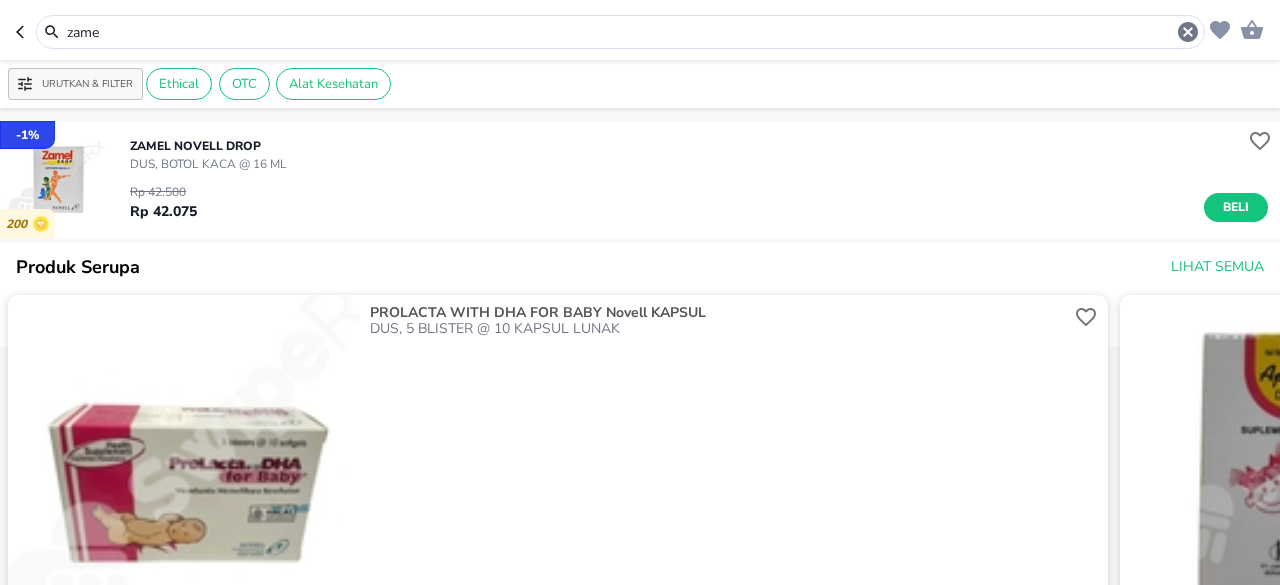 click on "DUS, BOTOL KACA @ 16 ML" at bounding box center [208, 164] 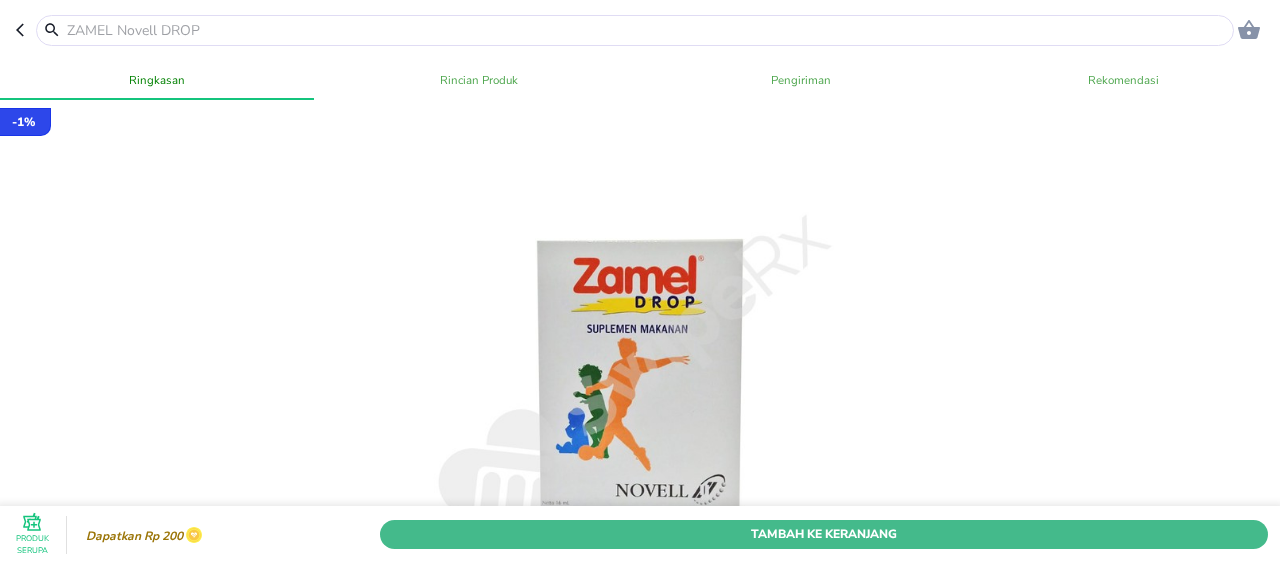 scroll, scrollTop: 600, scrollLeft: 0, axis: vertical 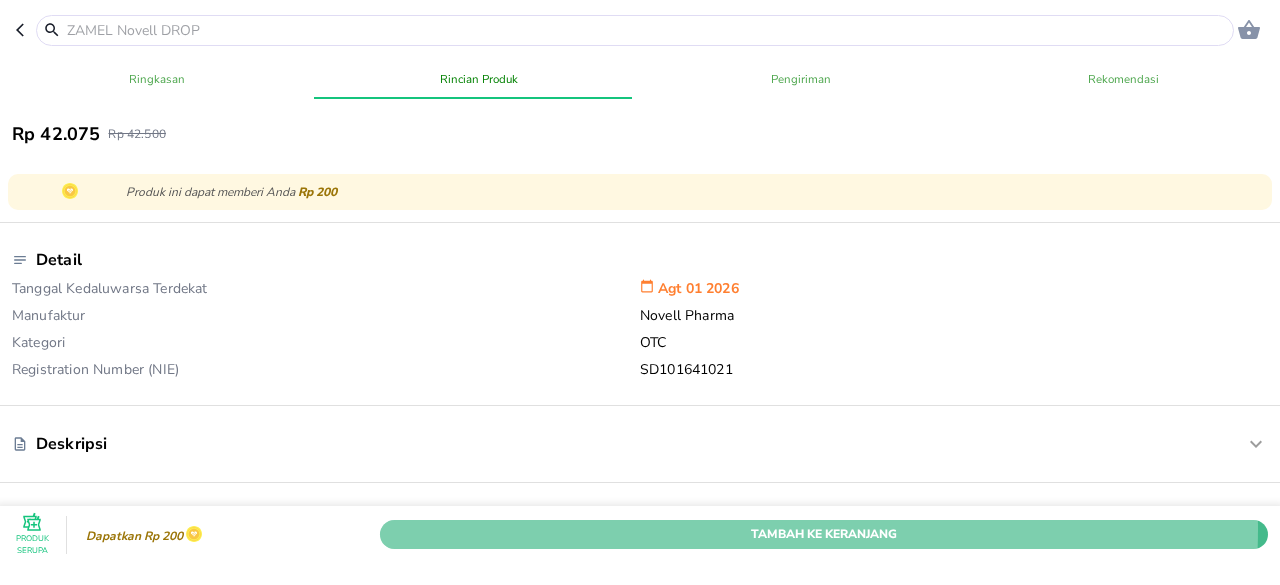 click on "Tambah Ke Keranjang" at bounding box center (824, 534) 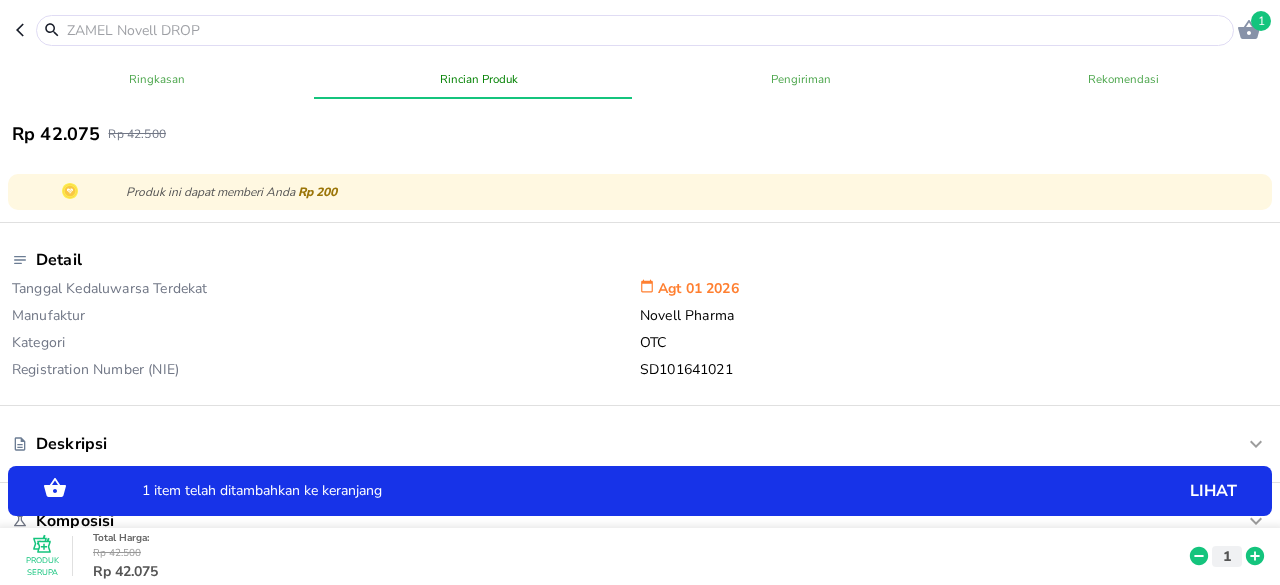click 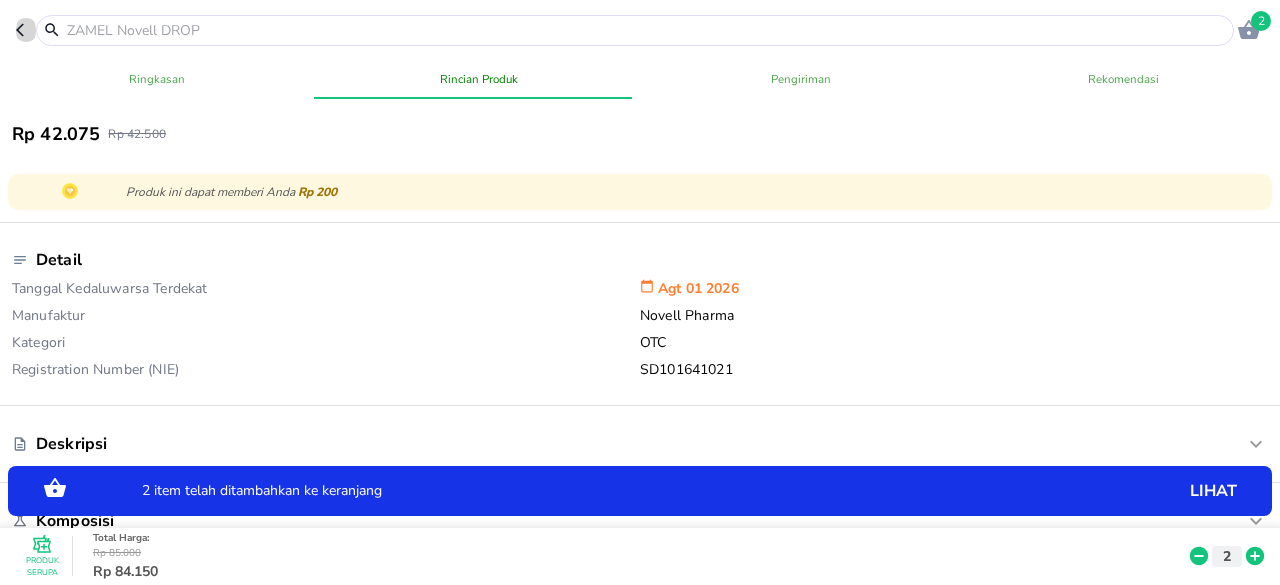 click 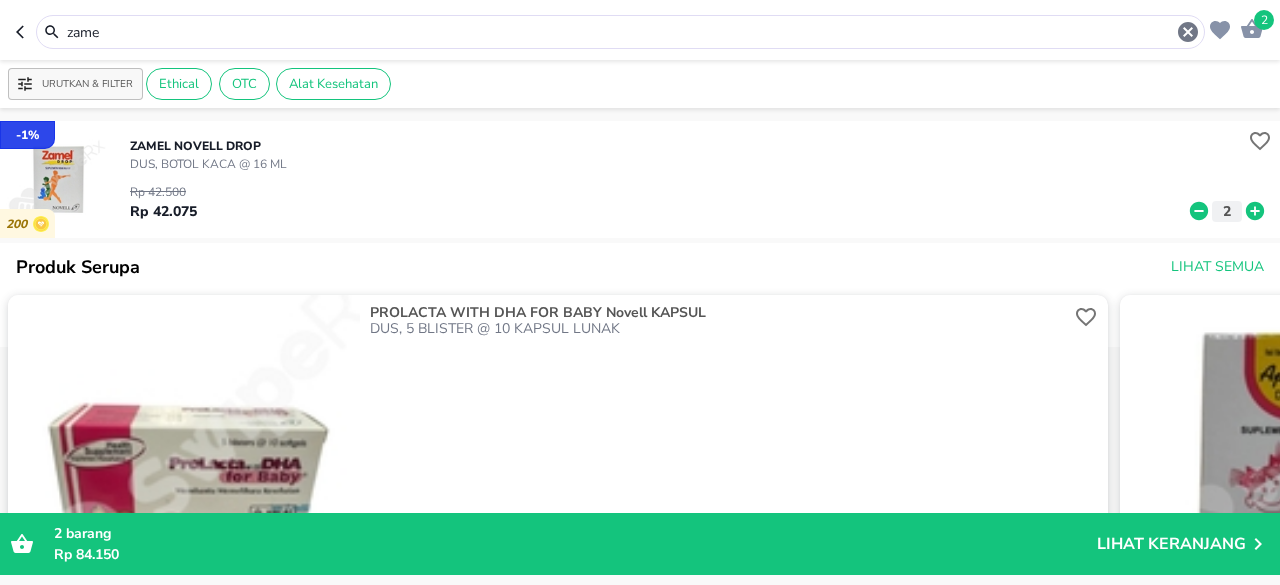 click on "zame" at bounding box center (620, 32) 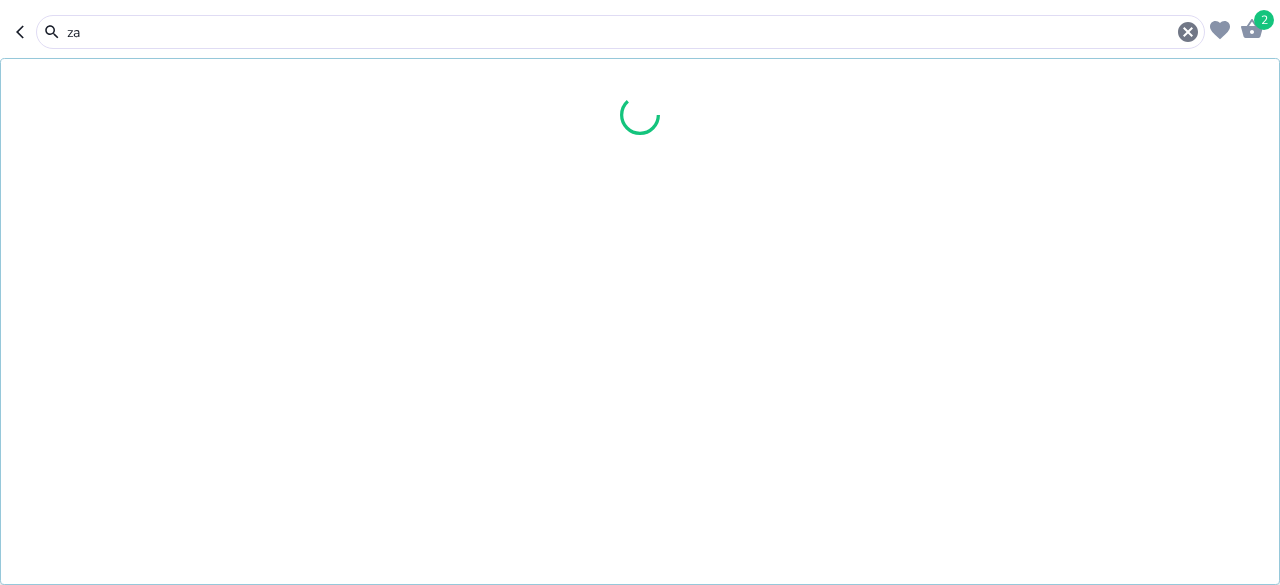type on "z" 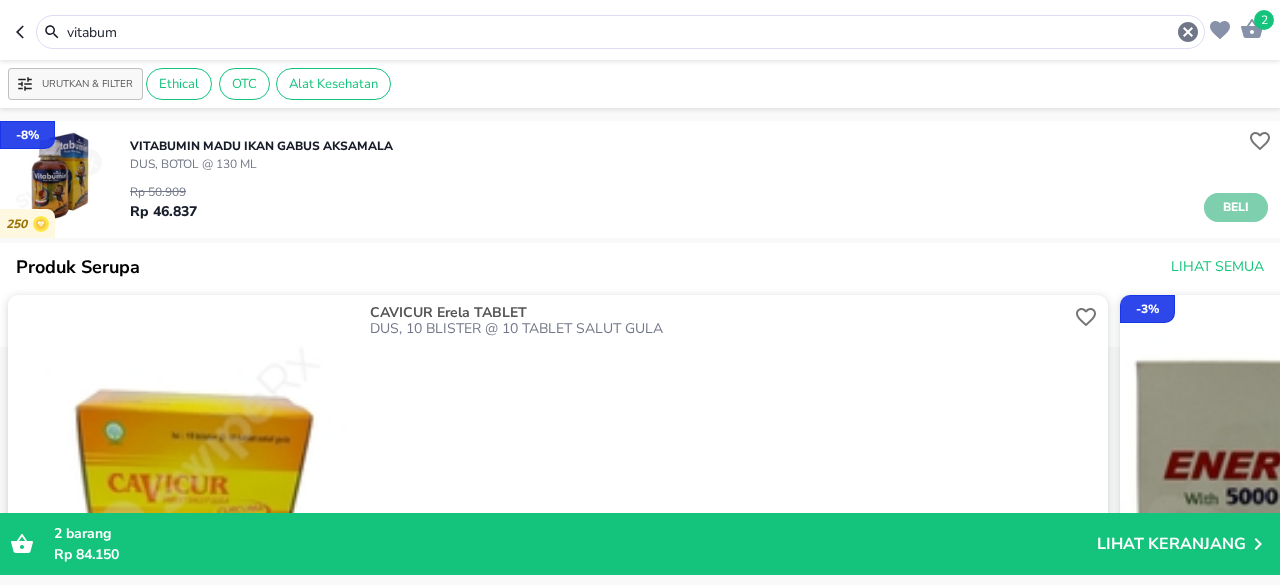 click on "Beli" at bounding box center (1236, 207) 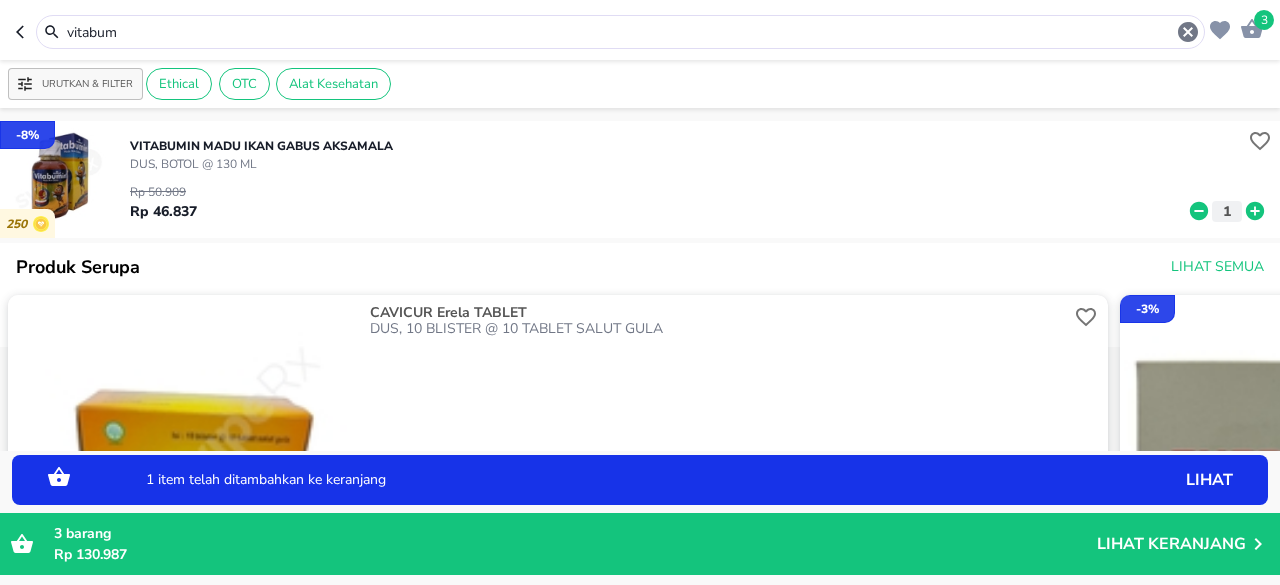 click 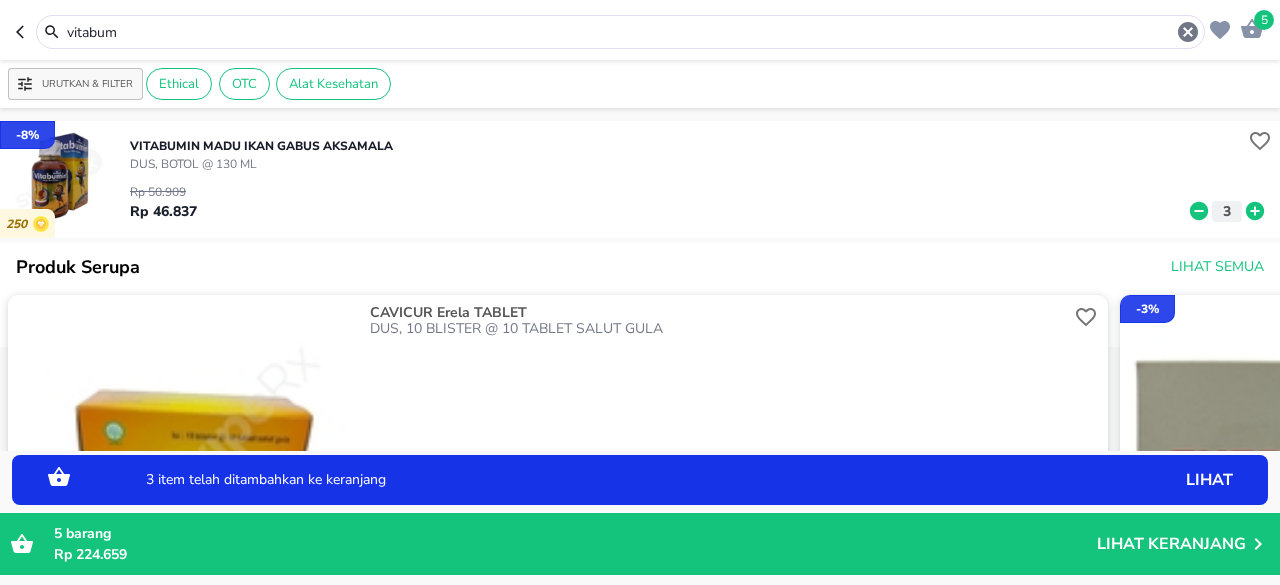 click 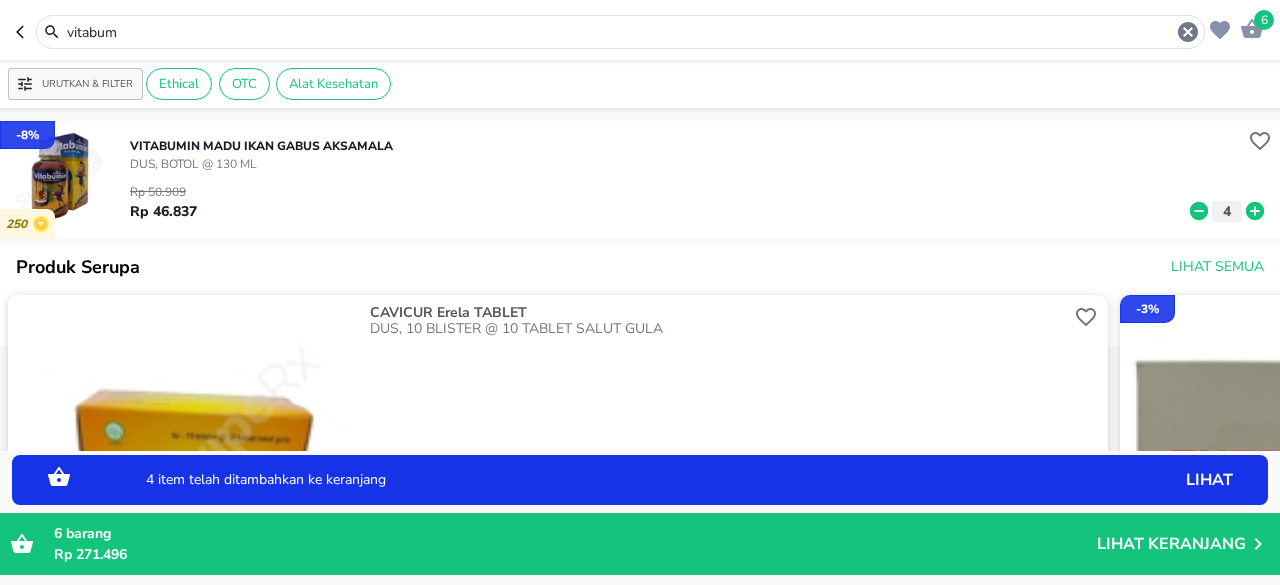 click 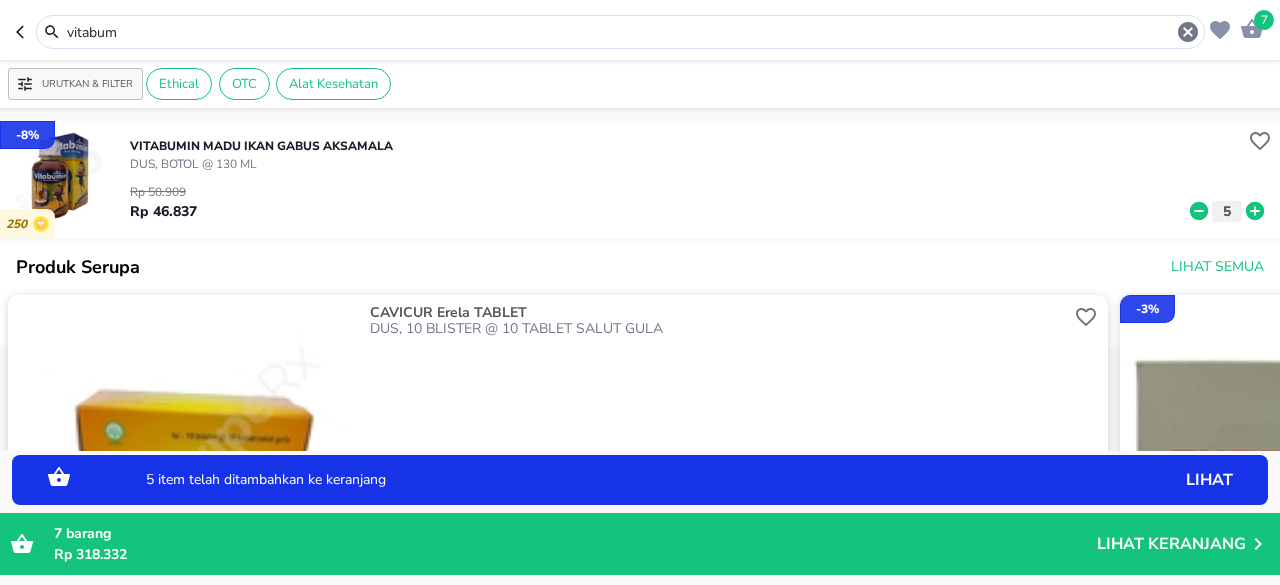 click 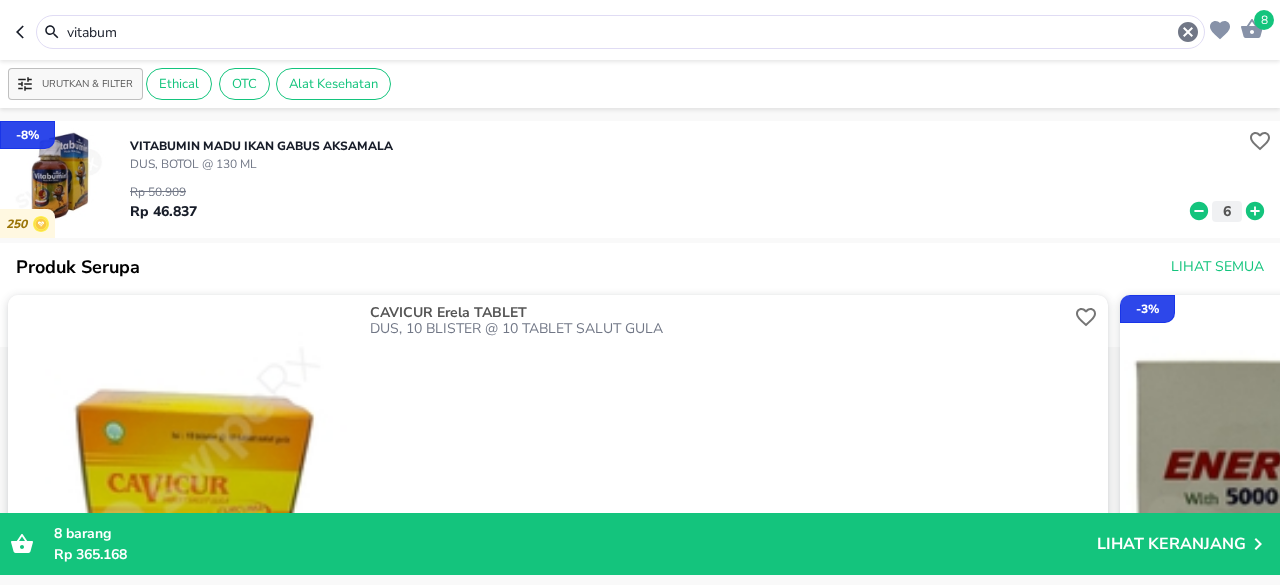 click on "vitabum" at bounding box center (620, 32) 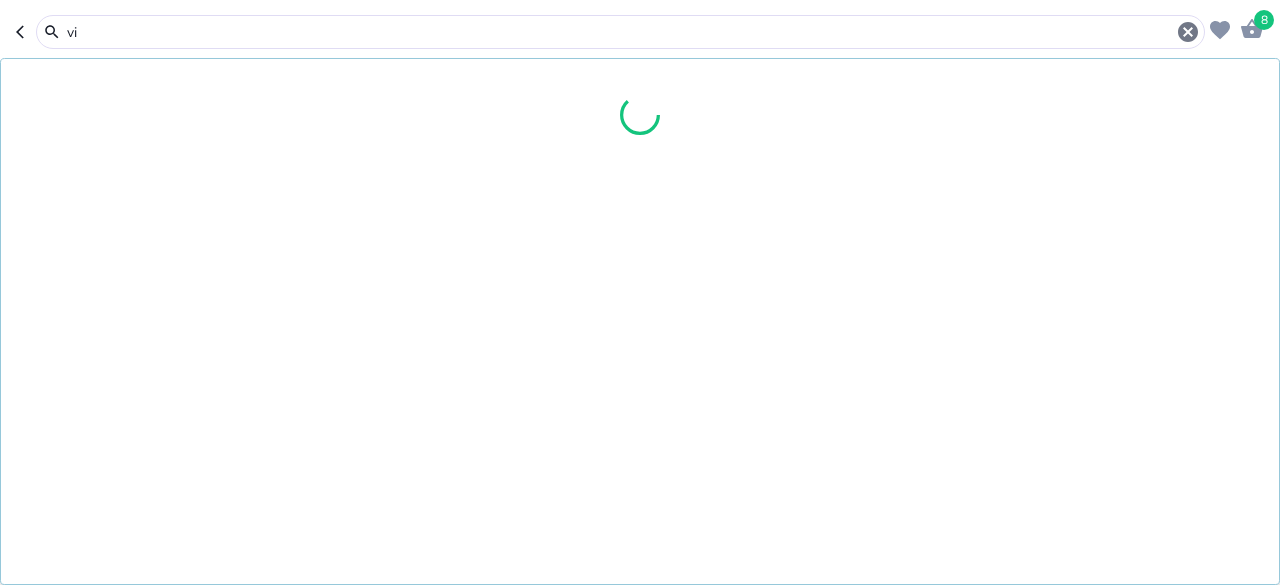 type on "v" 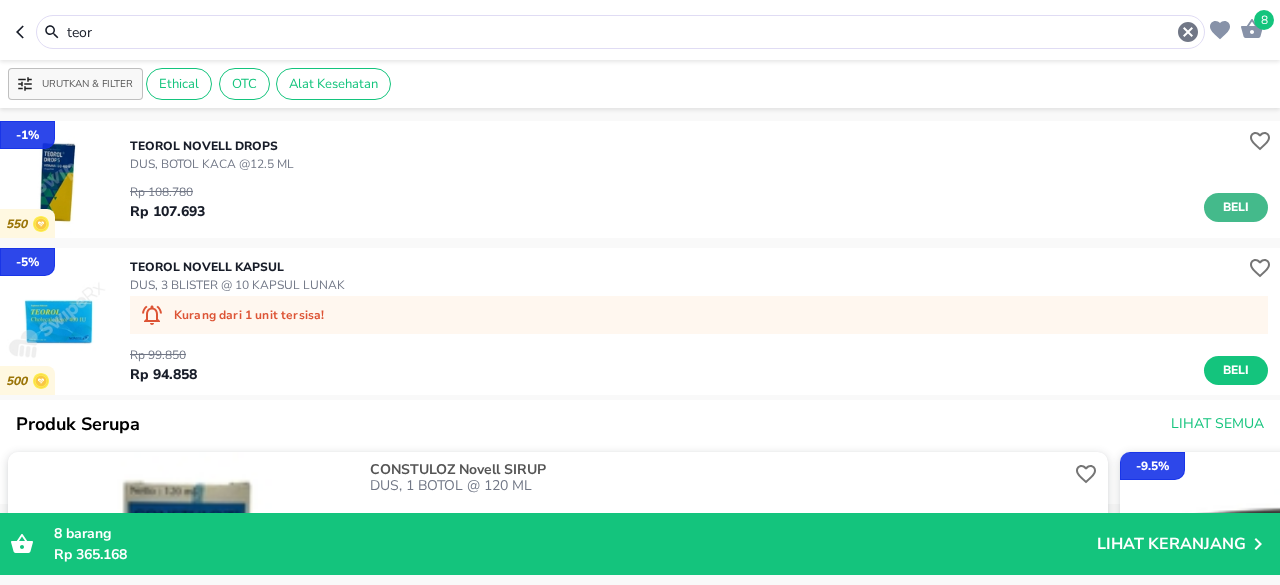 click on "Beli" at bounding box center [1236, 207] 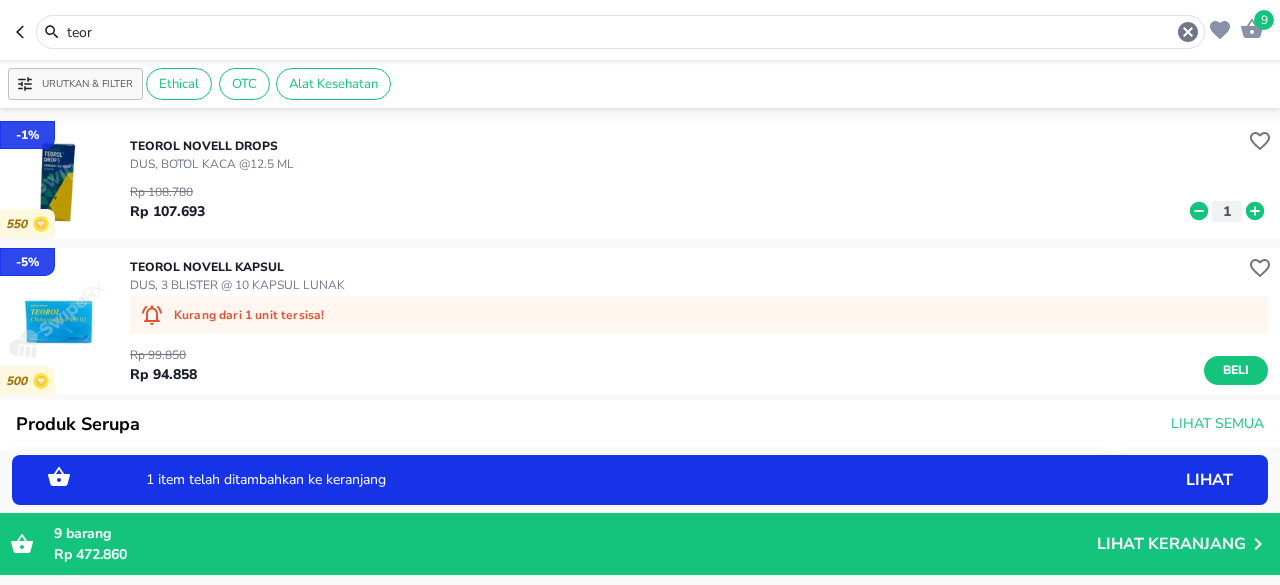 click 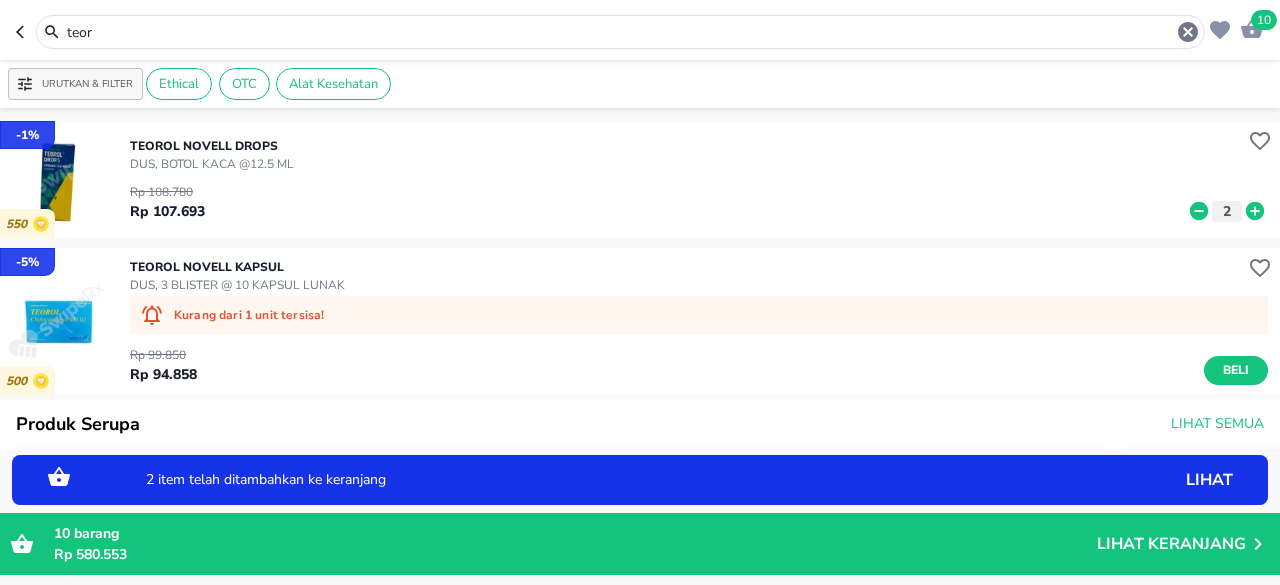 click 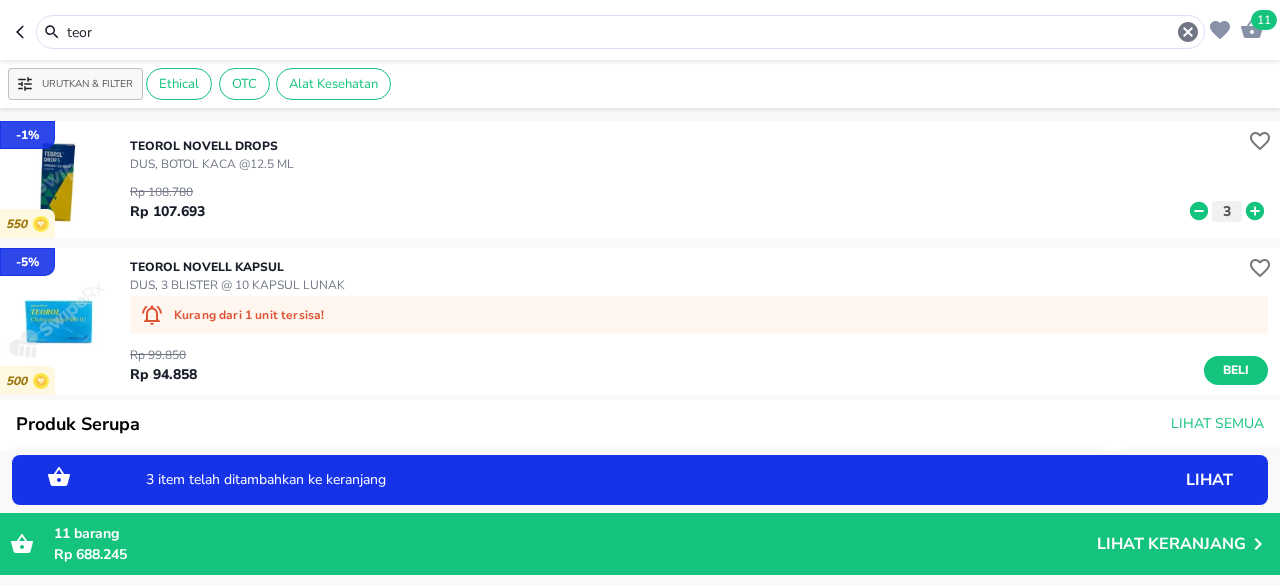 click 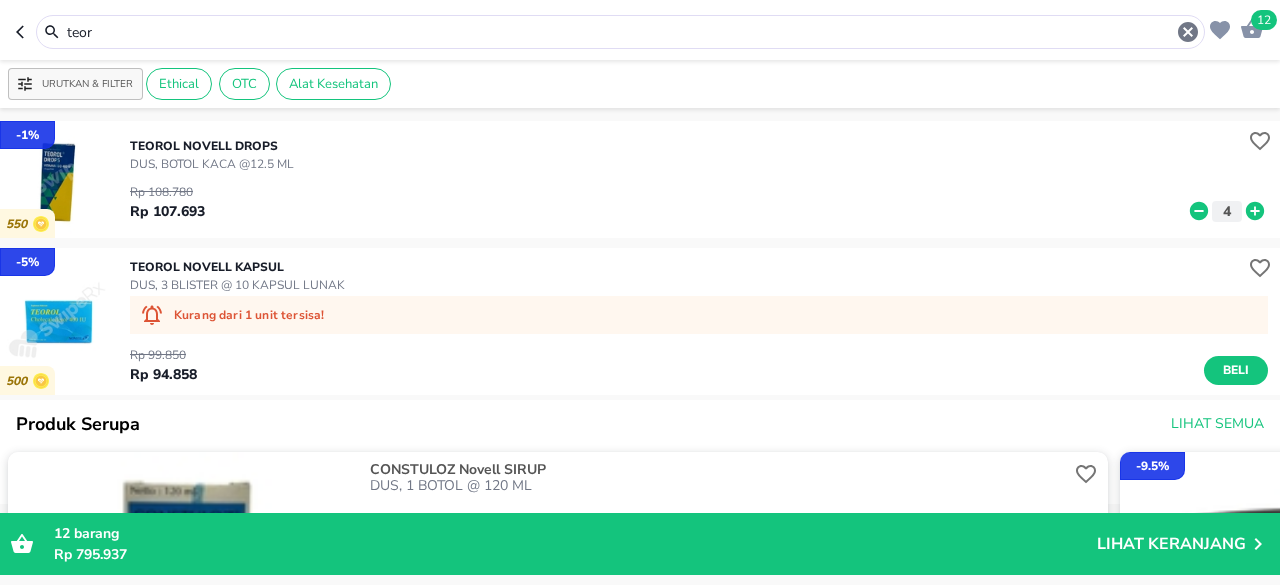click on "teor" at bounding box center (620, 32) 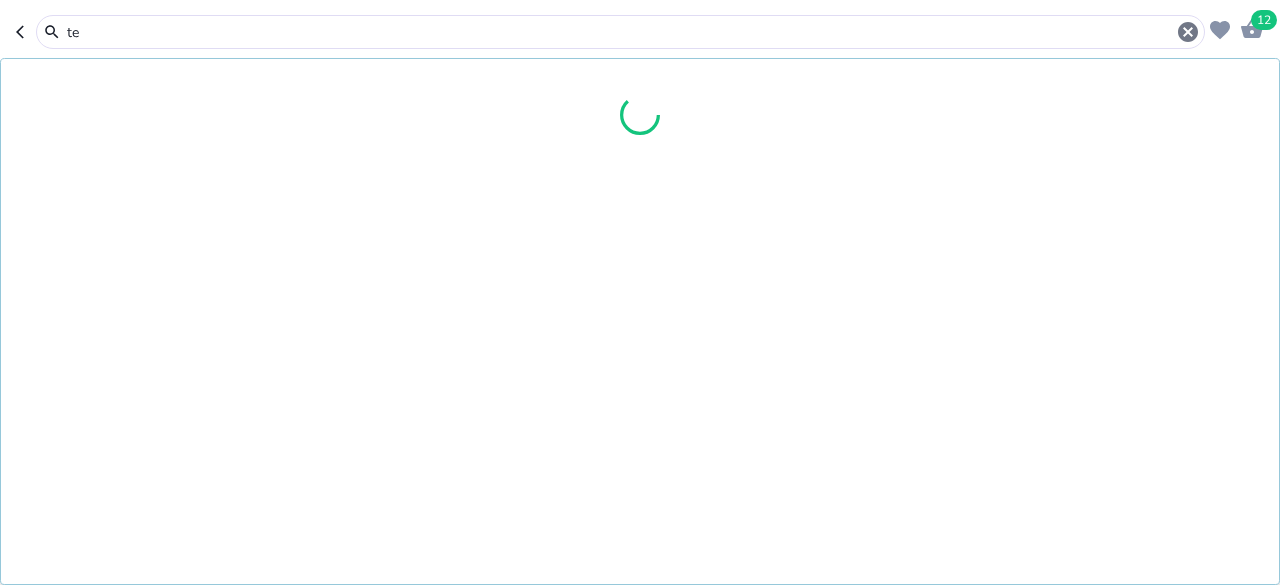 type on "t" 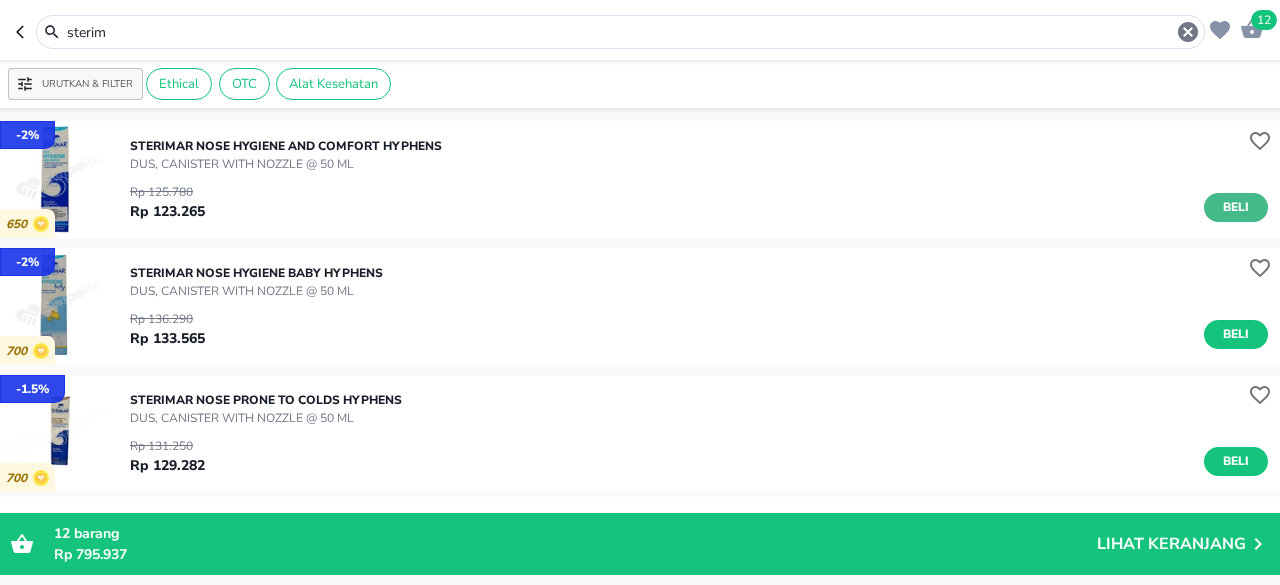click on "Beli" at bounding box center (1236, 207) 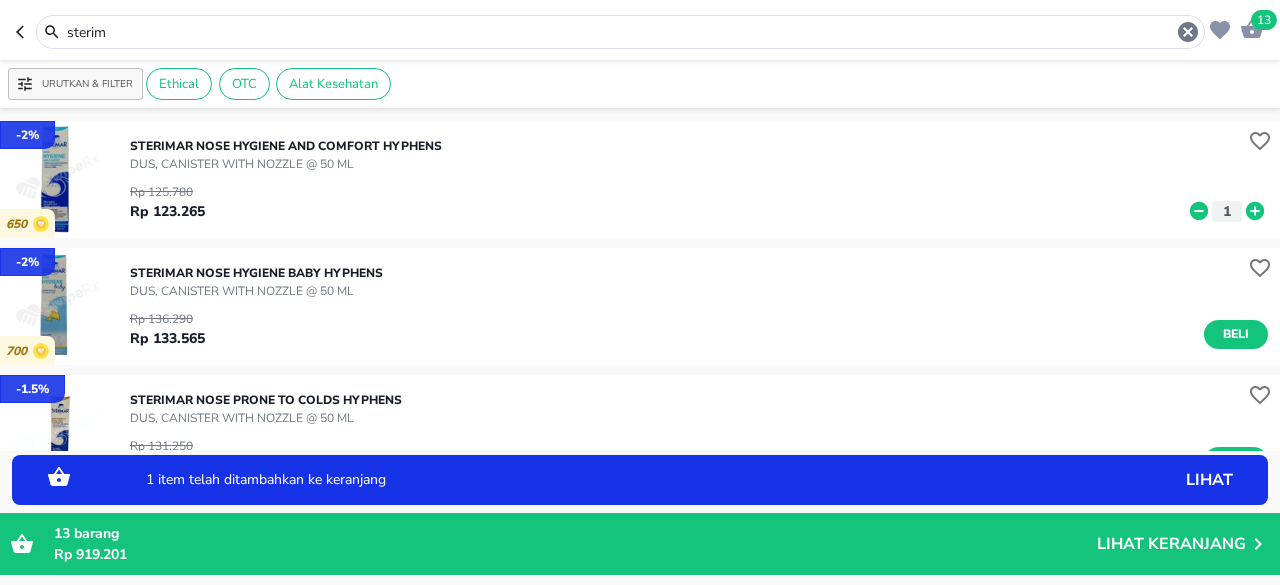 click 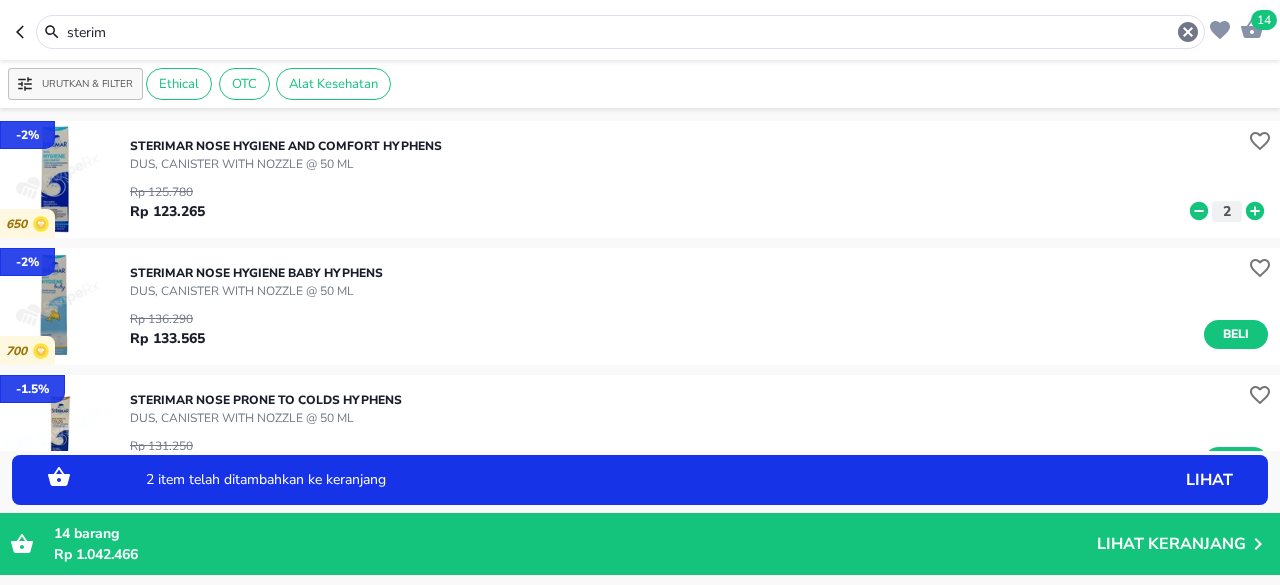 click 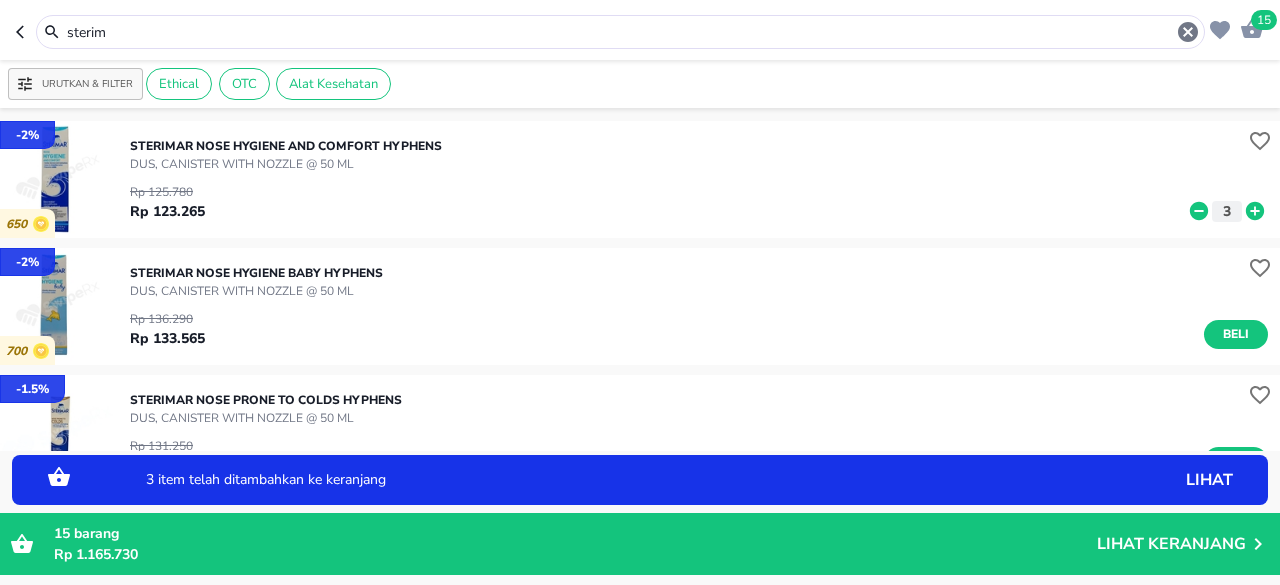 click 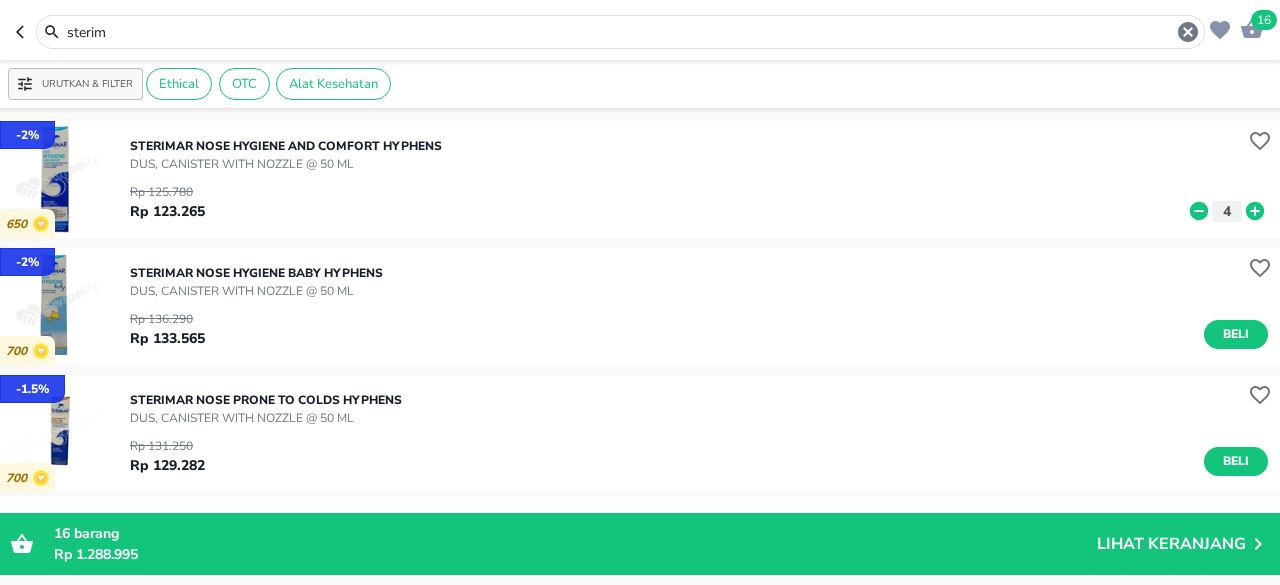 click on "sterim" at bounding box center [620, 32] 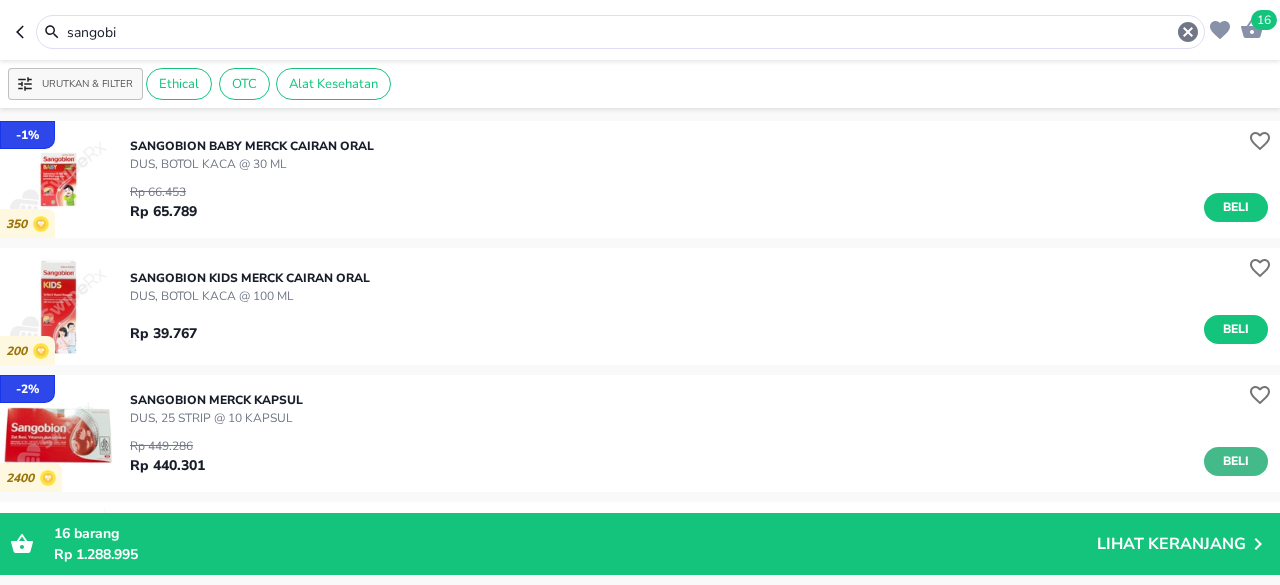 click on "Beli" at bounding box center [1236, 461] 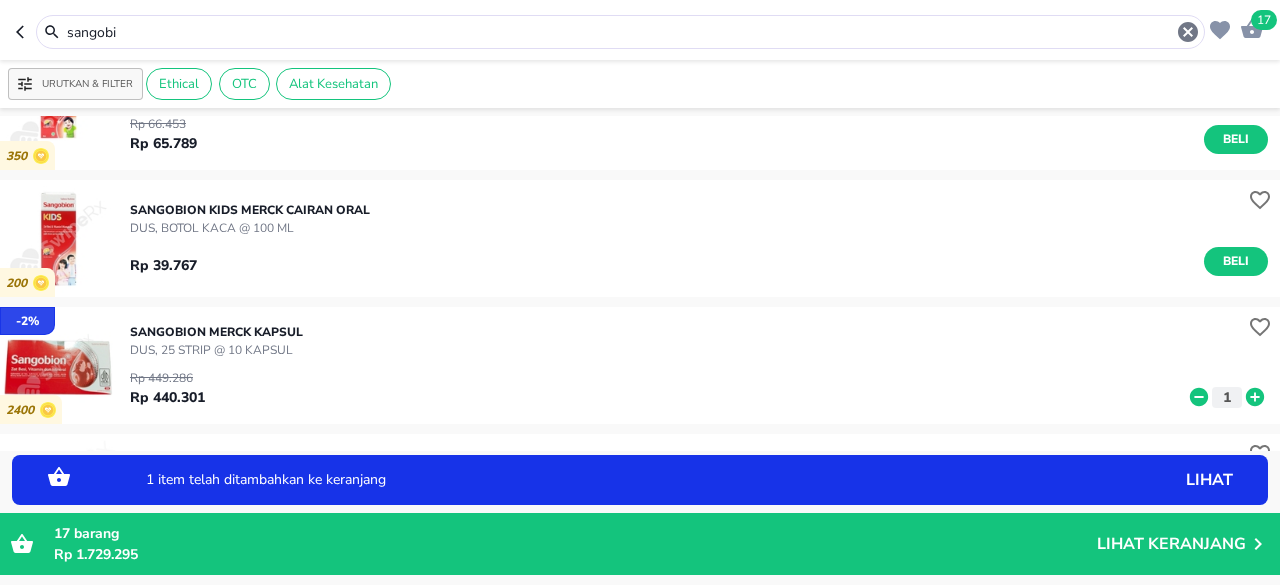 scroll, scrollTop: 100, scrollLeft: 0, axis: vertical 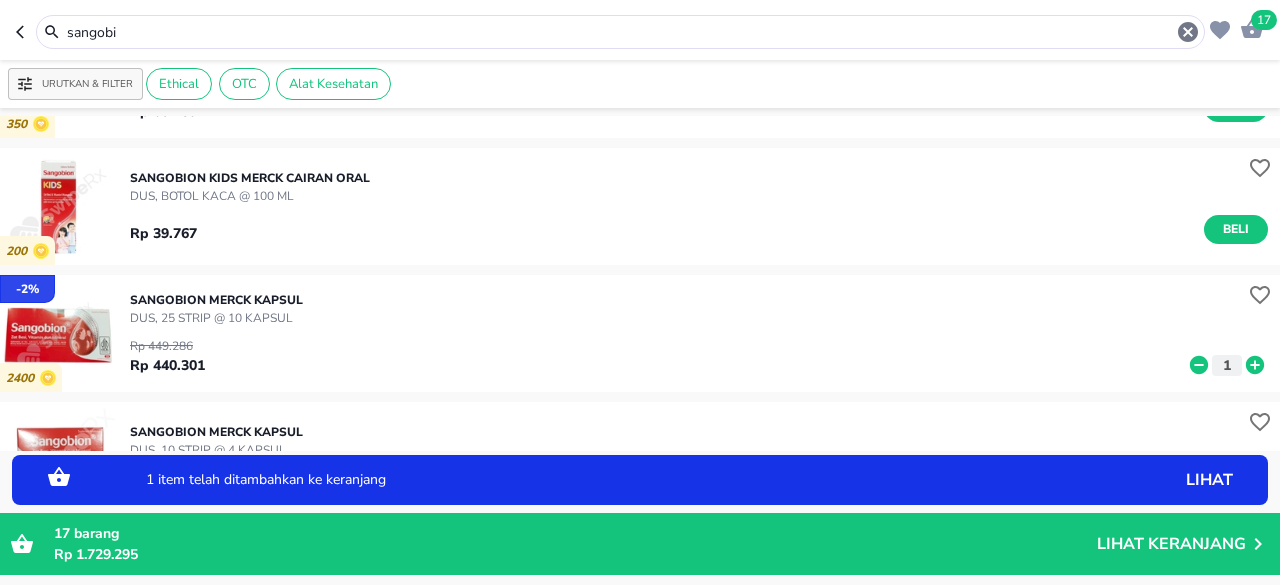 click 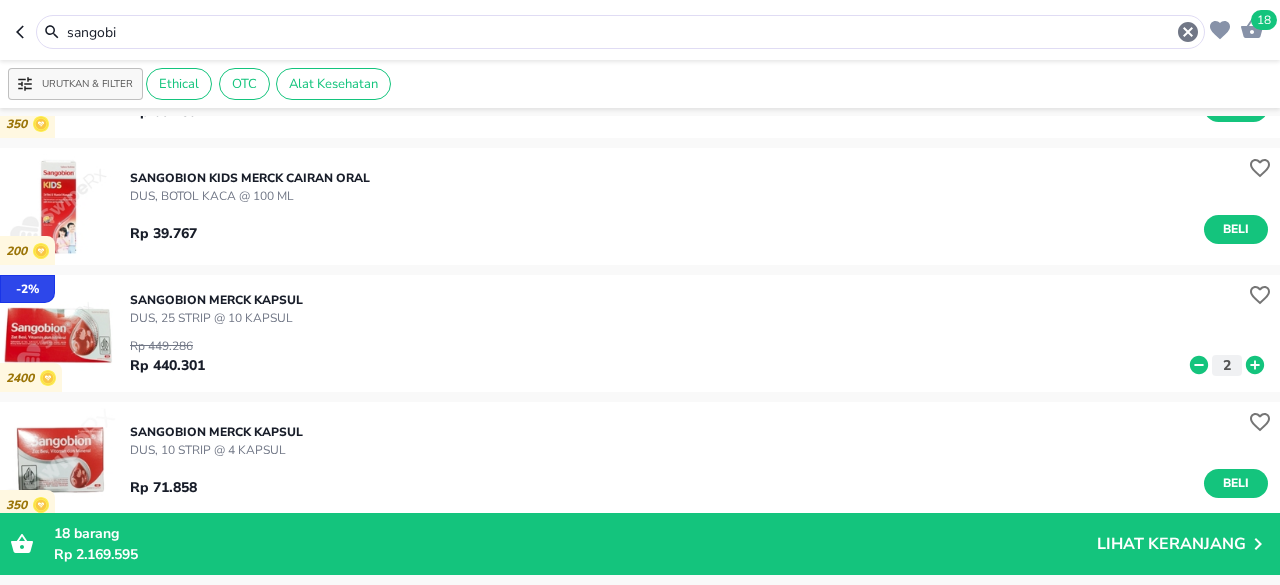 click on "sangobi" at bounding box center [620, 32] 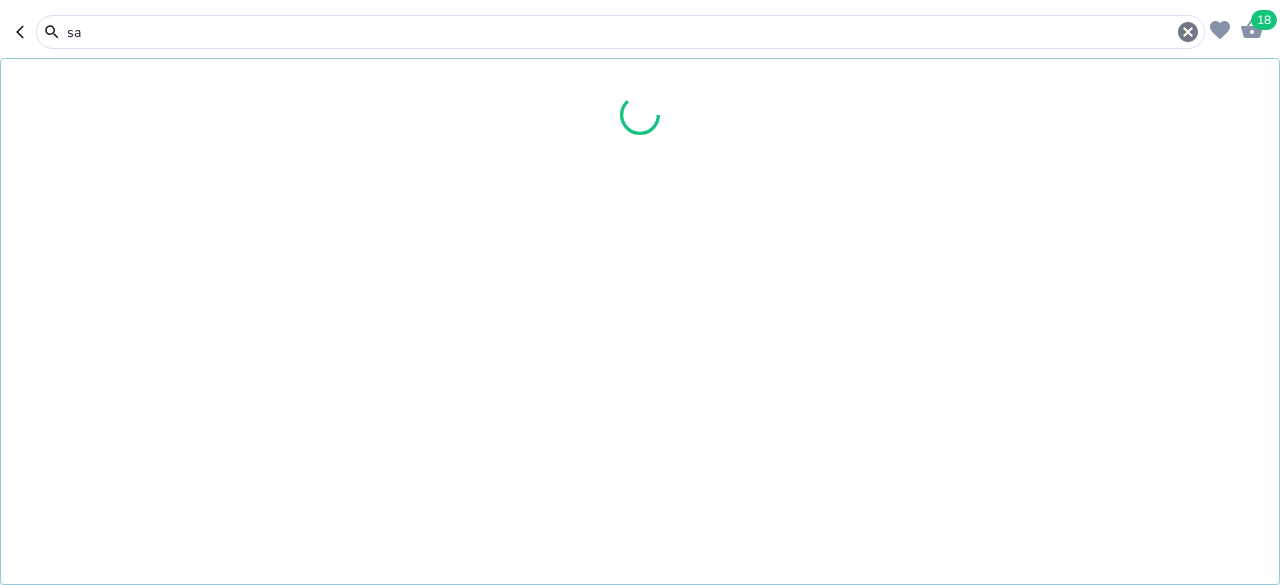 type on "s" 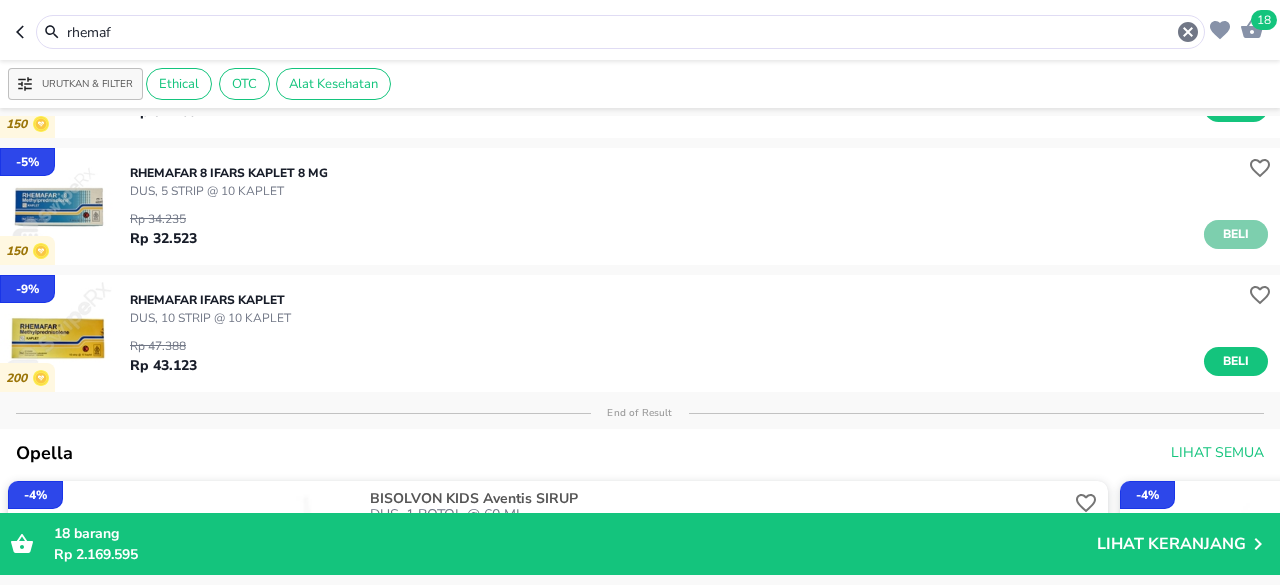 click on "Beli" at bounding box center [1236, 234] 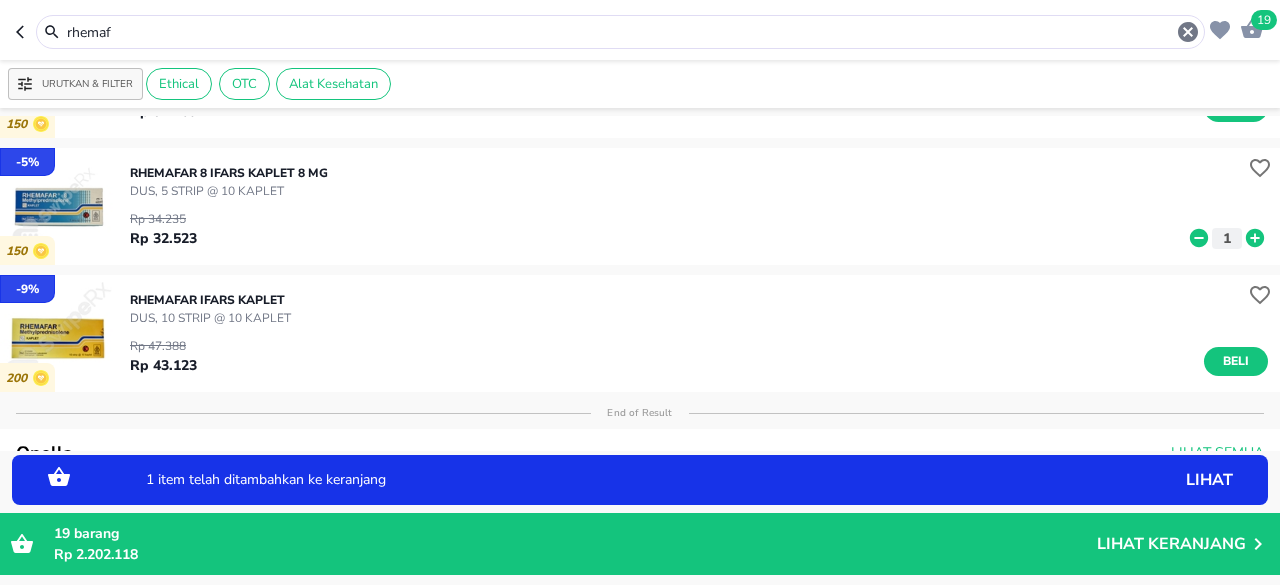 click 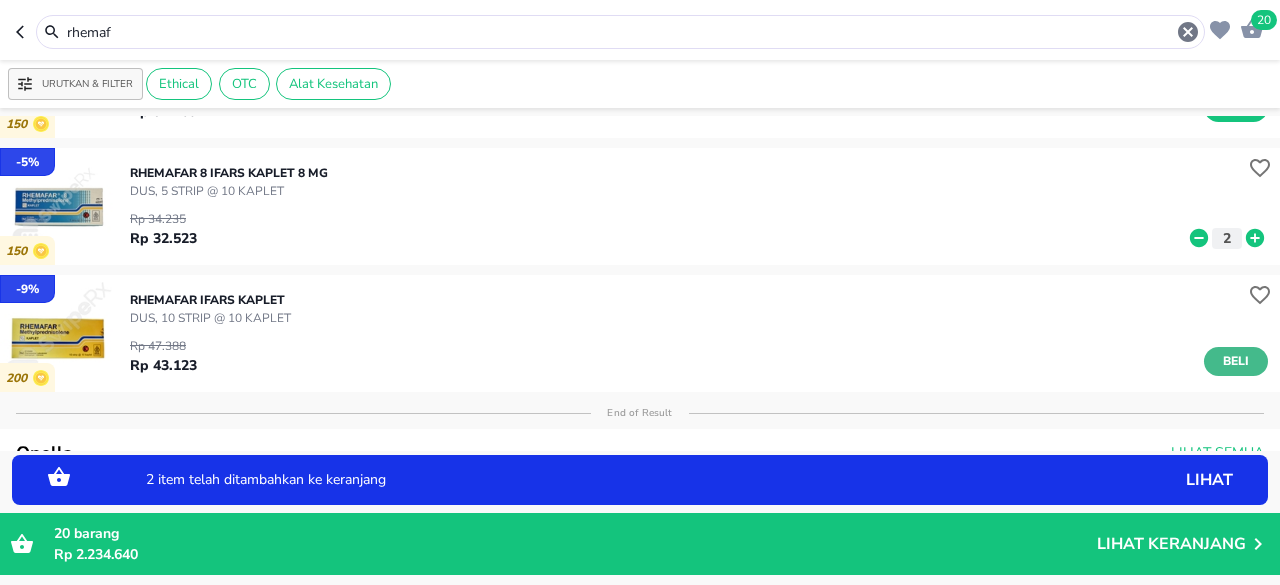 click on "Beli" at bounding box center (1236, 361) 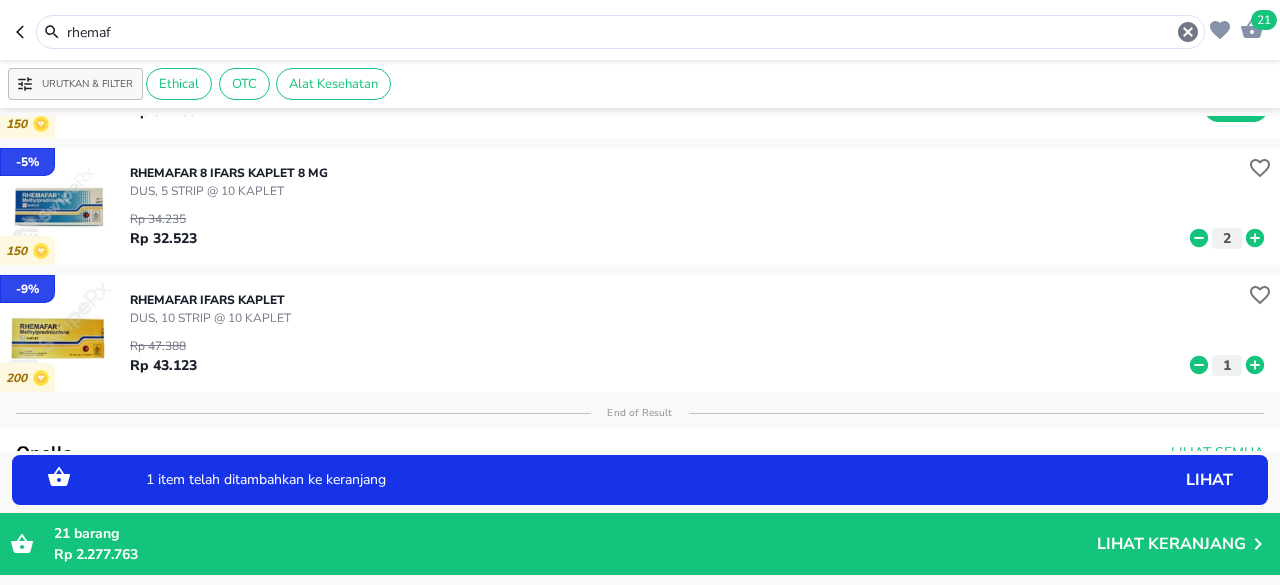 click 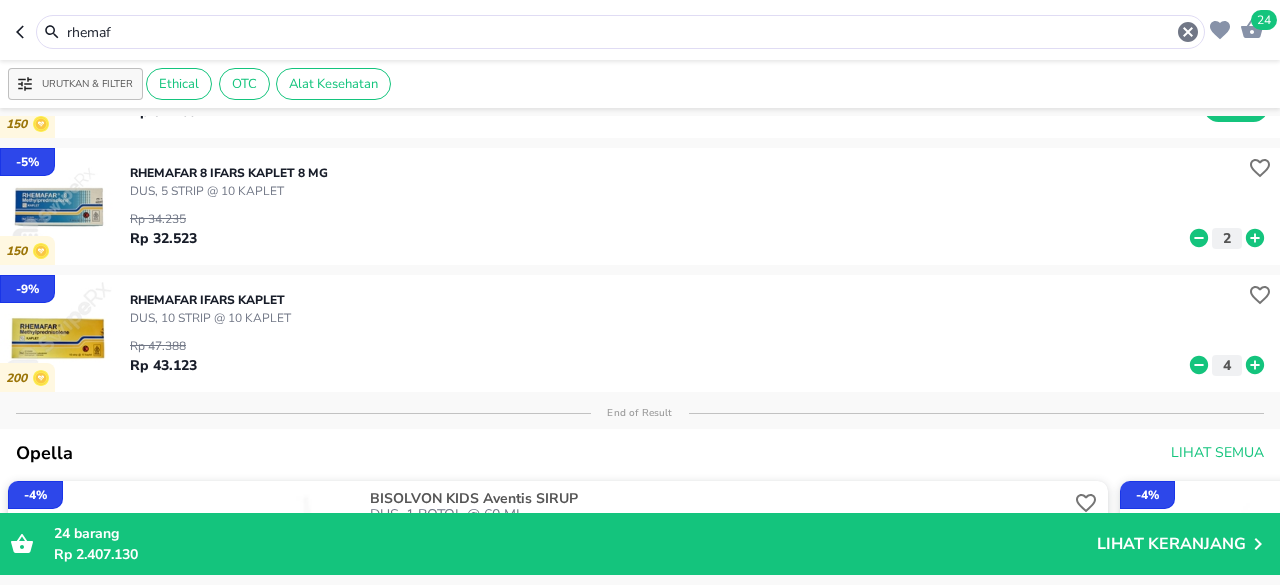 click on "rhemaf" at bounding box center (620, 32) 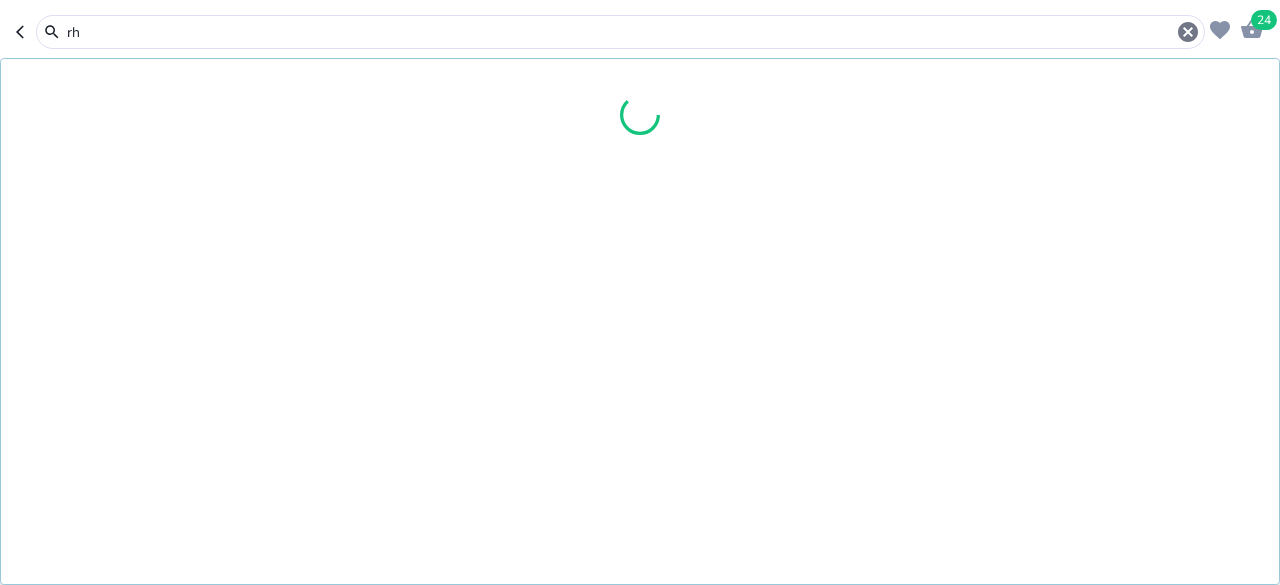 type on "r" 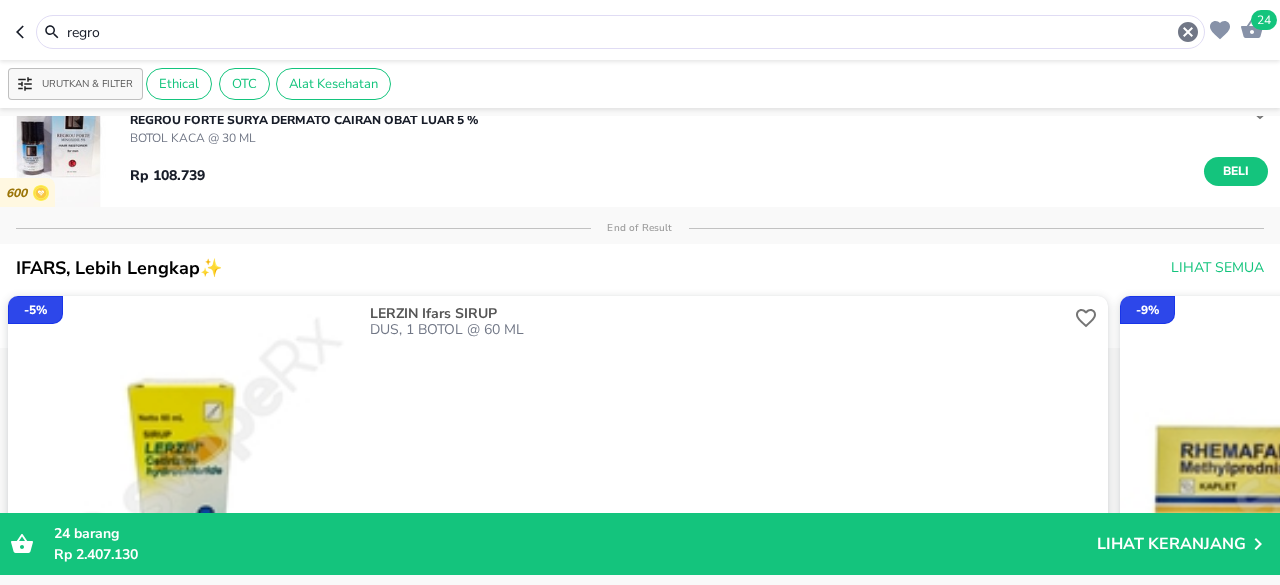 scroll, scrollTop: 0, scrollLeft: 0, axis: both 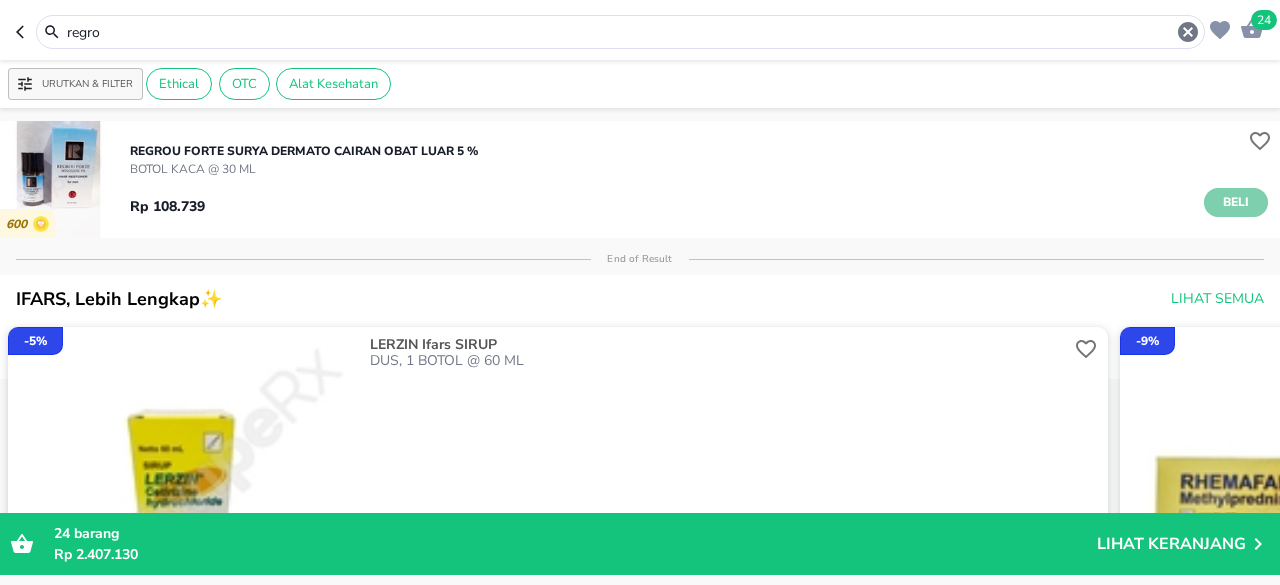click on "Beli" at bounding box center (1236, 202) 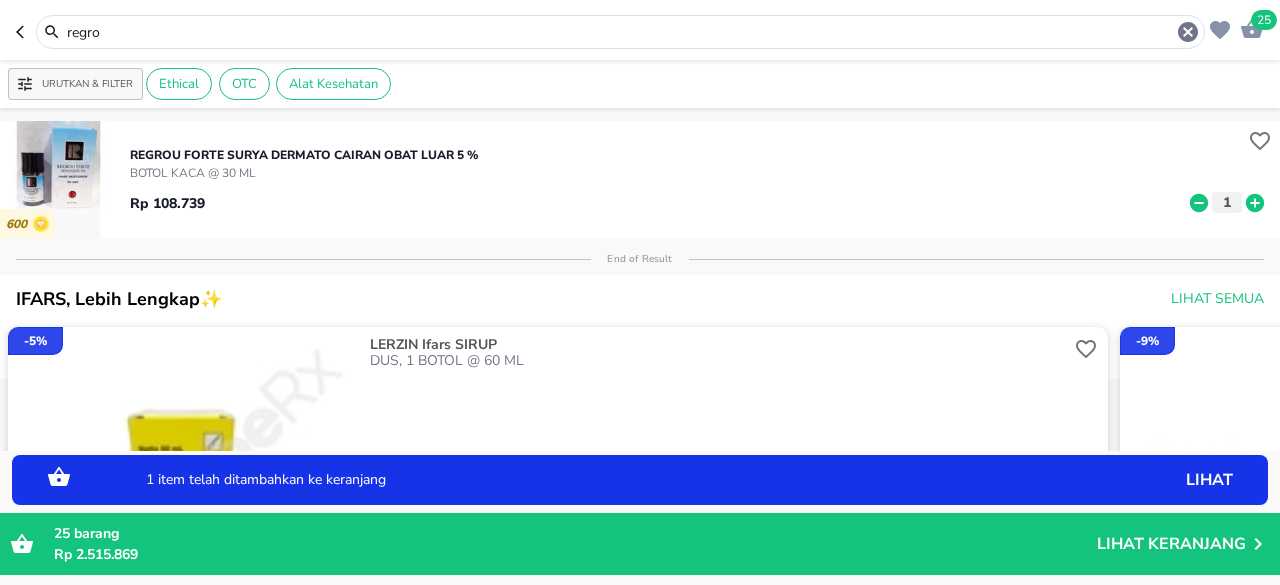 click 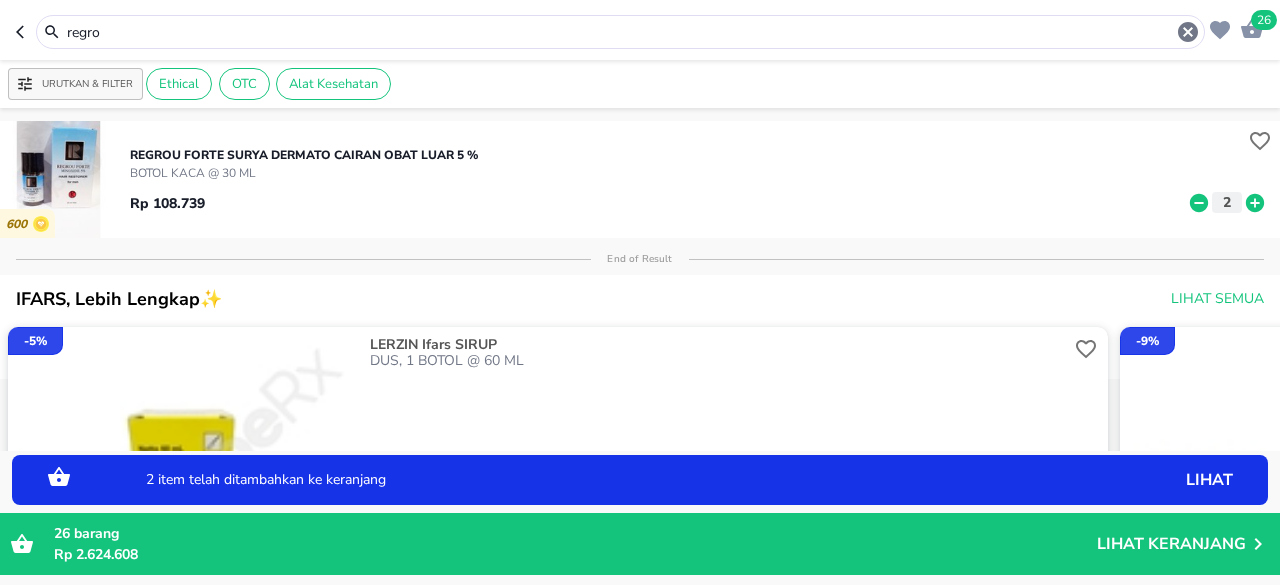 click on "REGROU FORTE Surya Dermato CAIRAN OBAT LUAR 5 %" at bounding box center (304, 155) 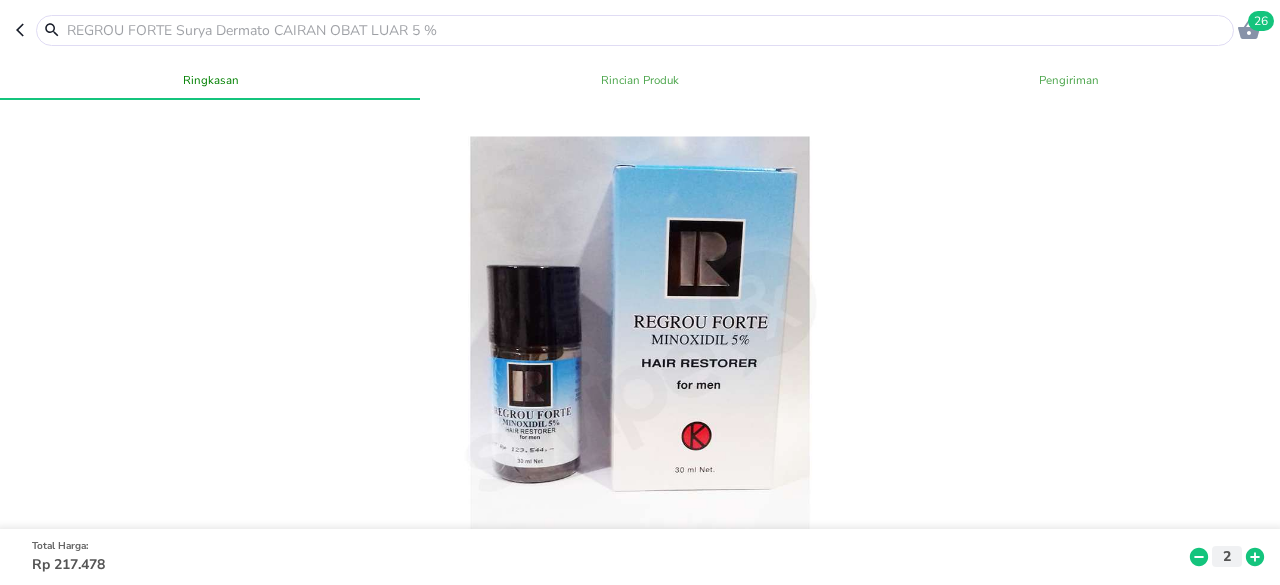 scroll, scrollTop: 600, scrollLeft: 0, axis: vertical 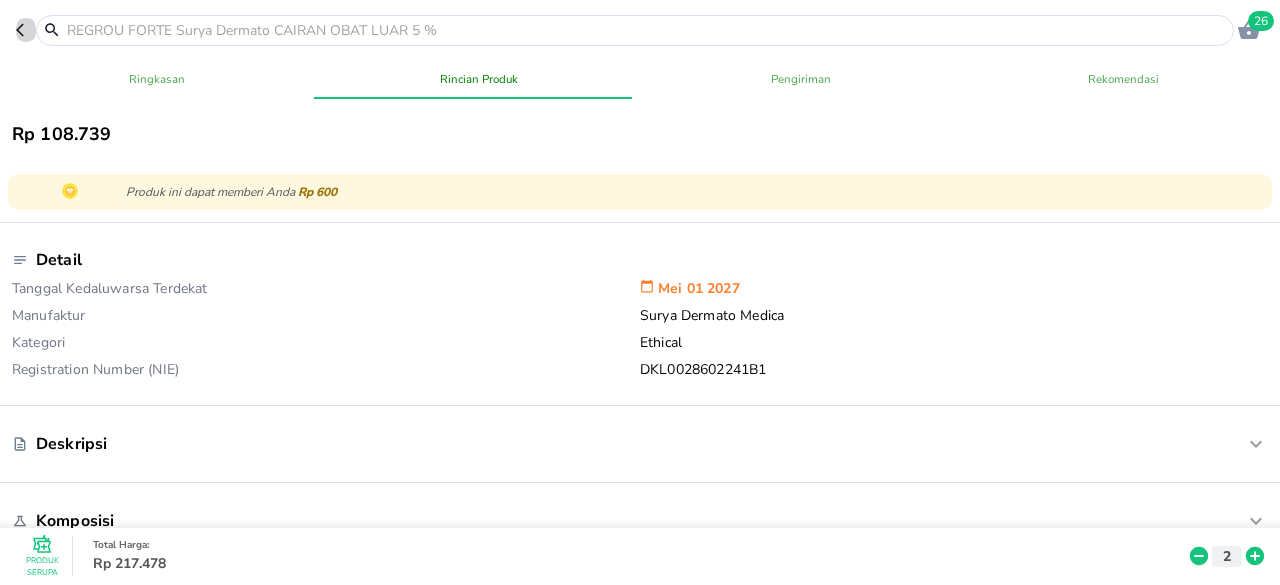 click 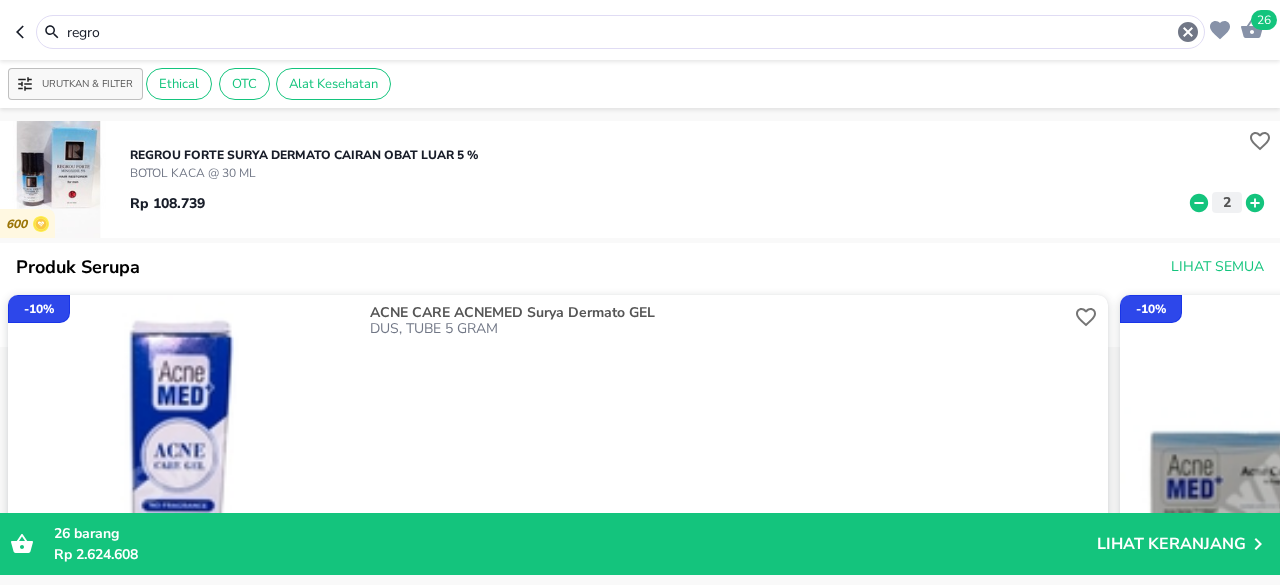 click on "regro" at bounding box center [620, 32] 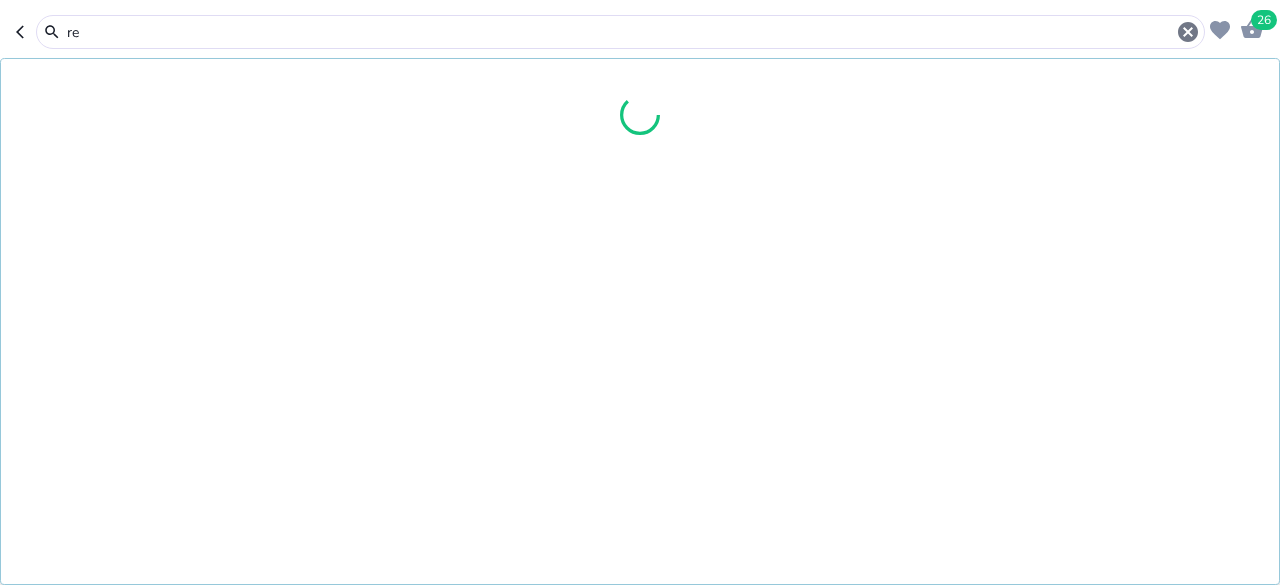 type on "r" 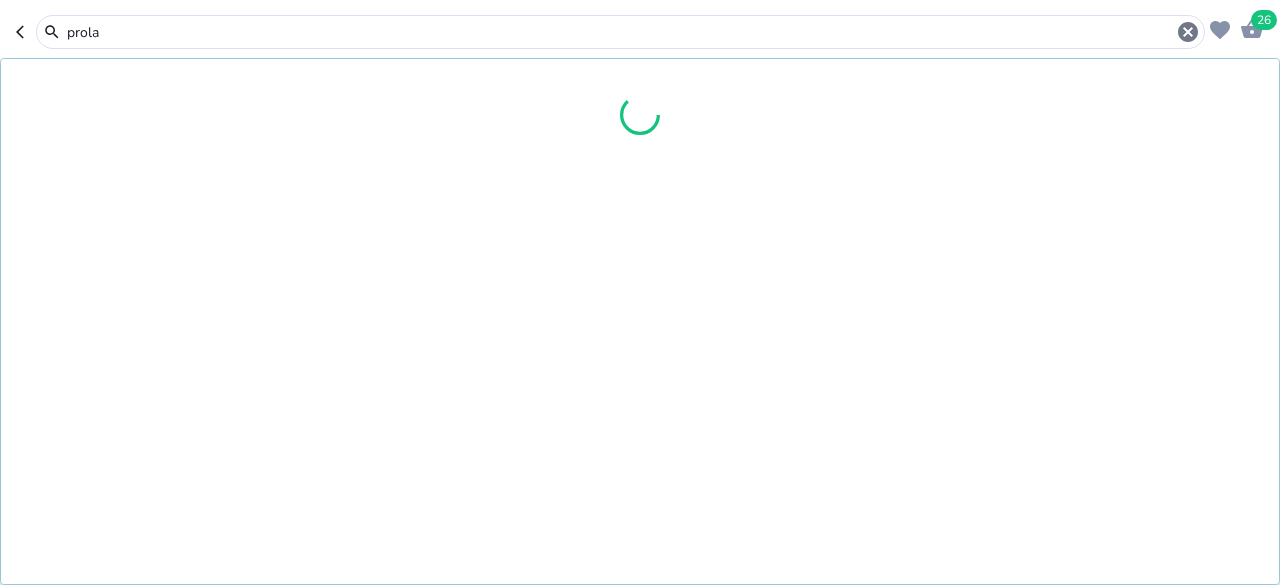type on "prola" 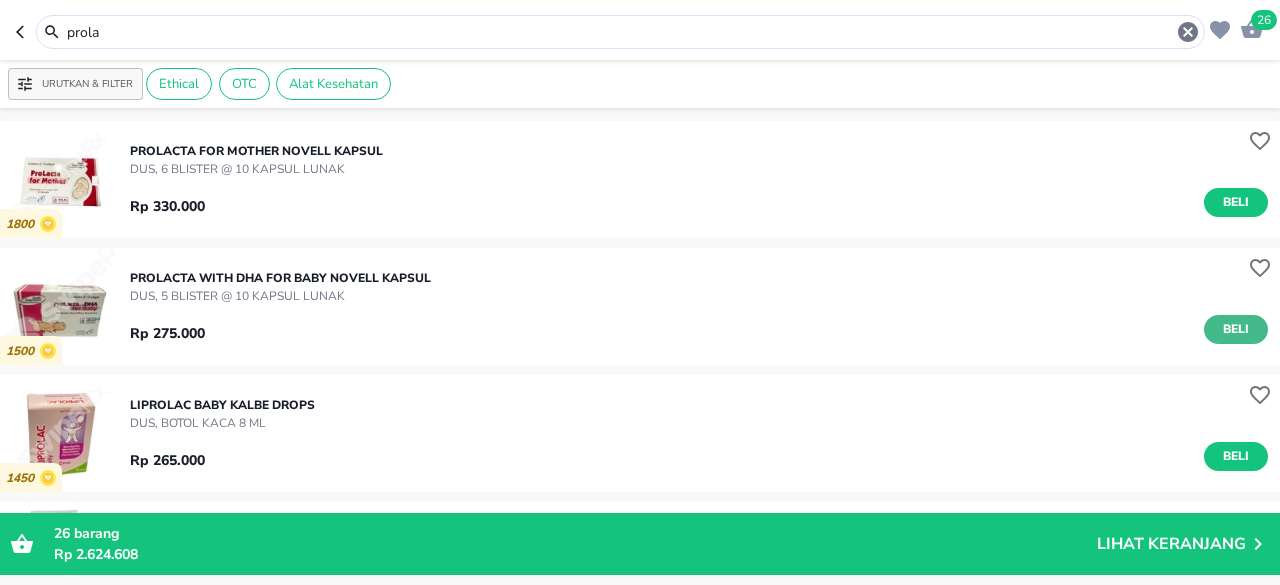 click on "Beli" at bounding box center [1236, 329] 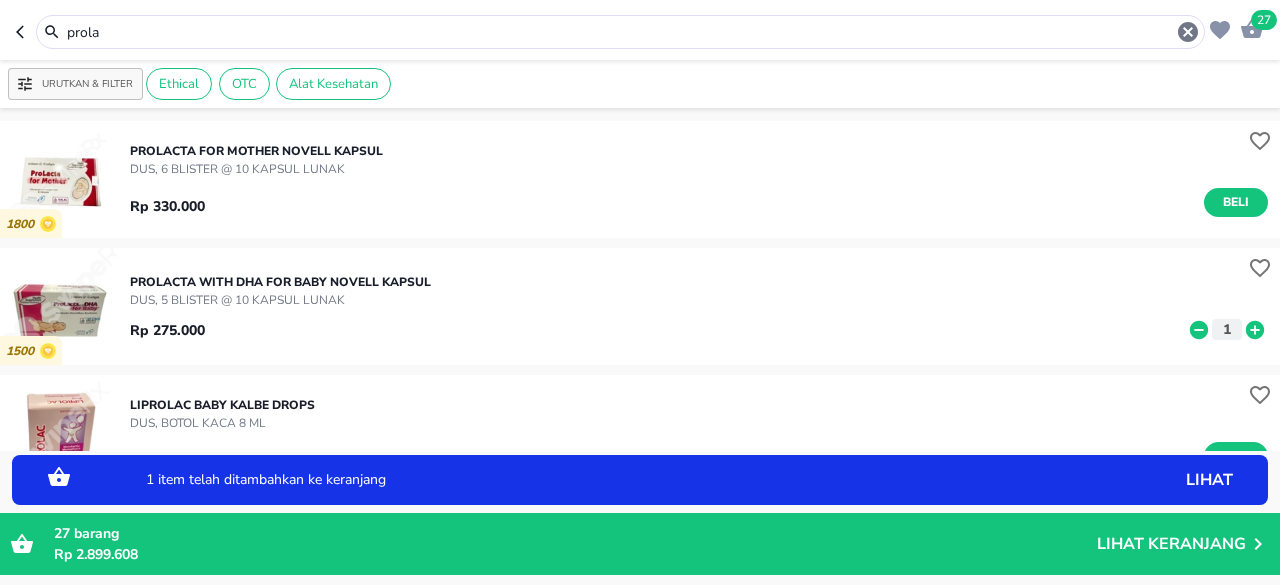 click 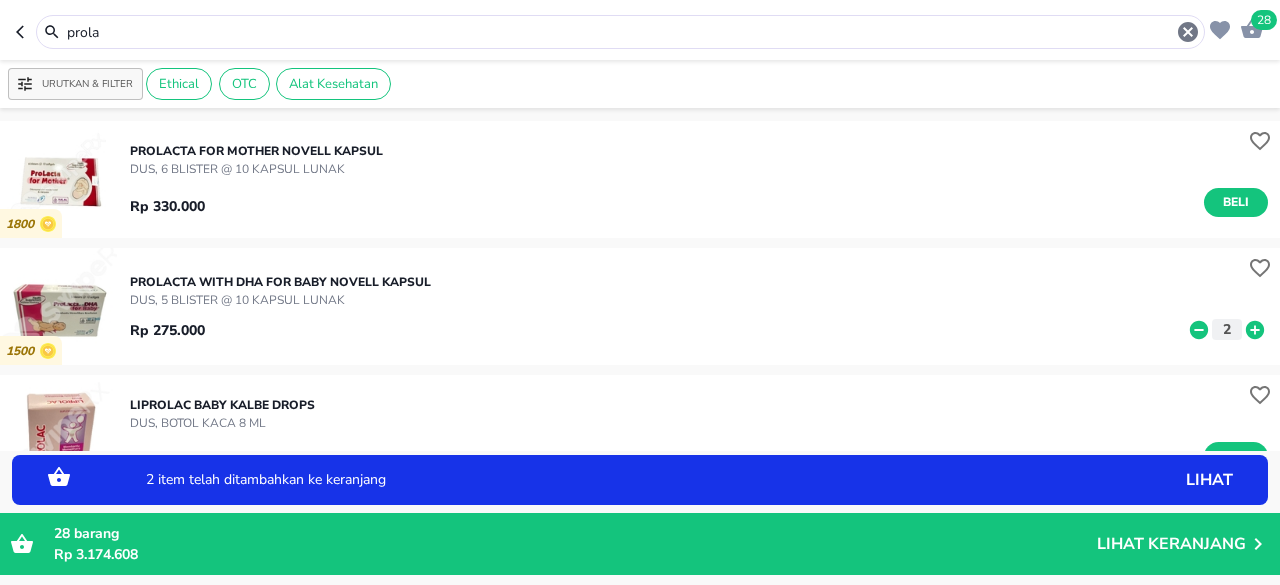 click on "28" at bounding box center [1264, 20] 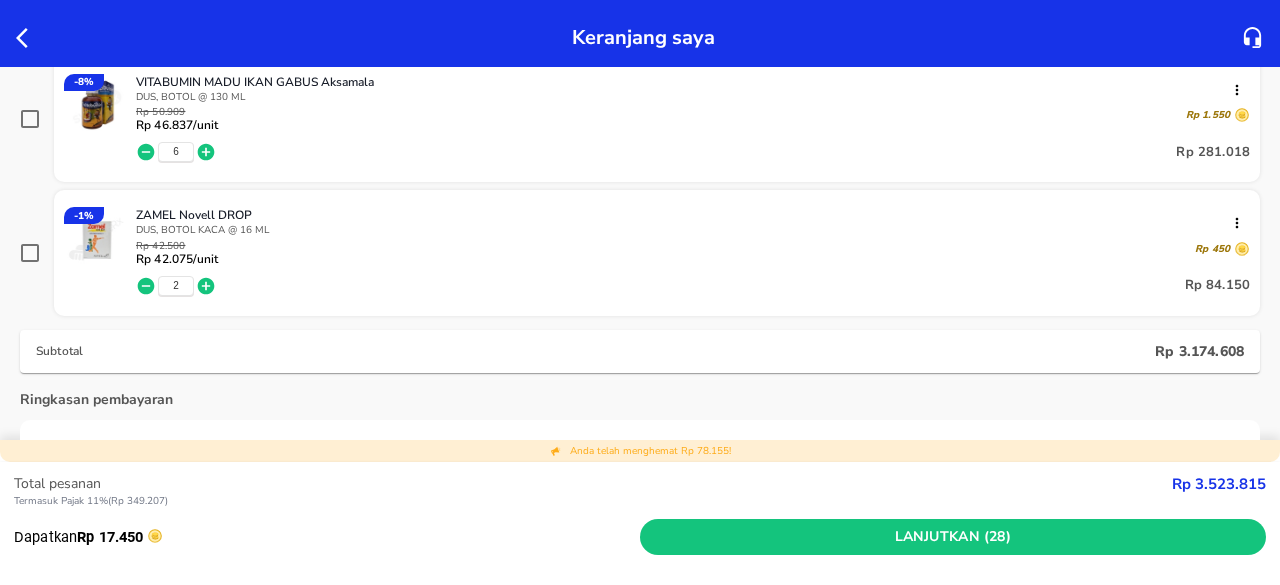 scroll, scrollTop: 1300, scrollLeft: 0, axis: vertical 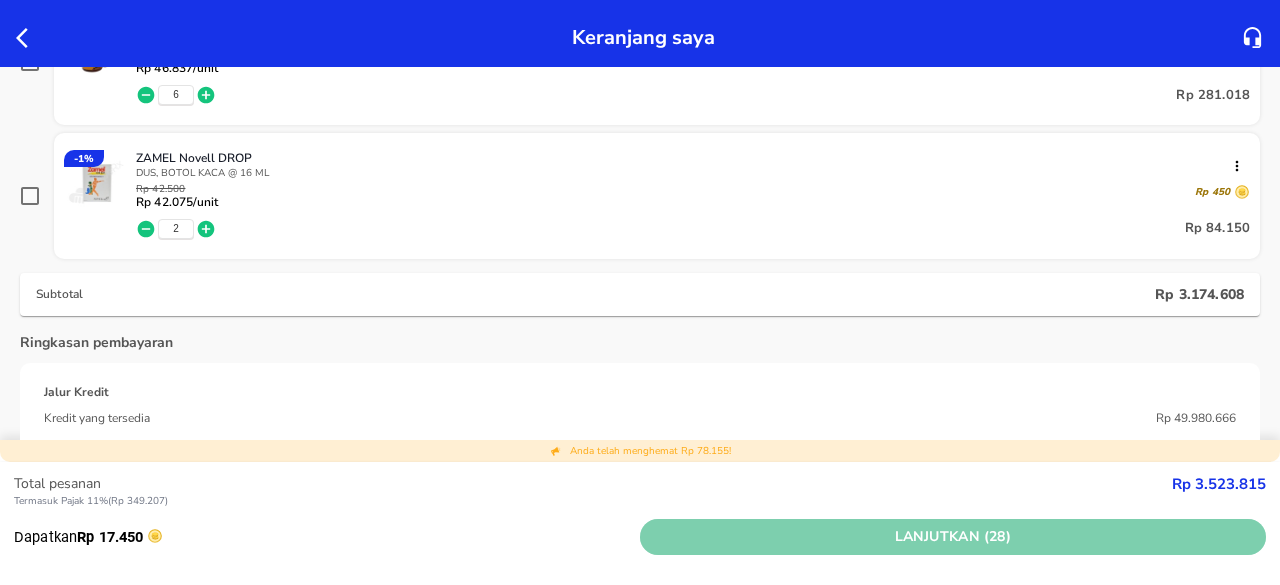 click on "Lanjutkan (28)" at bounding box center (953, 537) 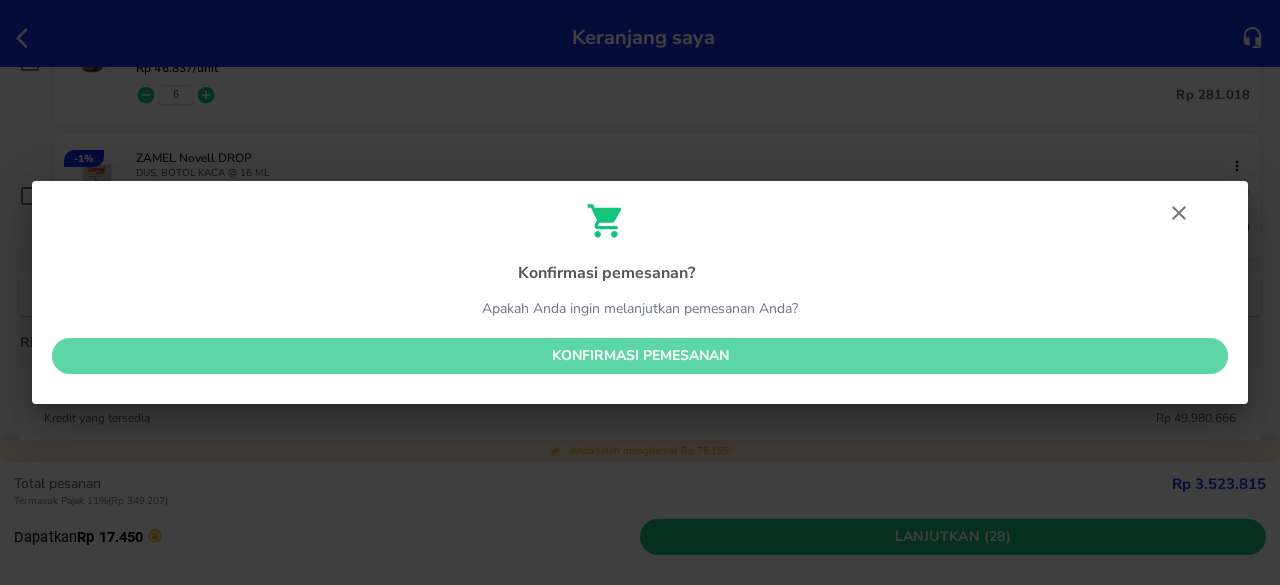 click on "Konfirmasi pemesanan" at bounding box center [640, 356] 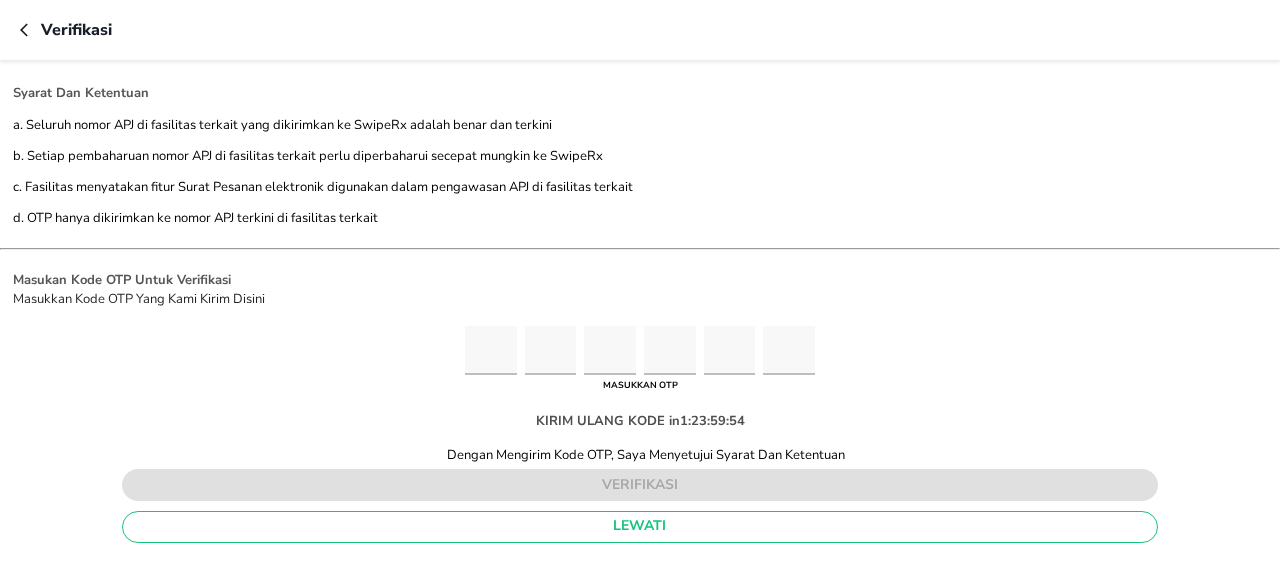 click at bounding box center [491, 350] 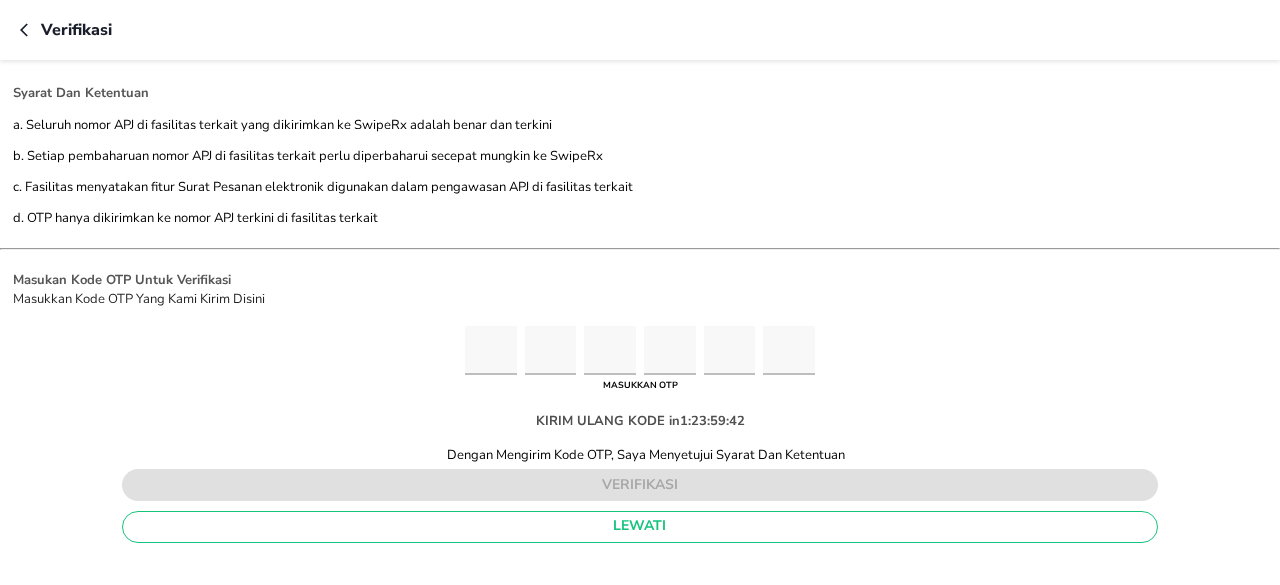 type on "6" 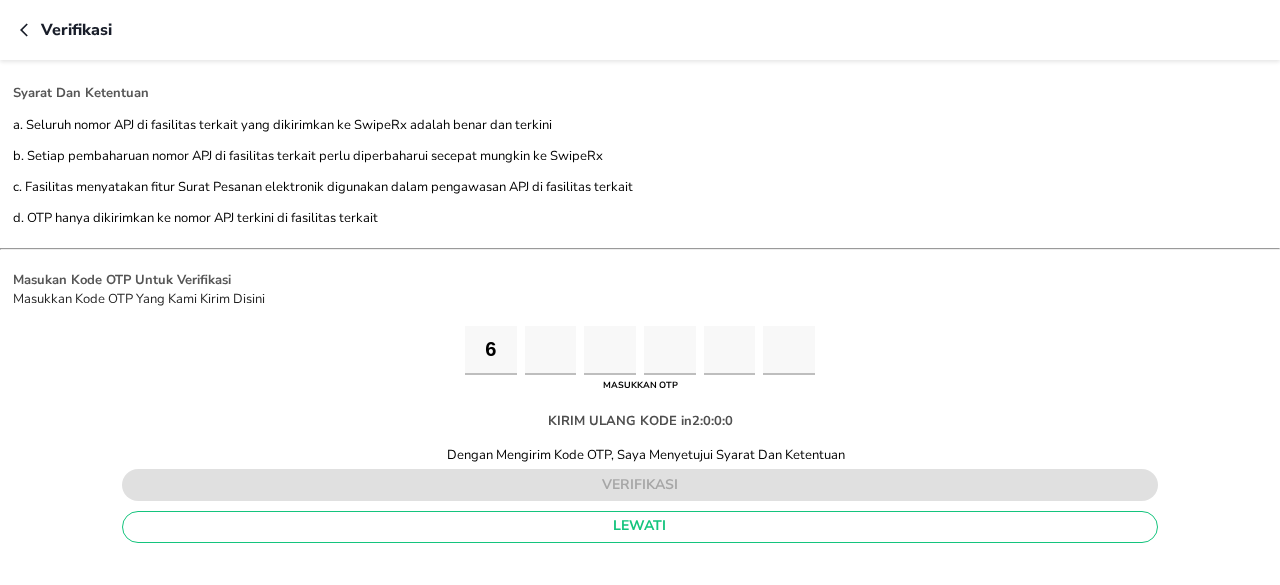 type on "7" 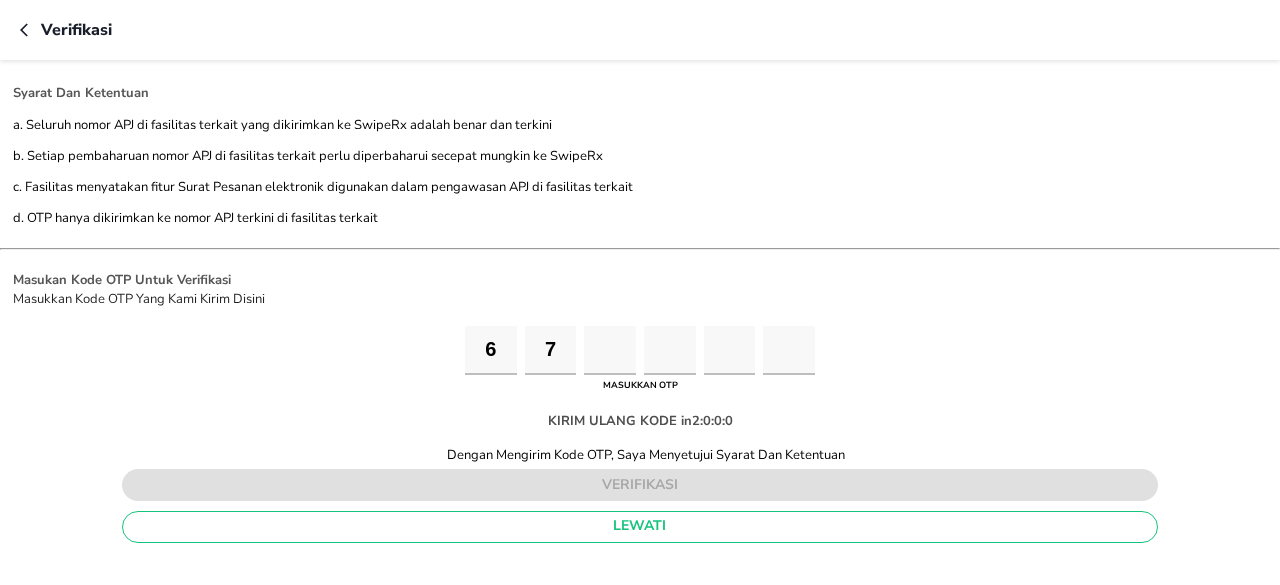 type on "1" 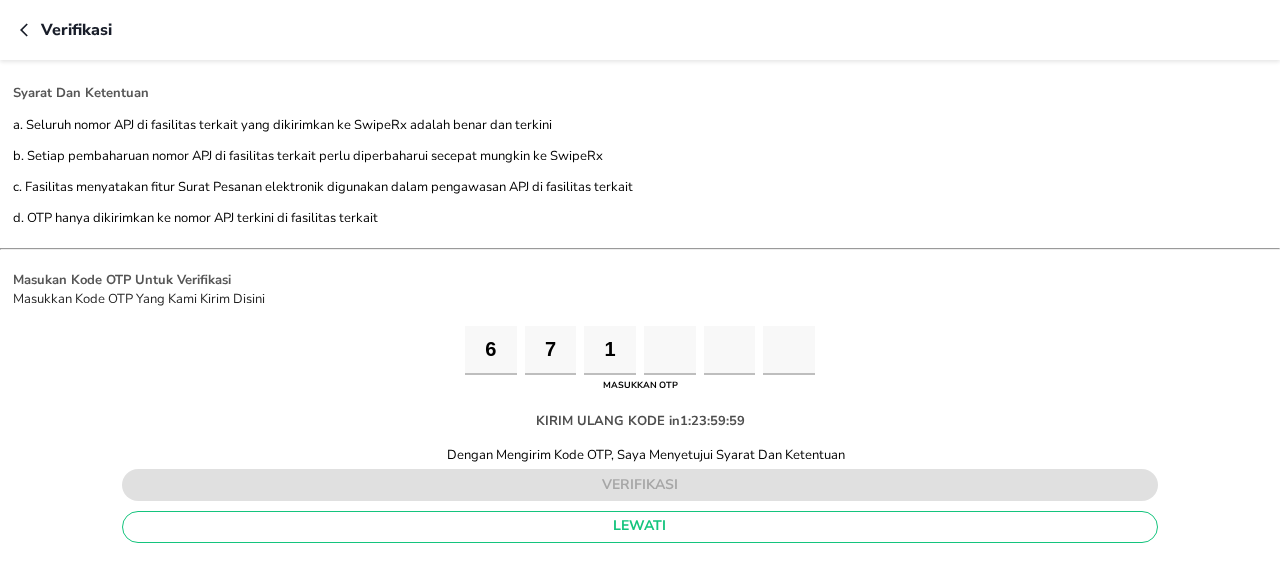 type on "5" 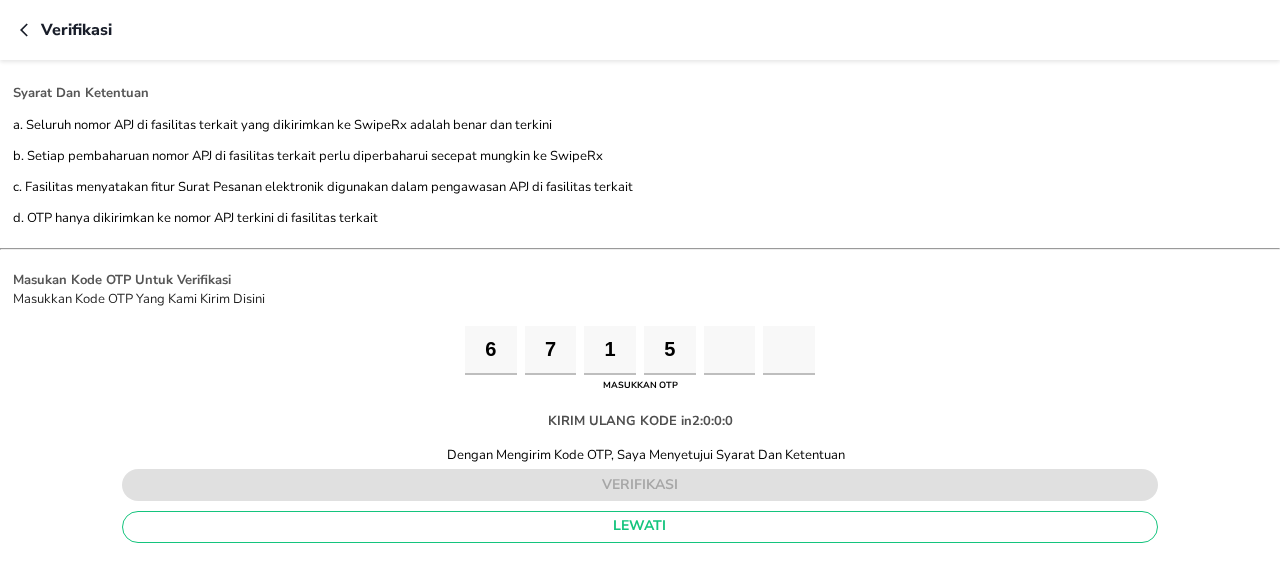 type on "3" 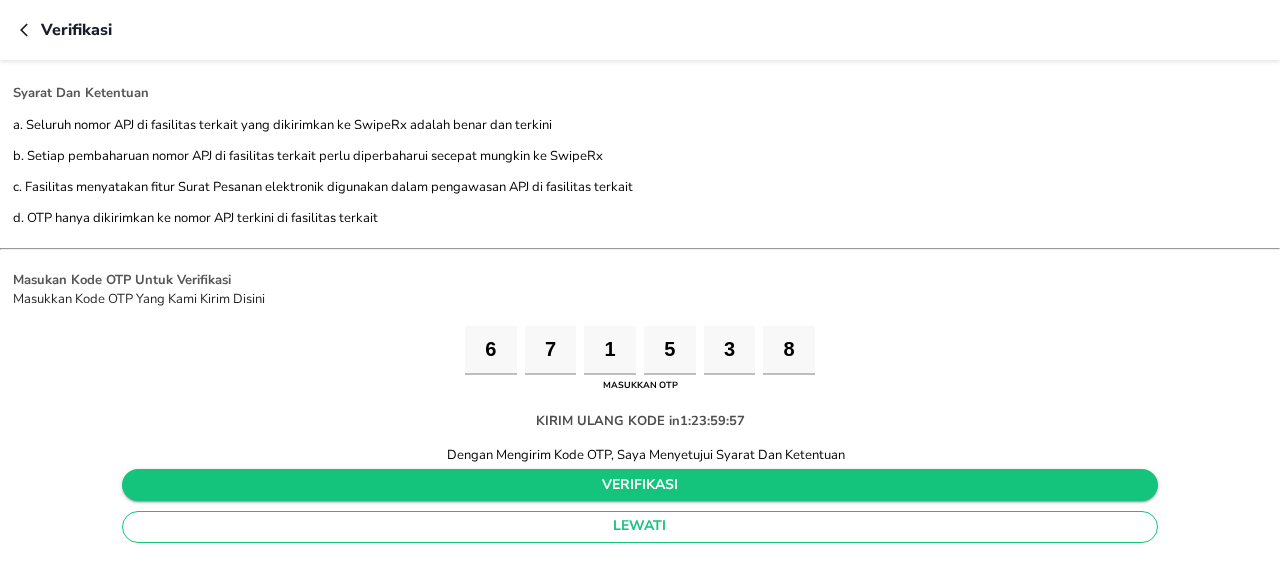 type on "8" 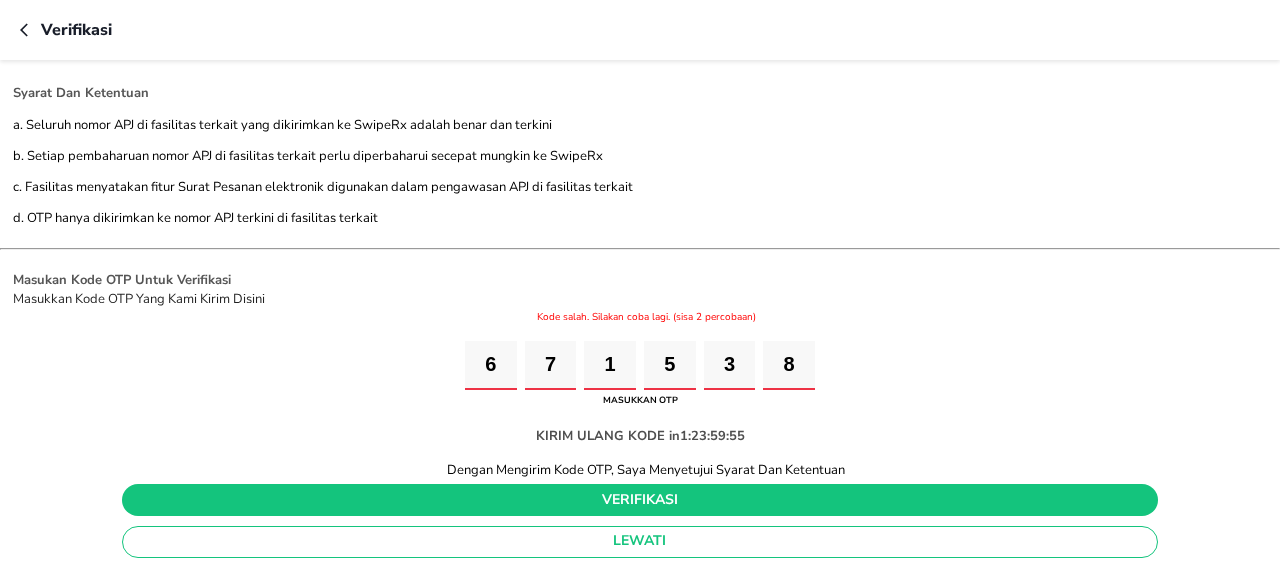 click on "8" at bounding box center (789, 365) 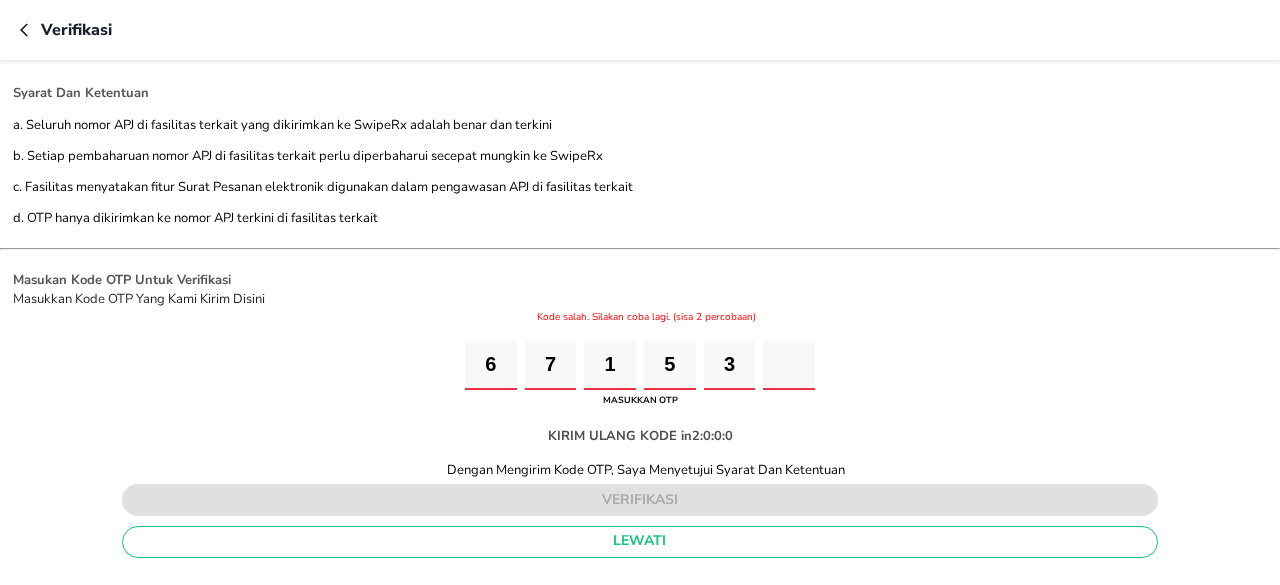 type 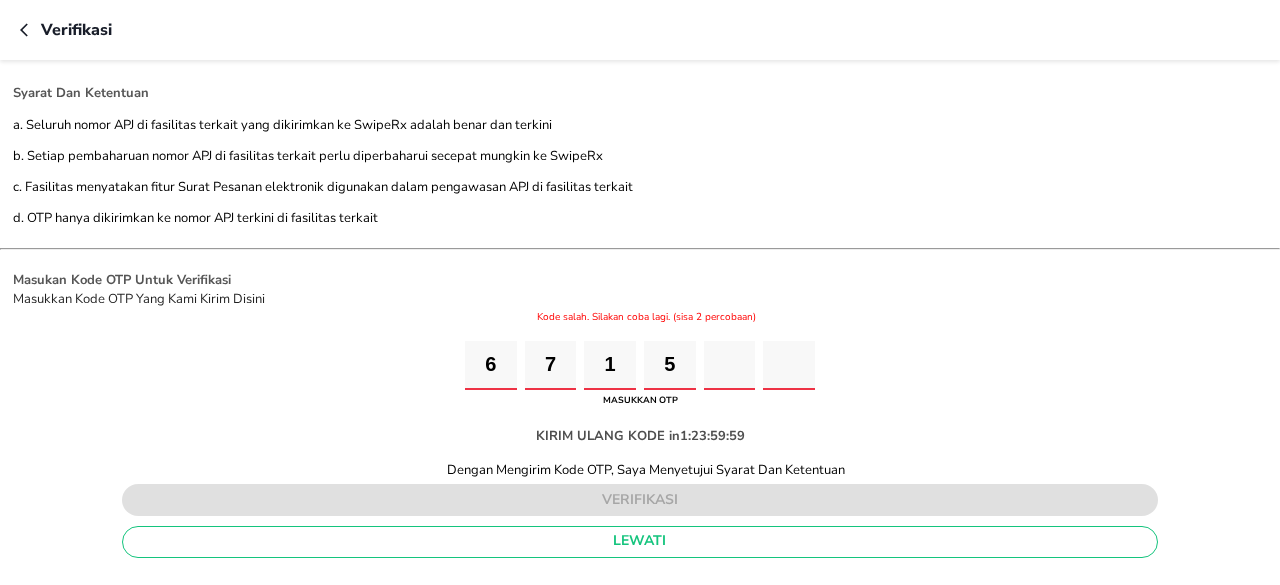 type on "3" 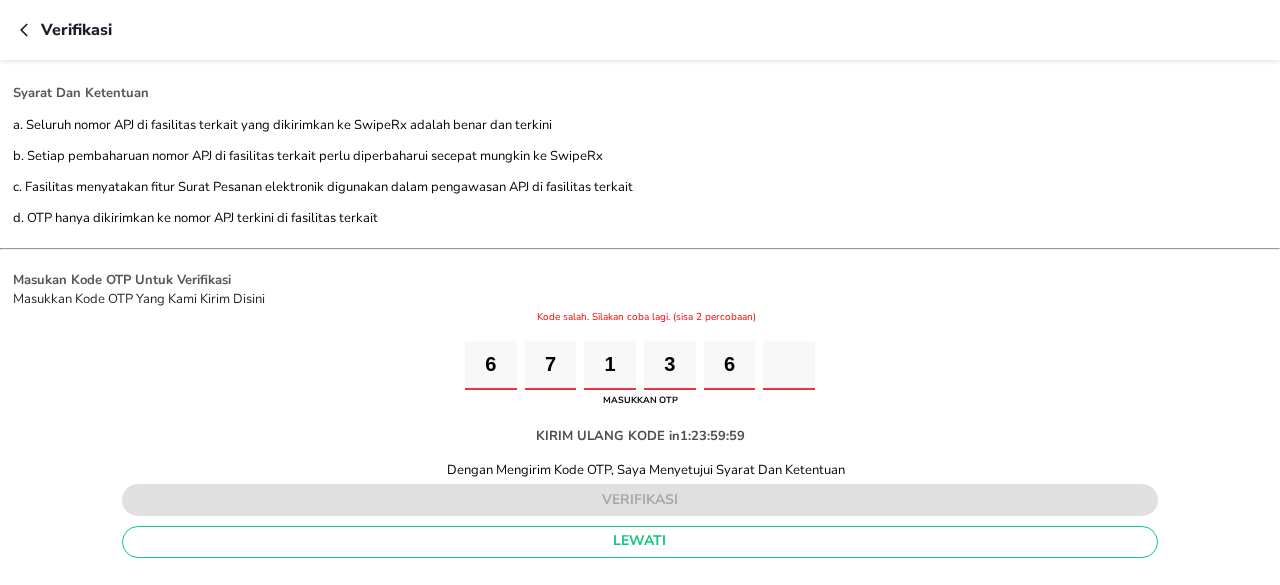 type on "5" 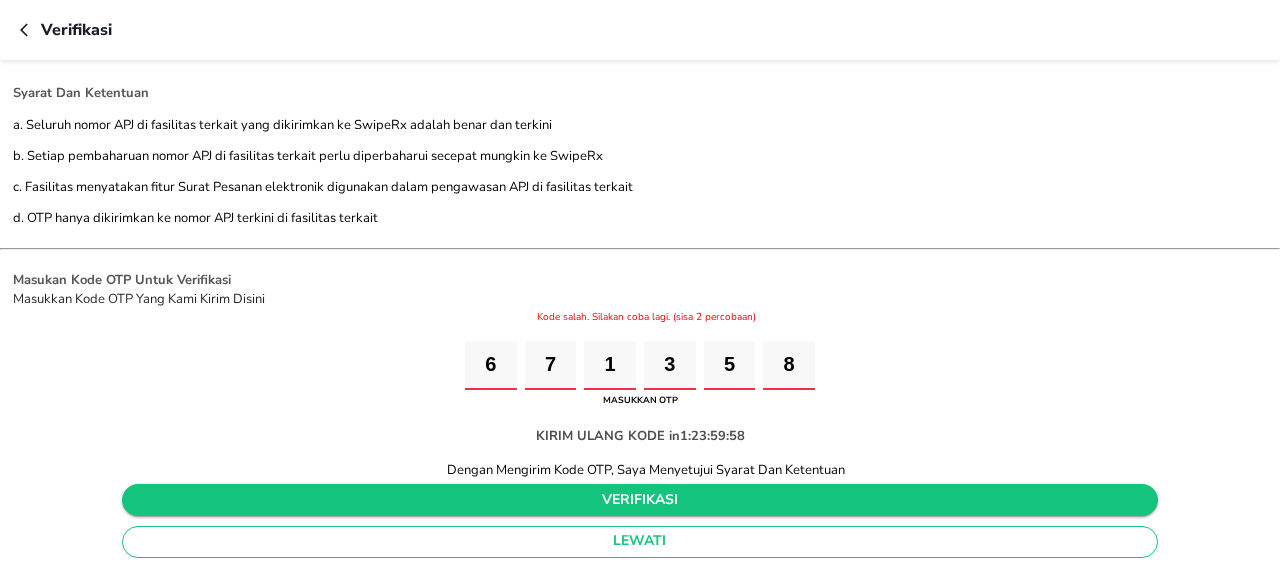 type on "8" 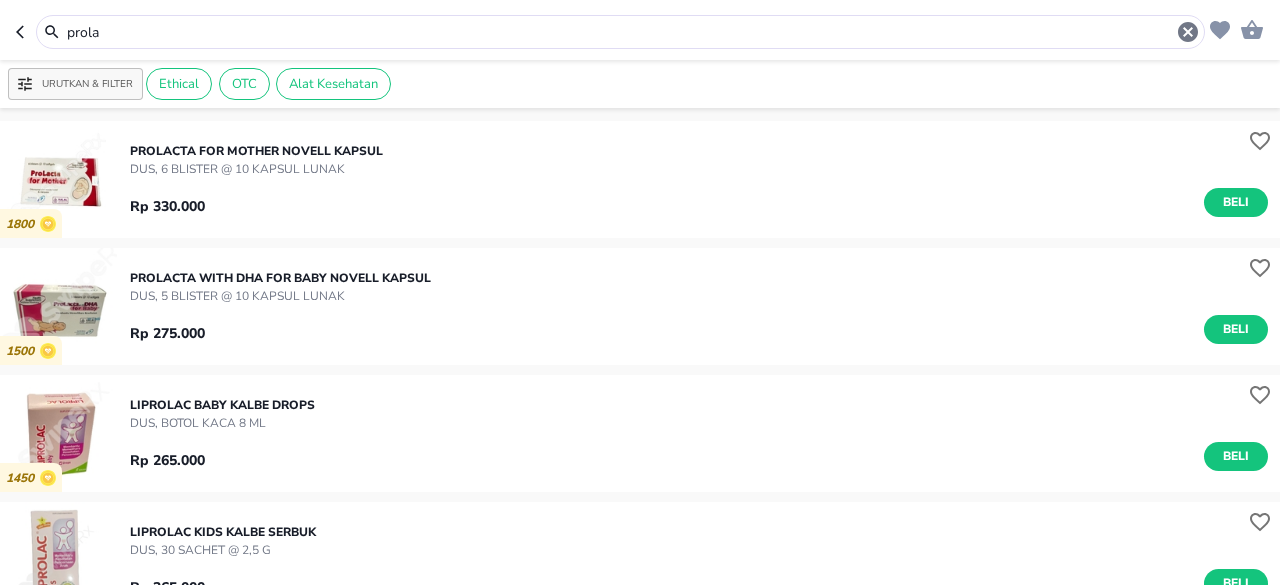click on "prola" at bounding box center [620, 32] 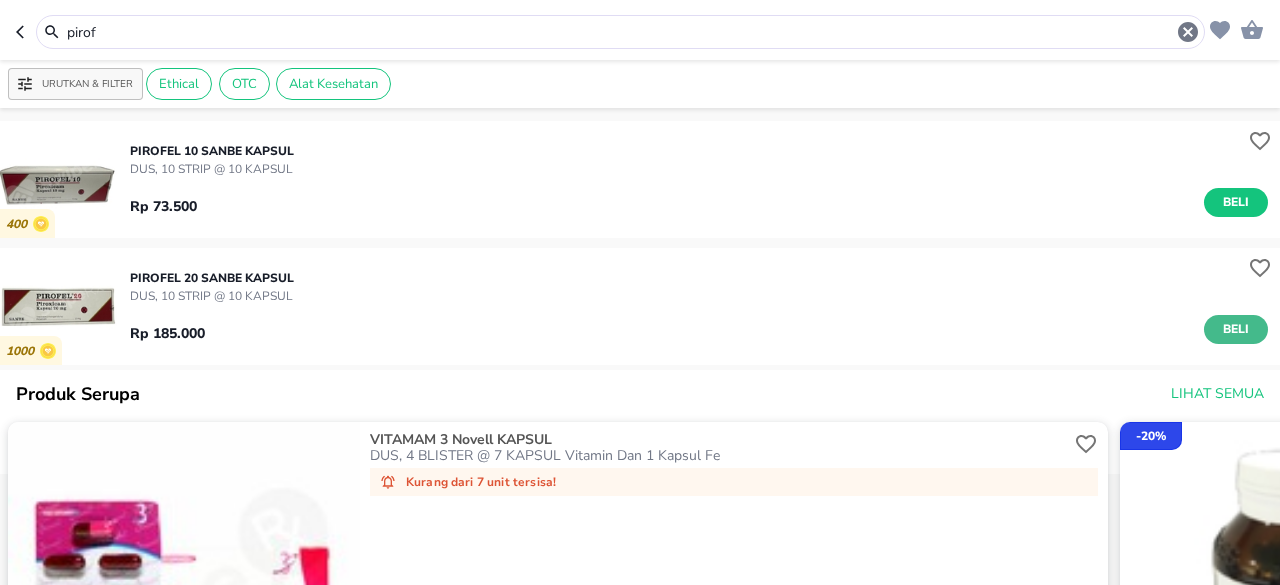 click on "Beli" at bounding box center [1236, 329] 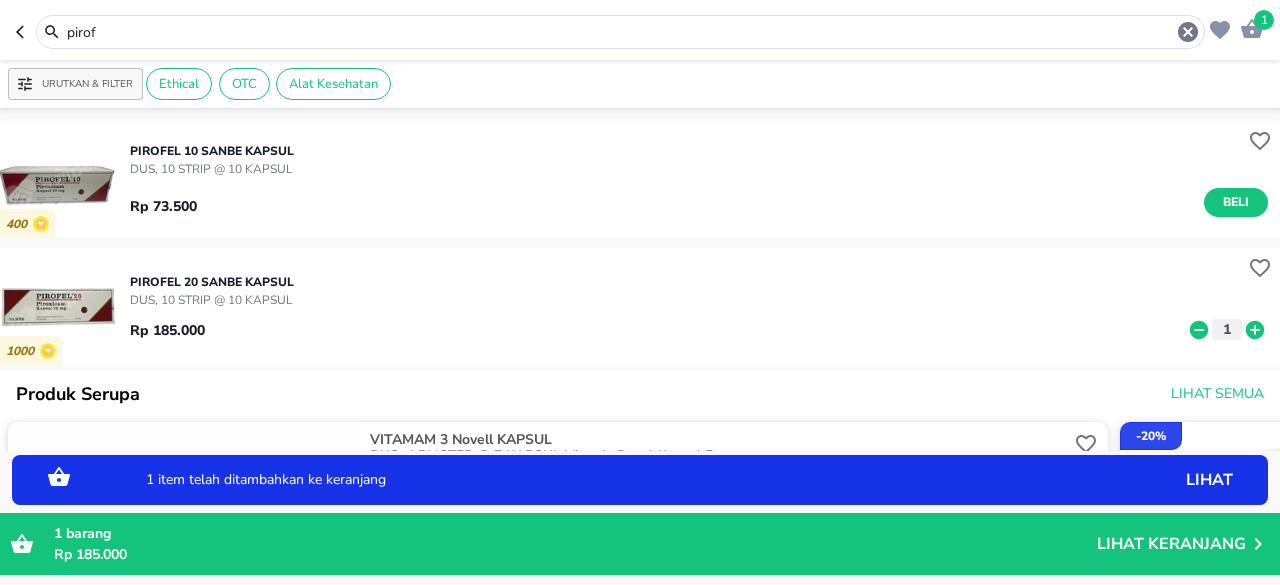click on "PIROFEL 20 Sanbe KAPSUL" at bounding box center [212, 282] 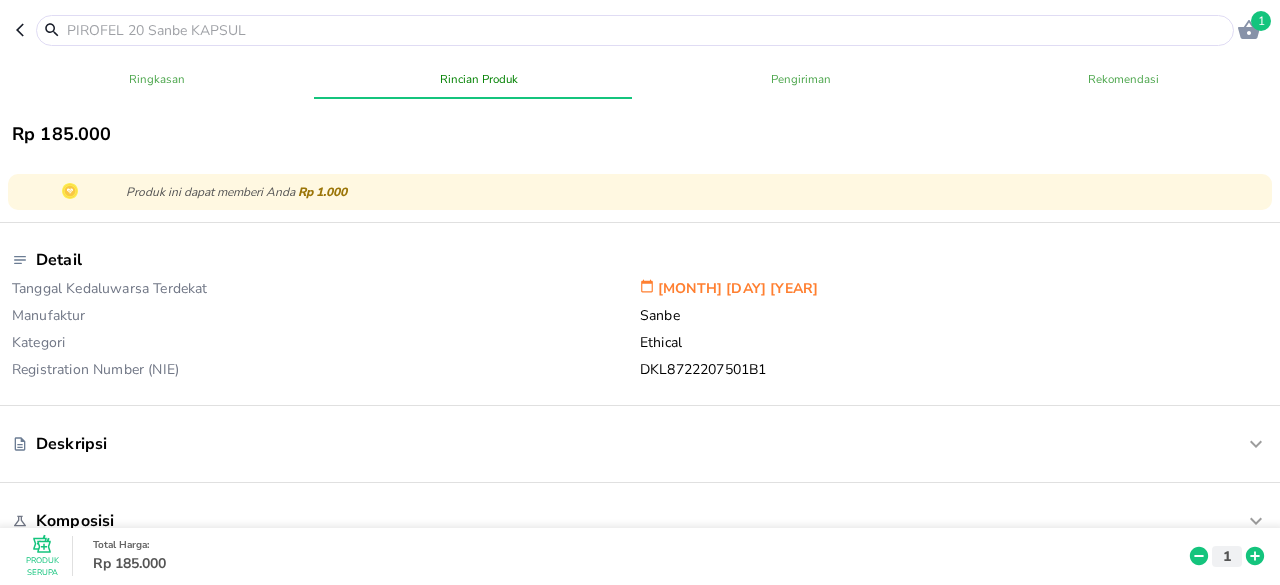 scroll, scrollTop: 0, scrollLeft: 0, axis: both 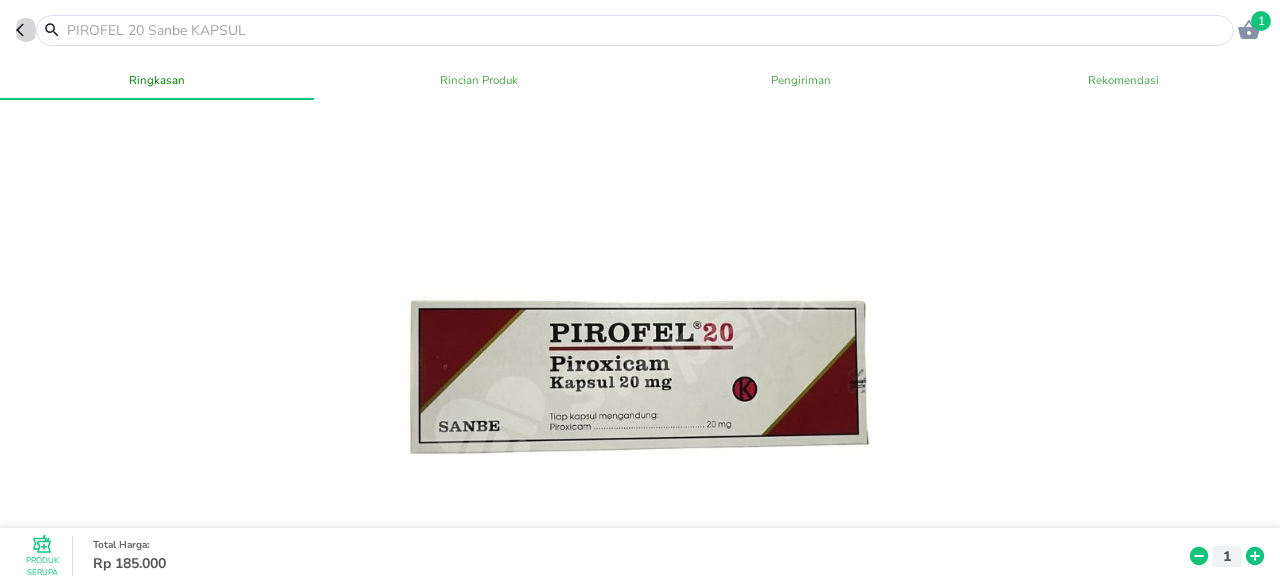 click 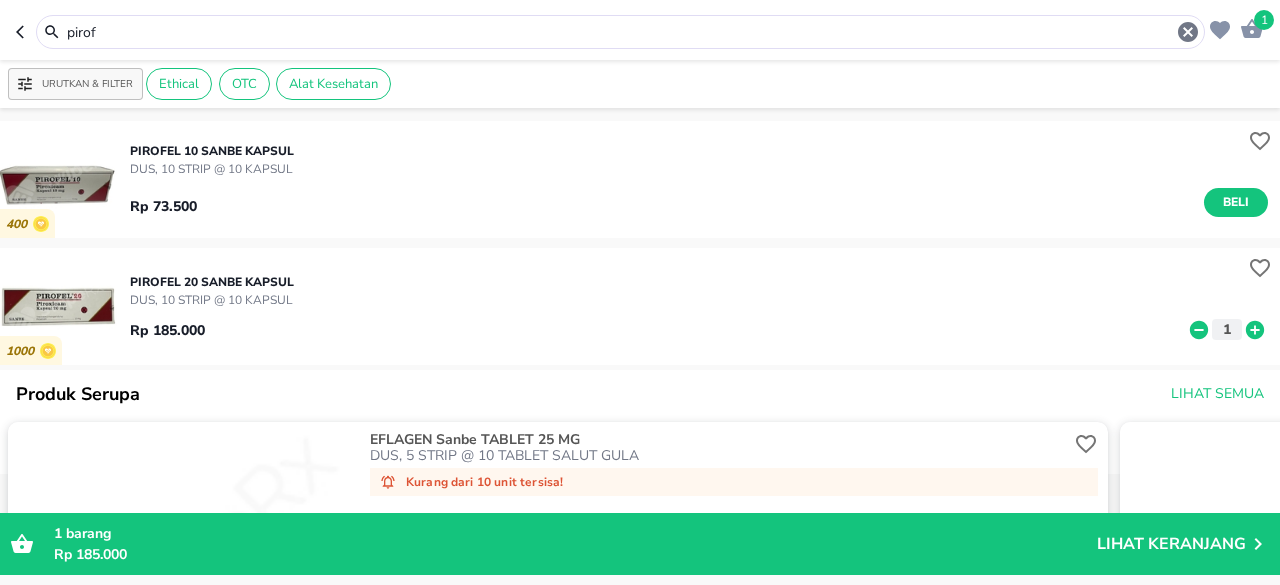 click on "pirof" at bounding box center (620, 32) 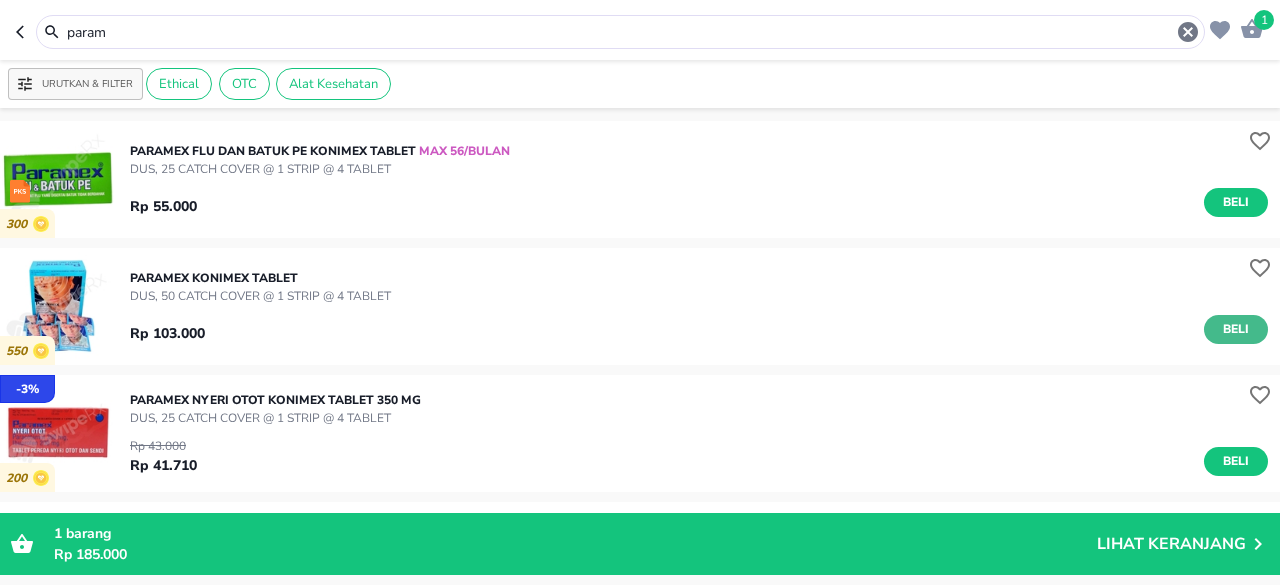 click on "Beli" at bounding box center (1236, 329) 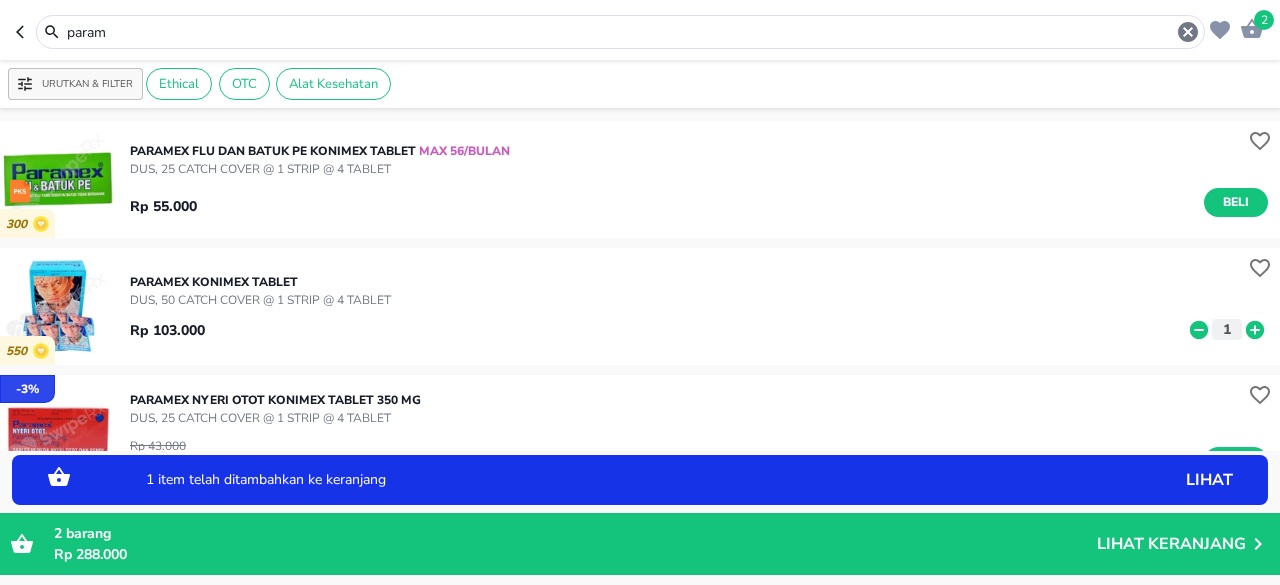 click on "param" at bounding box center (620, 32) 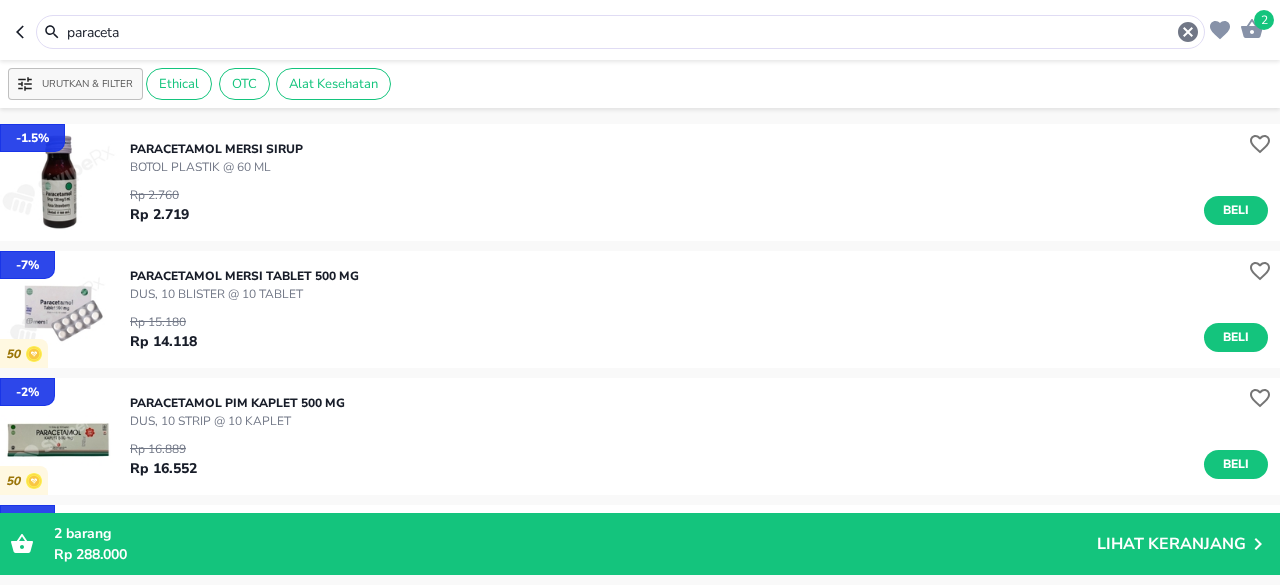 scroll, scrollTop: 800, scrollLeft: 0, axis: vertical 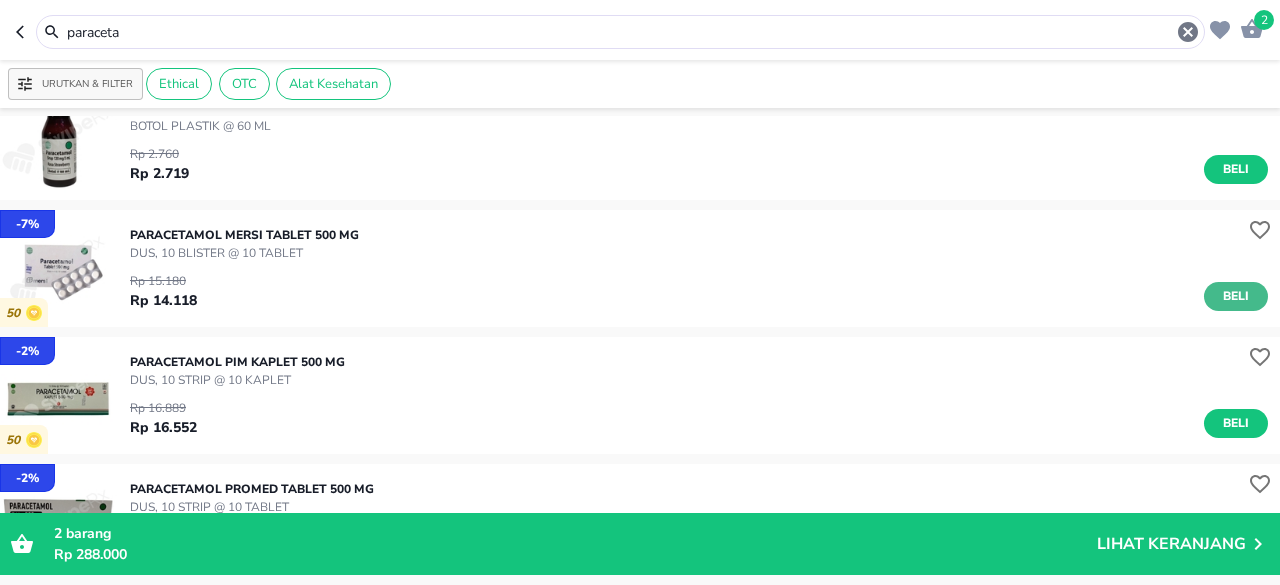 click on "Beli" at bounding box center (1236, 296) 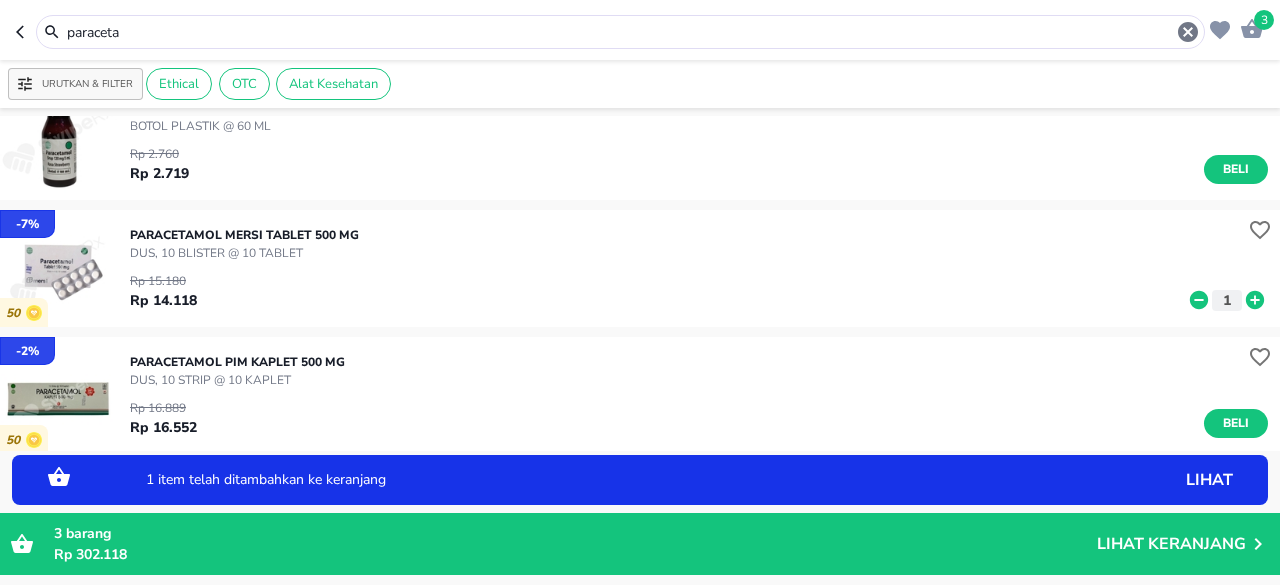 click 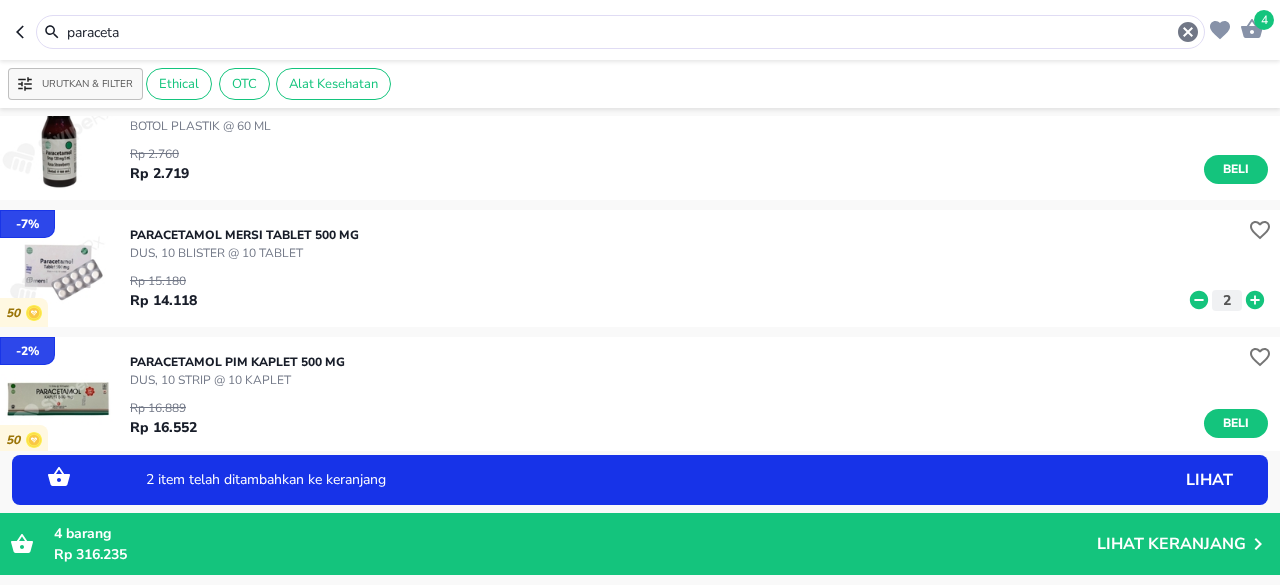 click 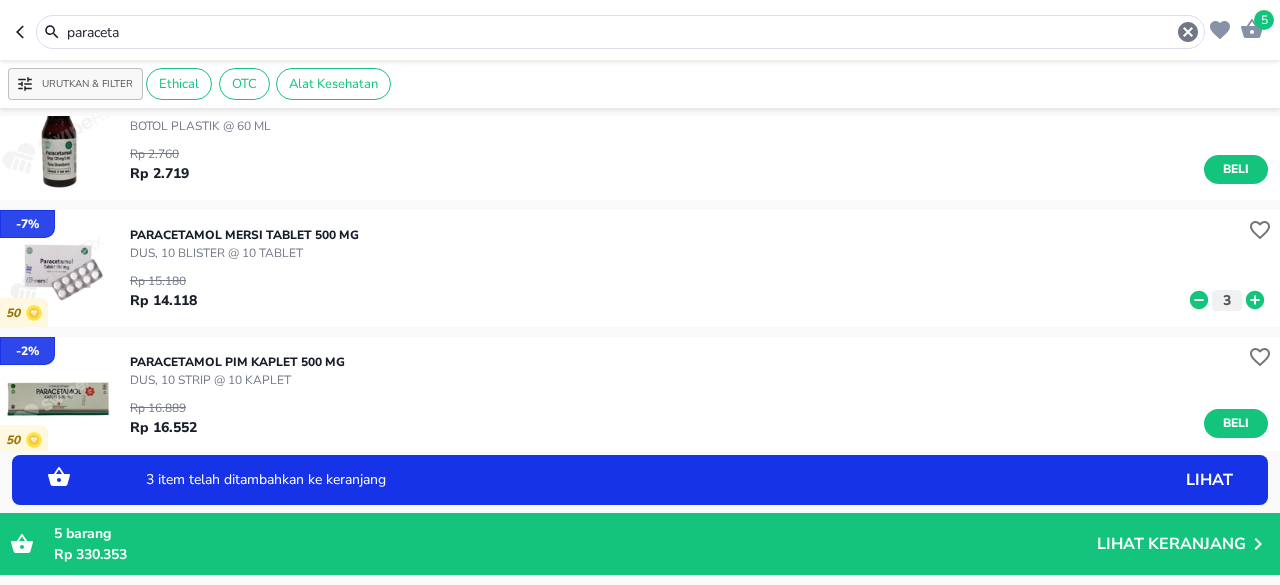click 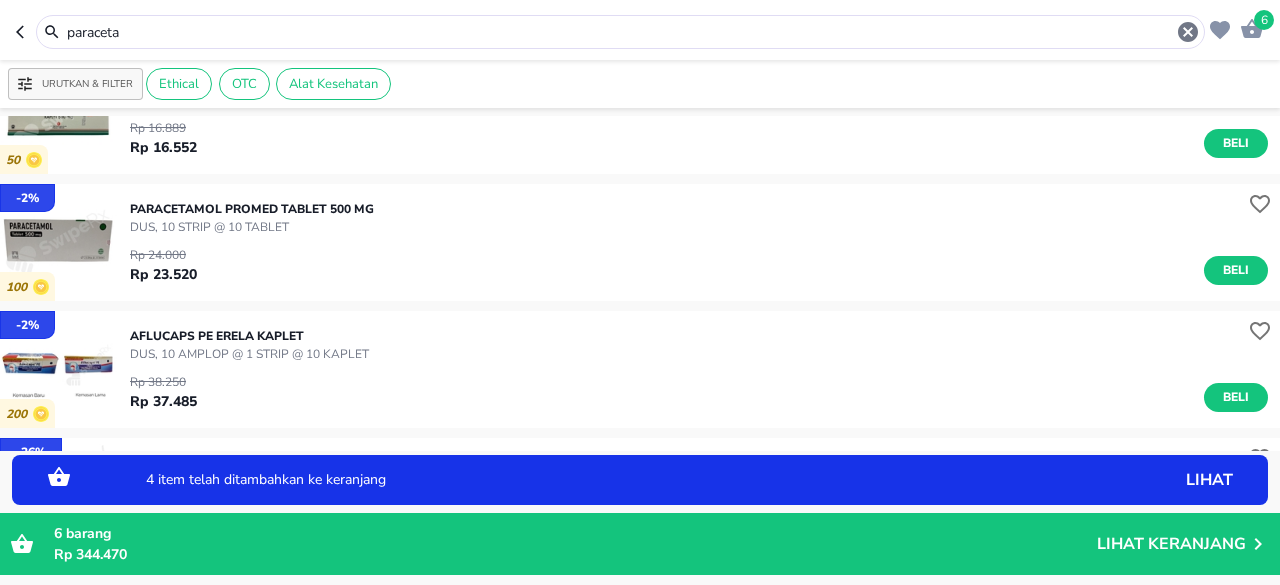 scroll, scrollTop: 1100, scrollLeft: 0, axis: vertical 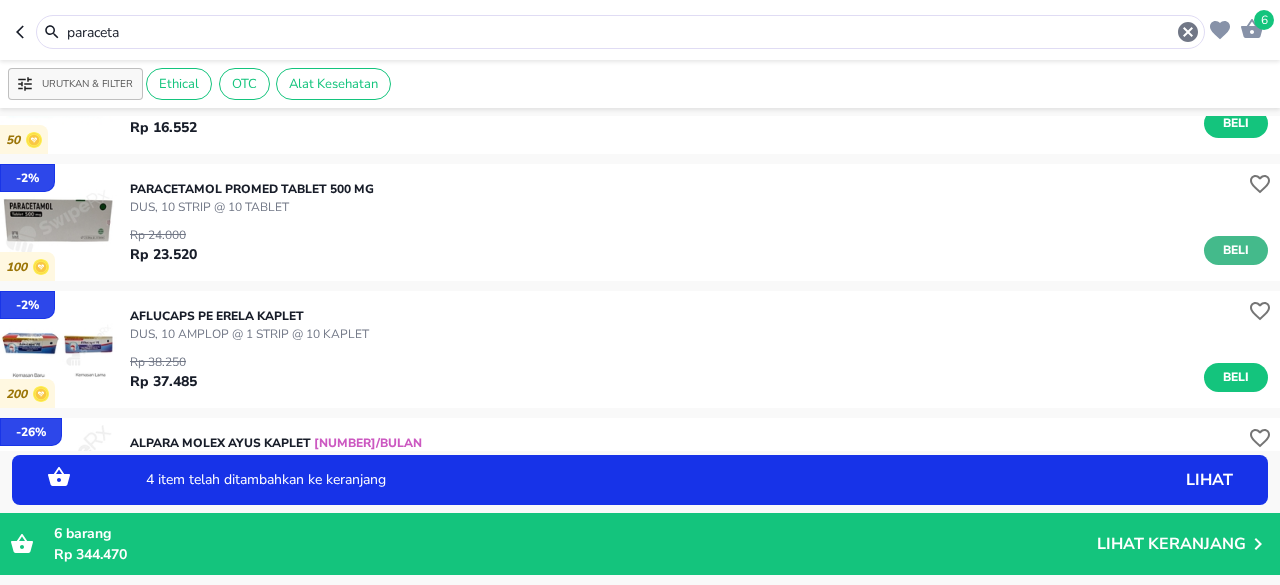 click on "Beli" at bounding box center (1236, 250) 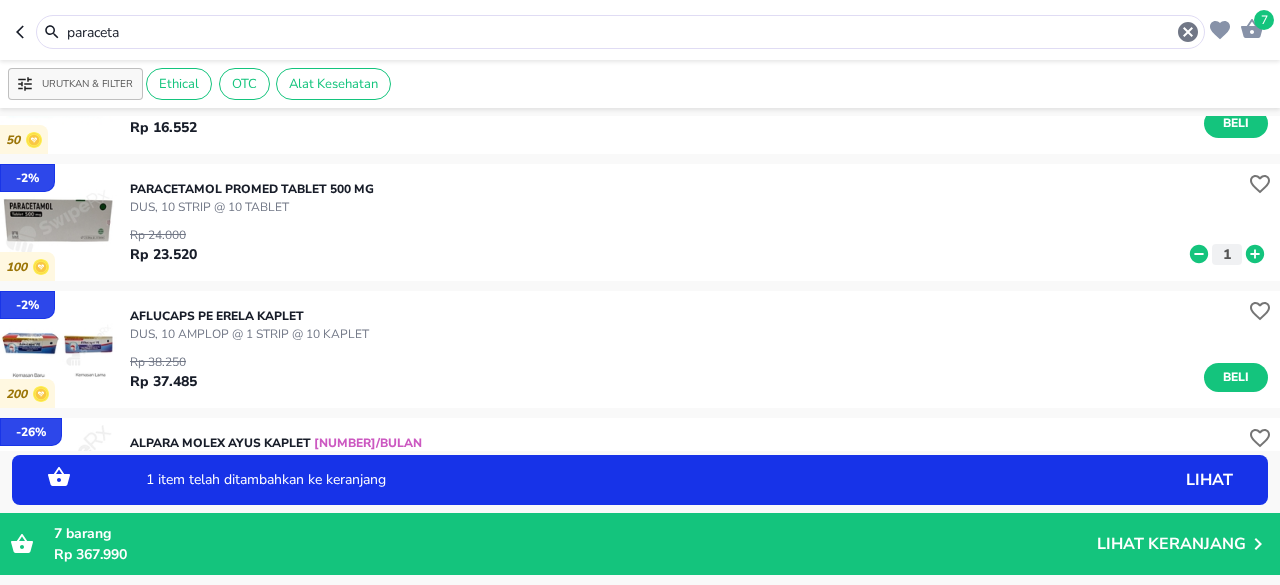 click 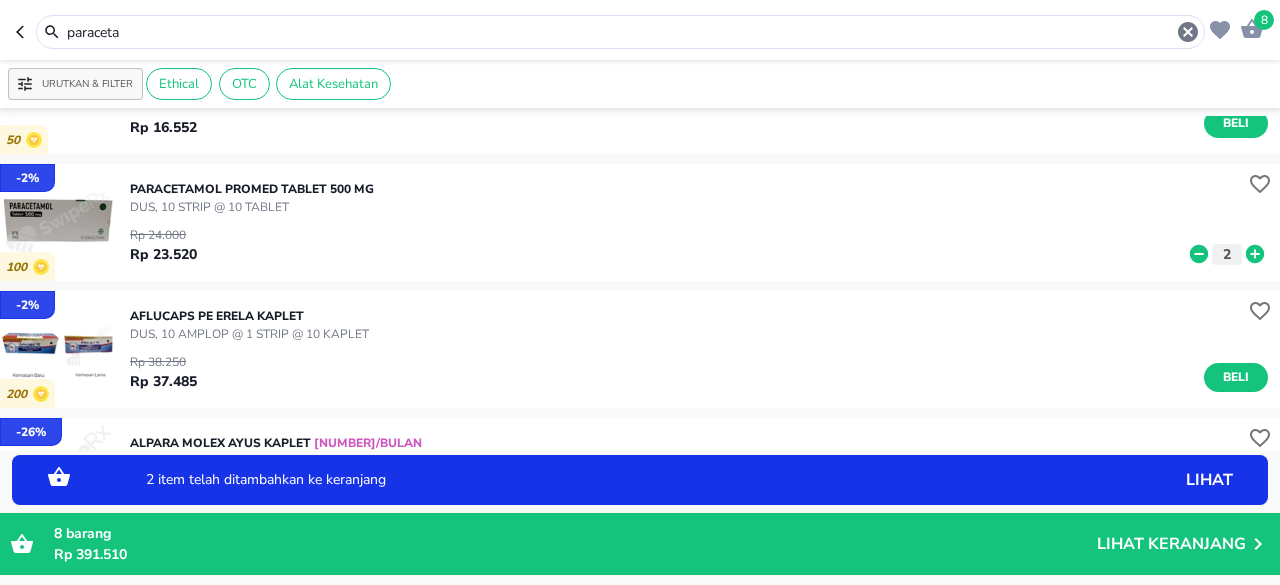 click 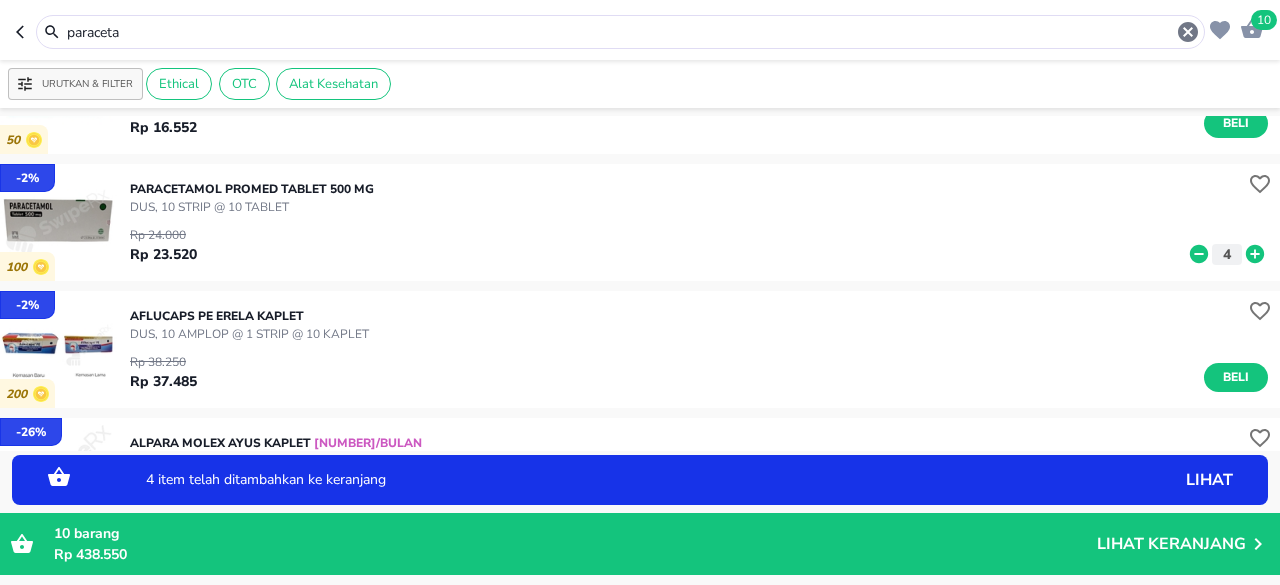 click 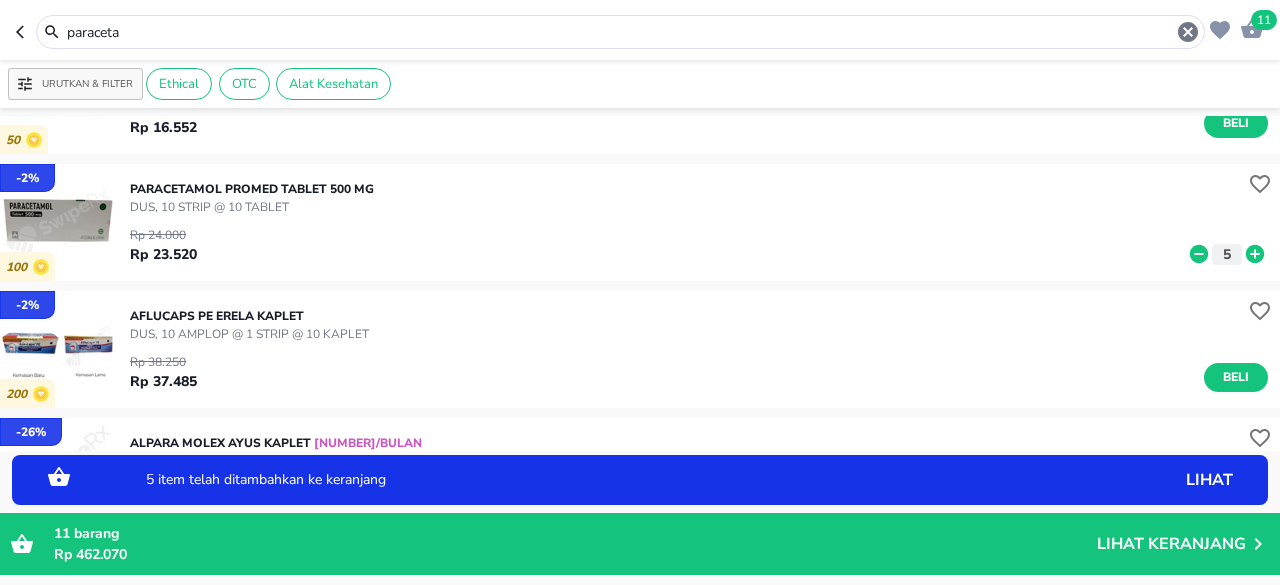 click 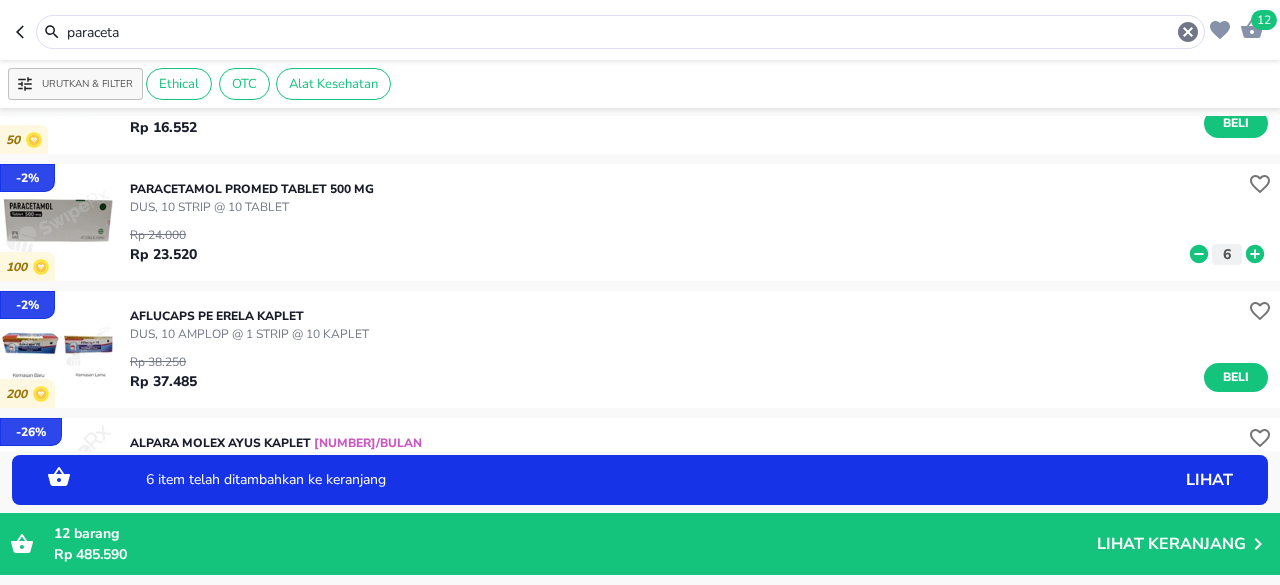 click 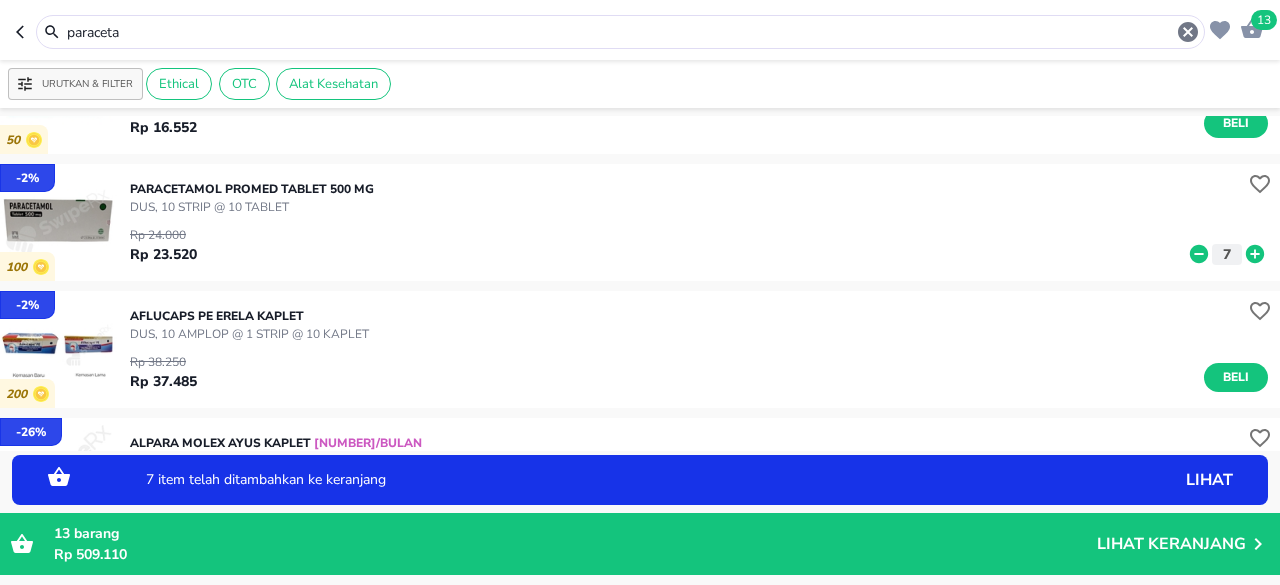 click 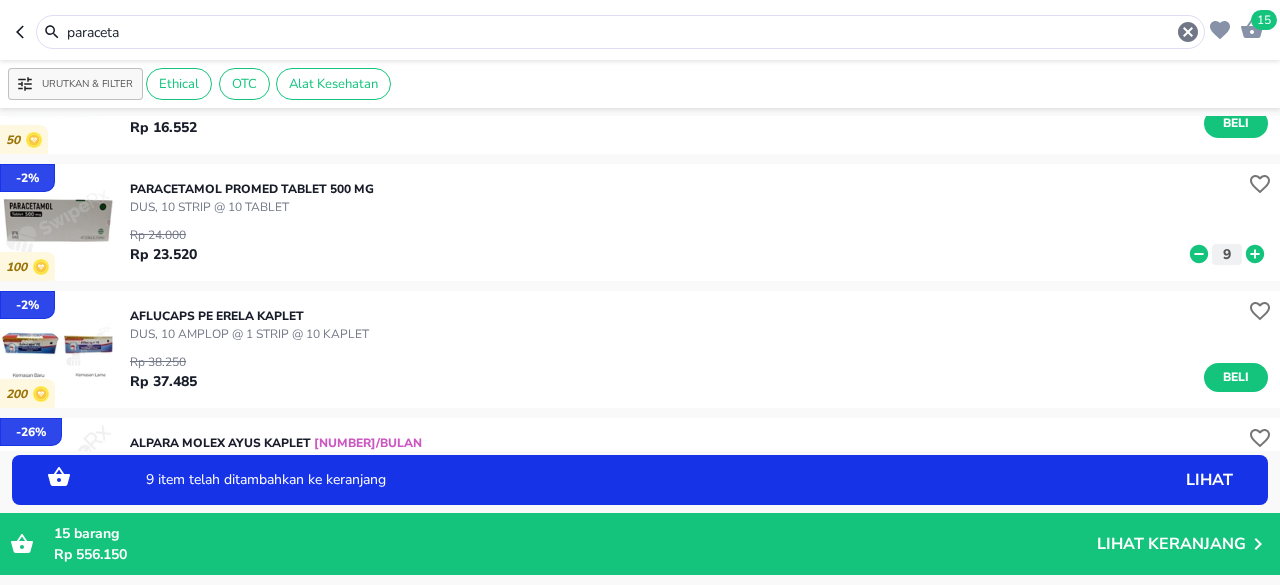 click 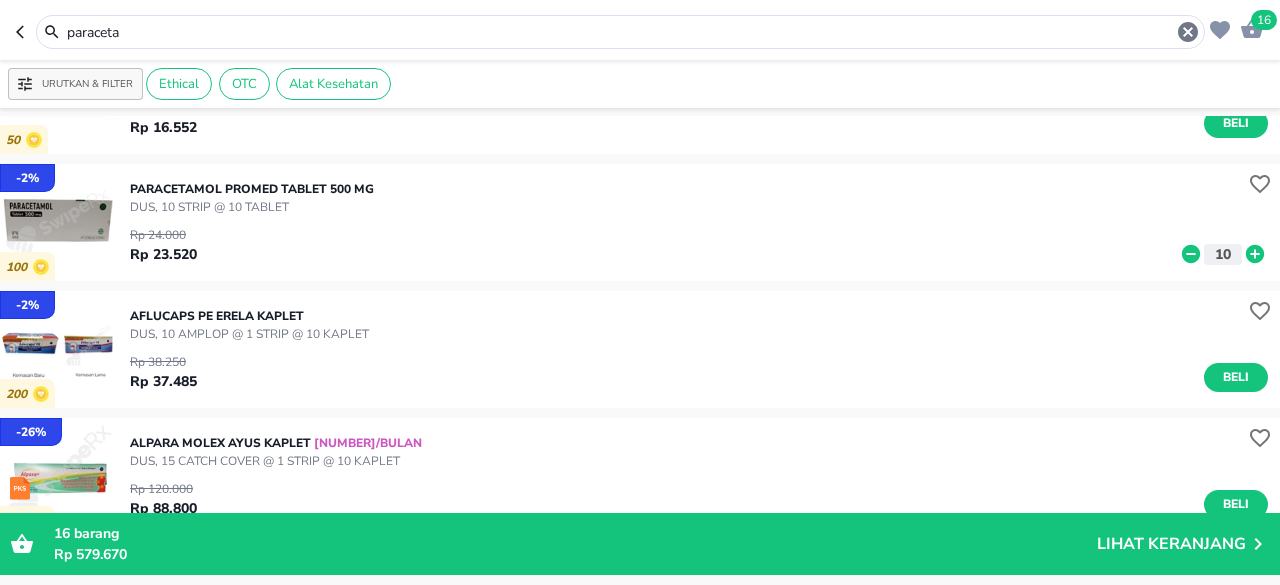 click on "paraceta" at bounding box center (620, 32) 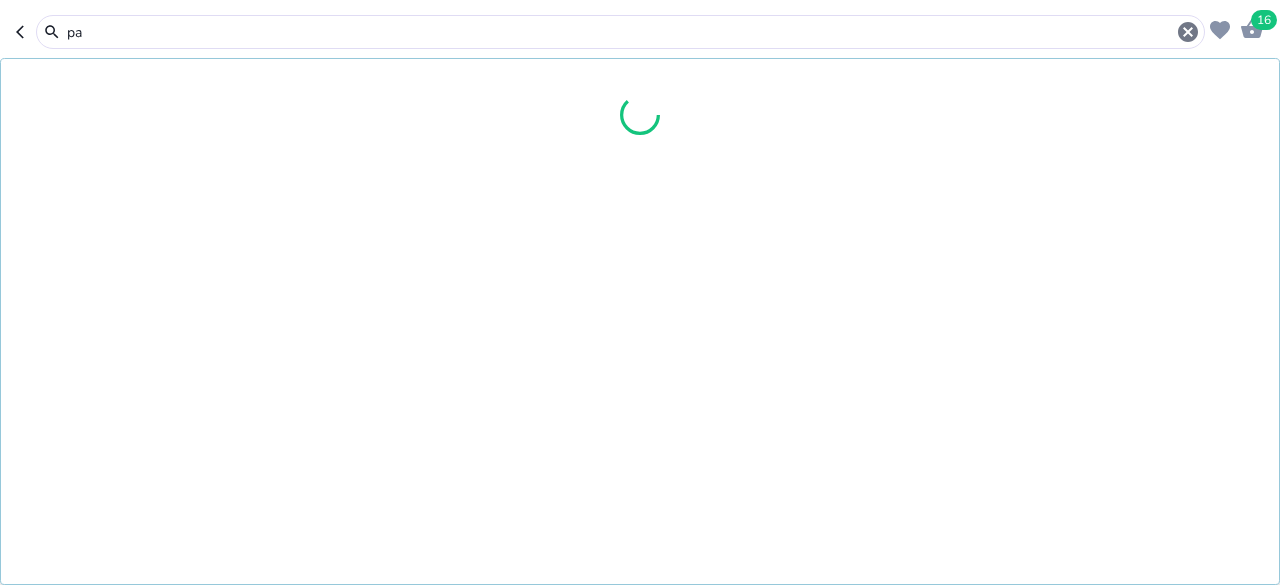 type on "p" 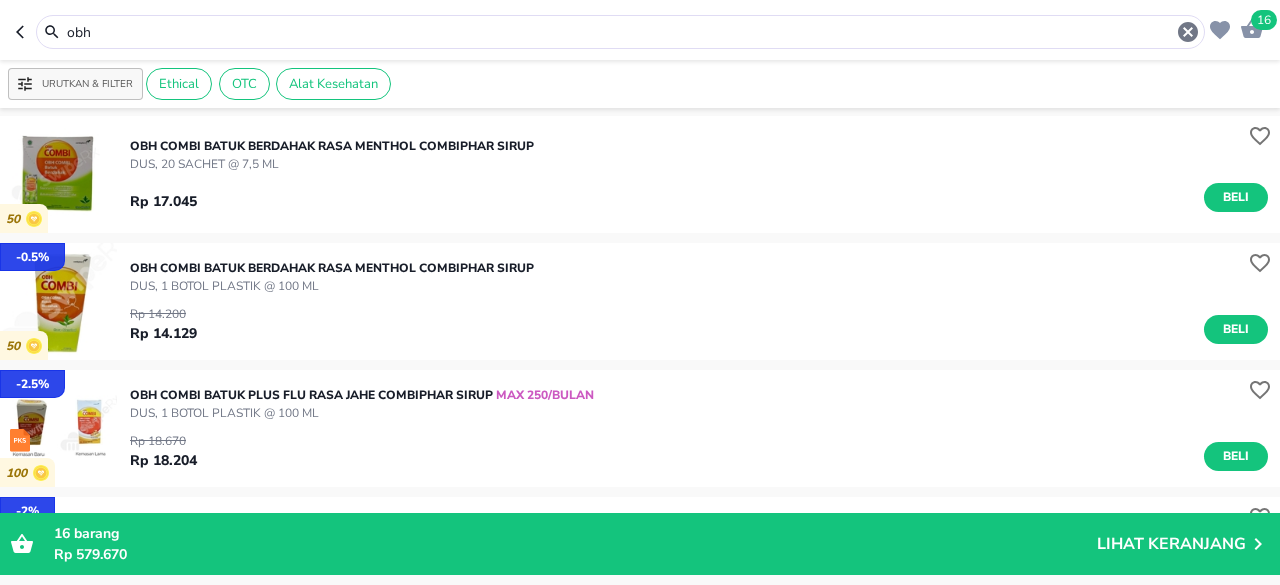 scroll, scrollTop: 700, scrollLeft: 0, axis: vertical 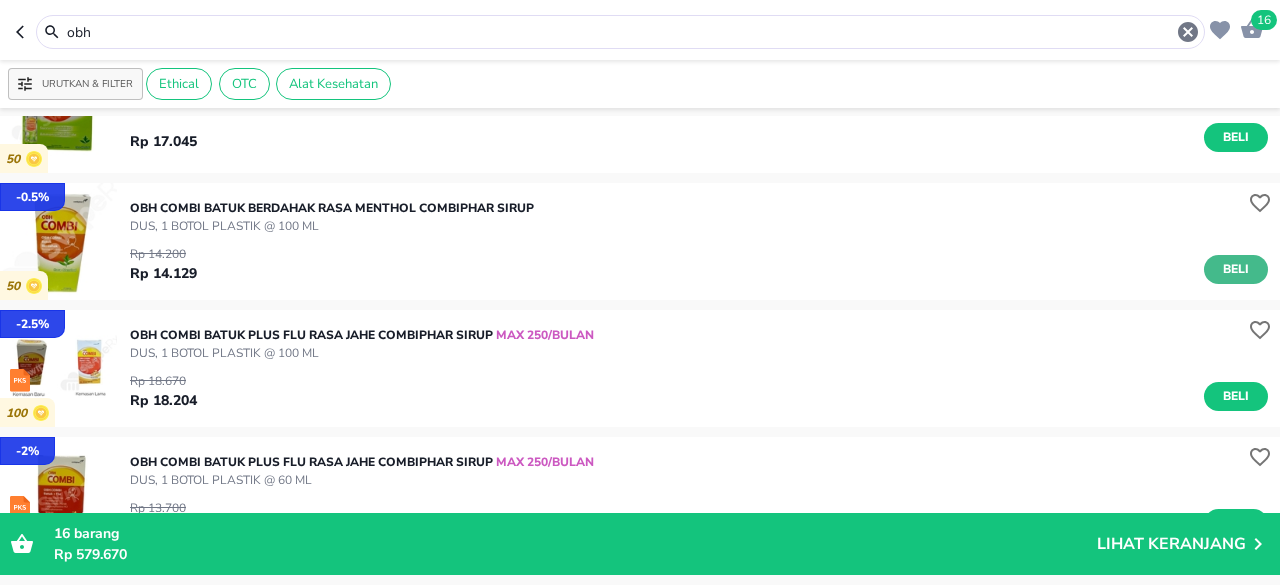 click on "Beli" at bounding box center [1236, 269] 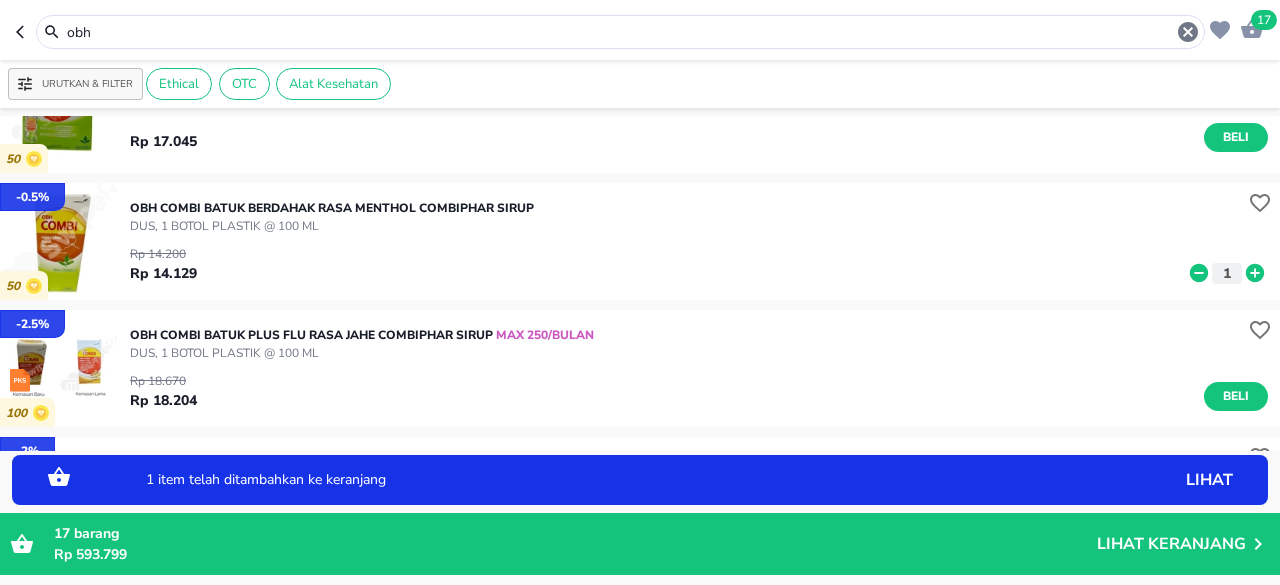 click 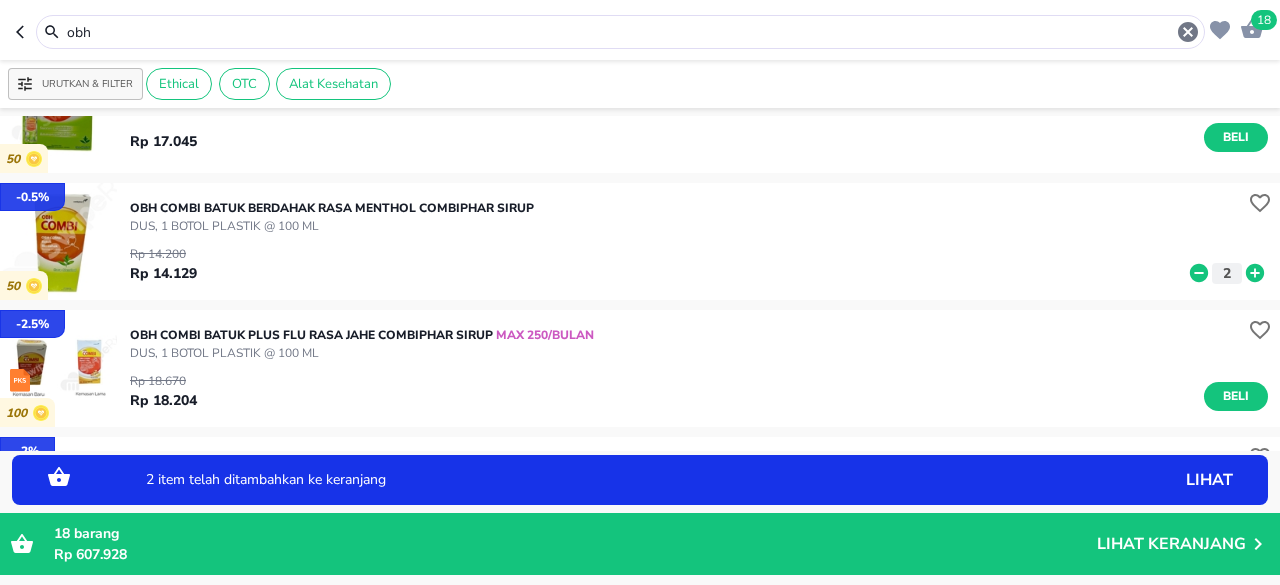 click 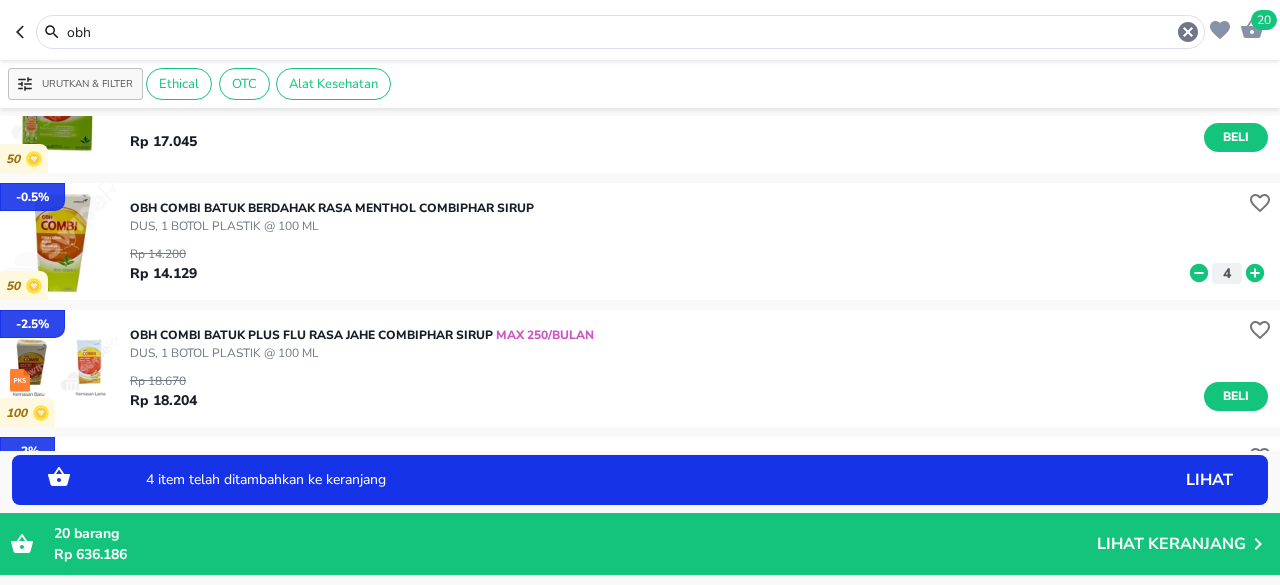 click 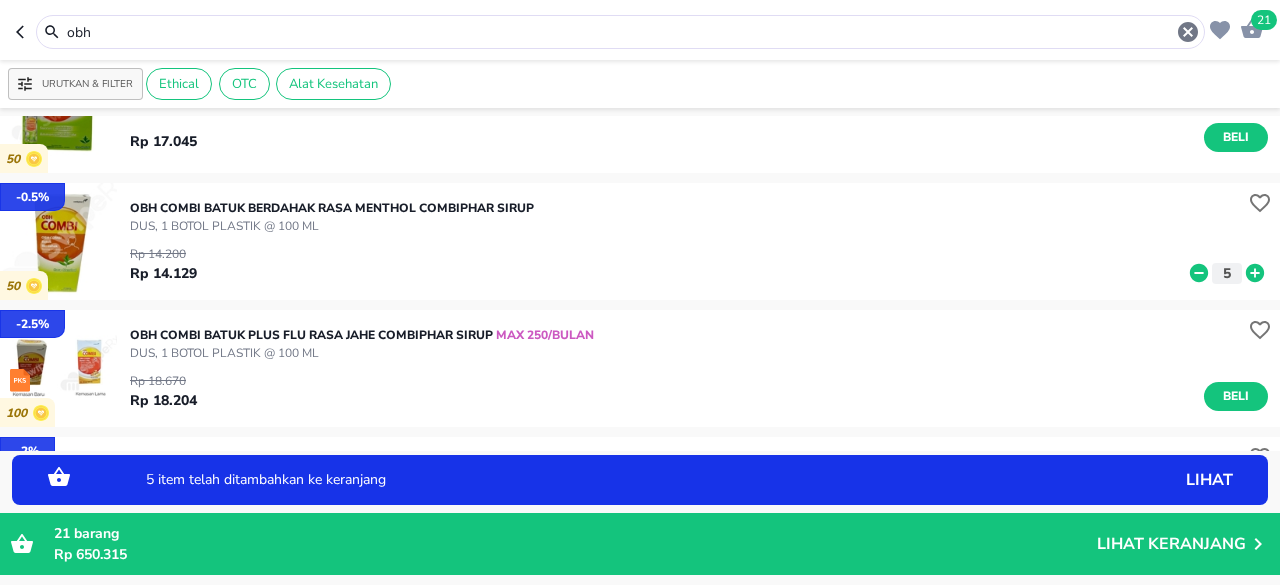 click 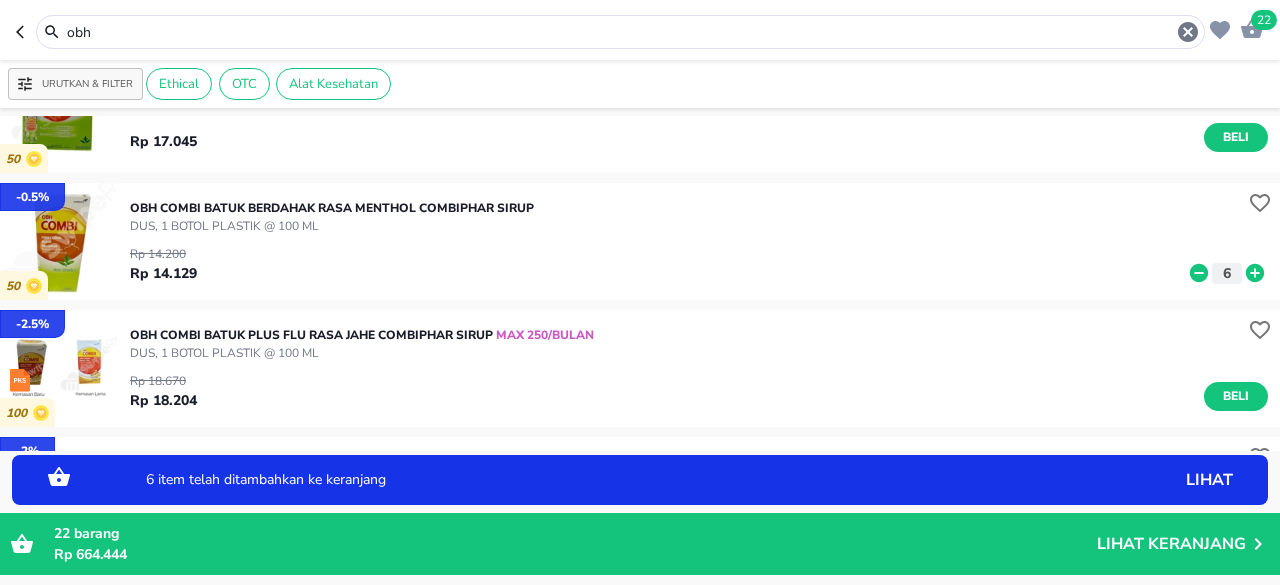 click 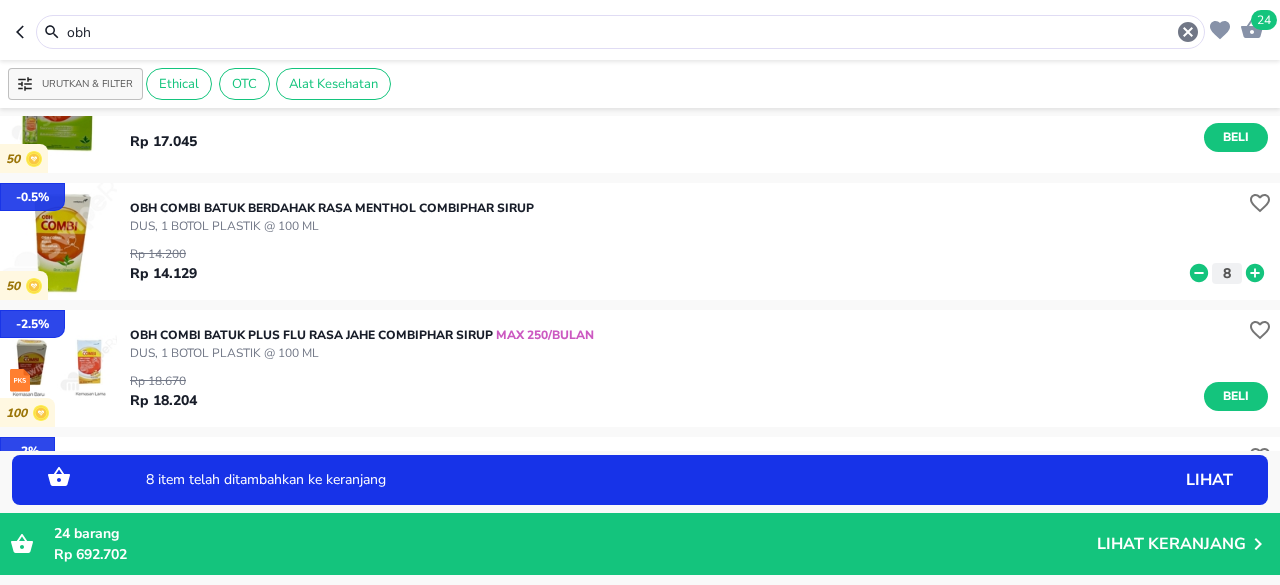 click 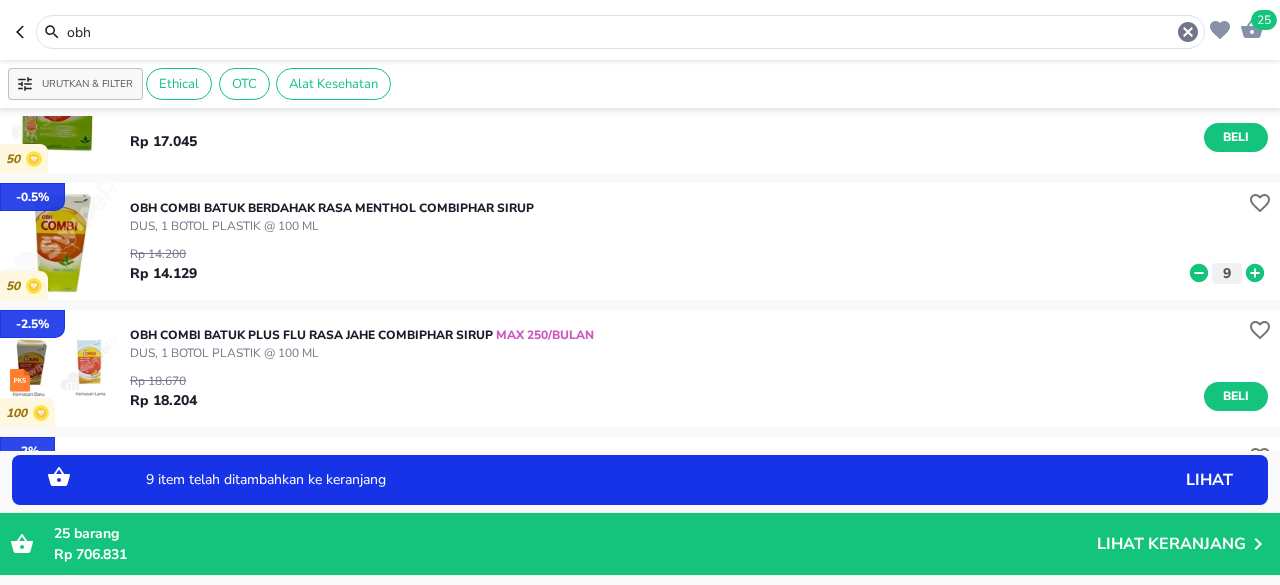 click 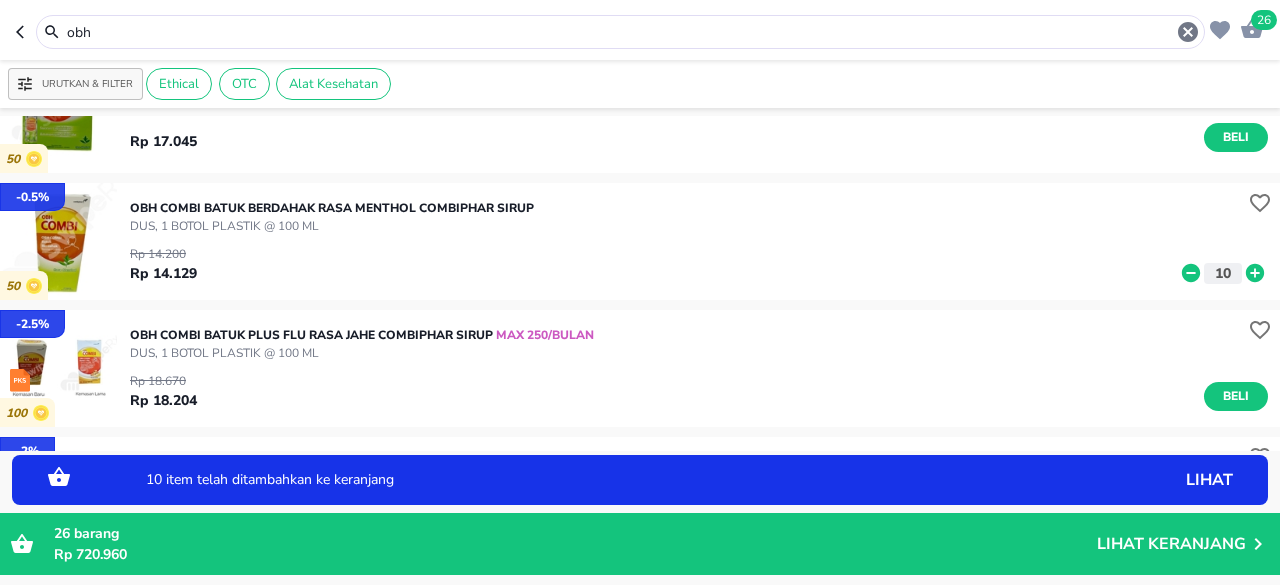 click 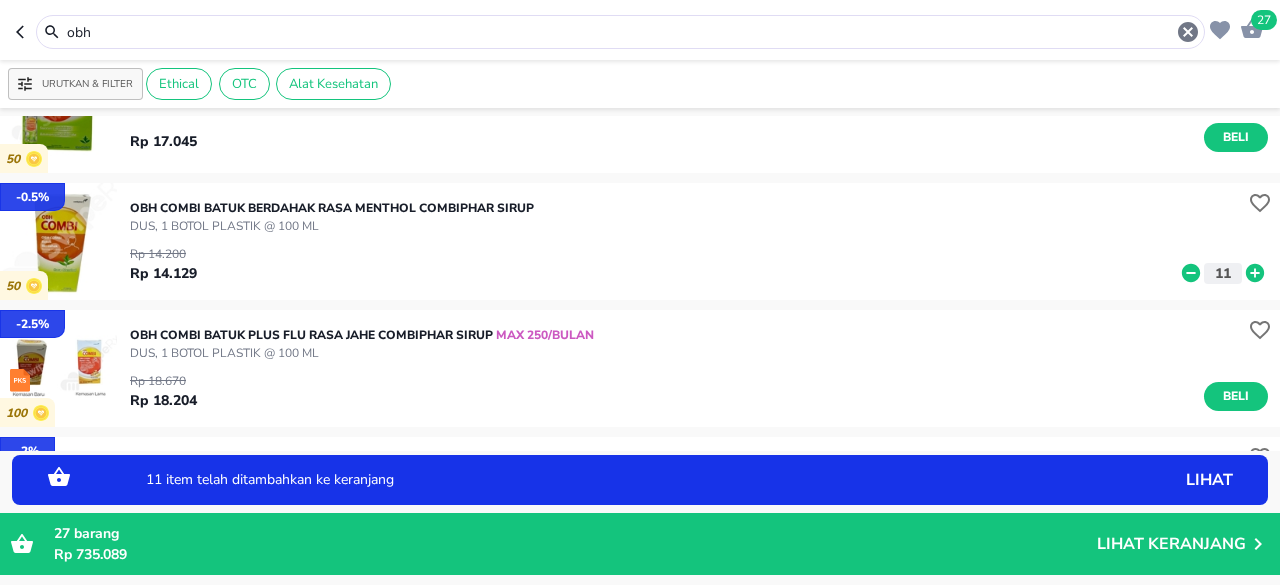 click 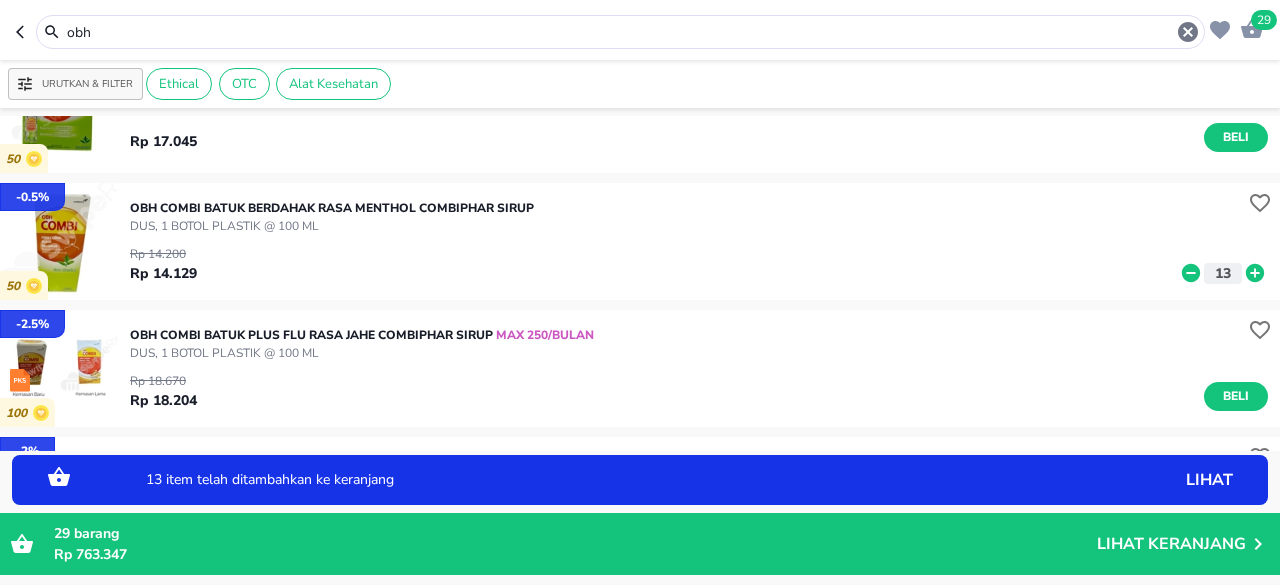 click 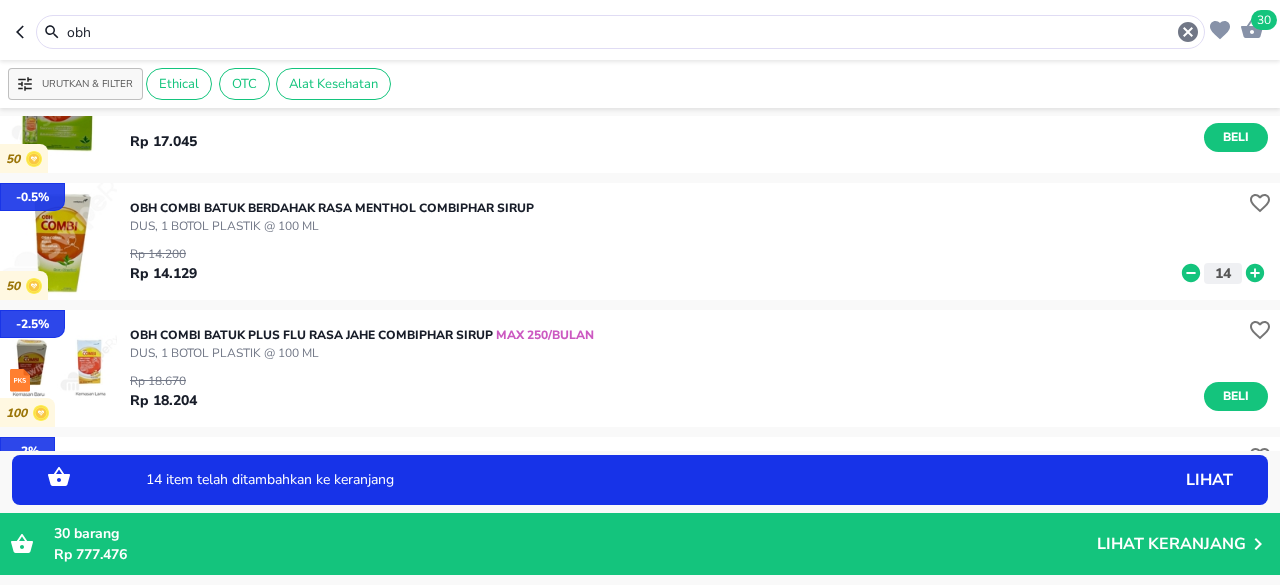 click 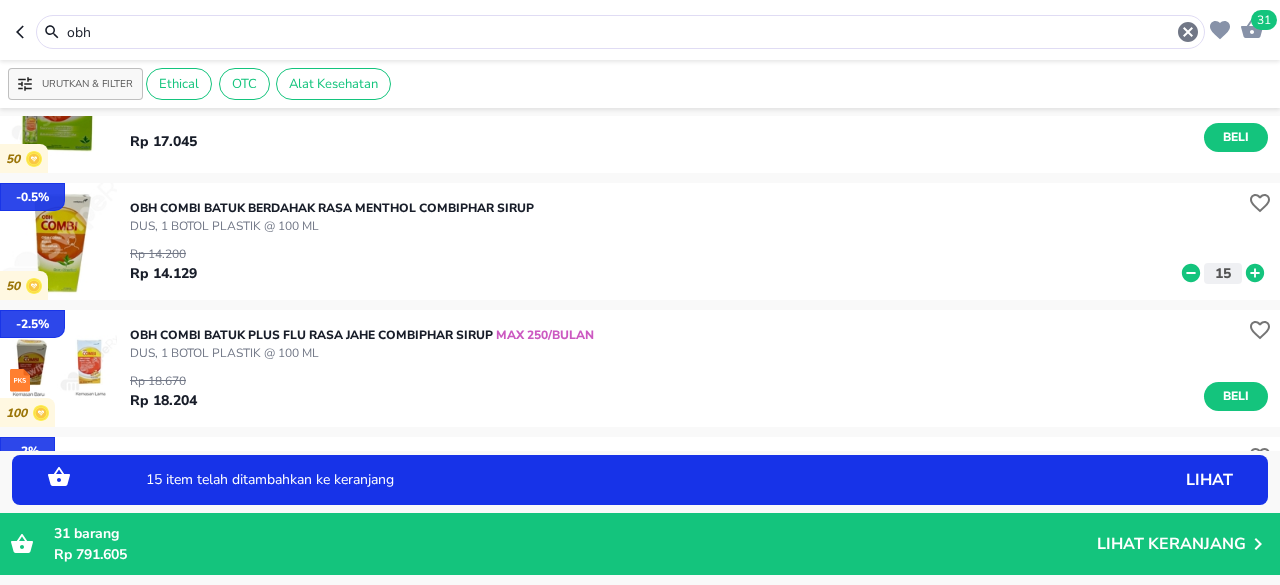 click 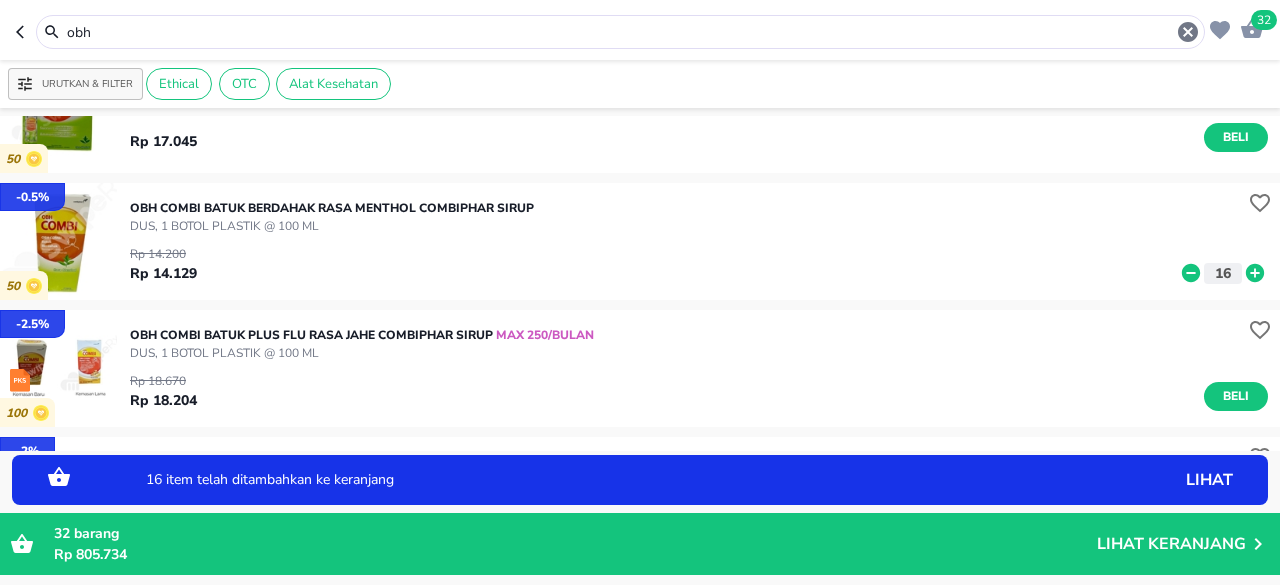 click 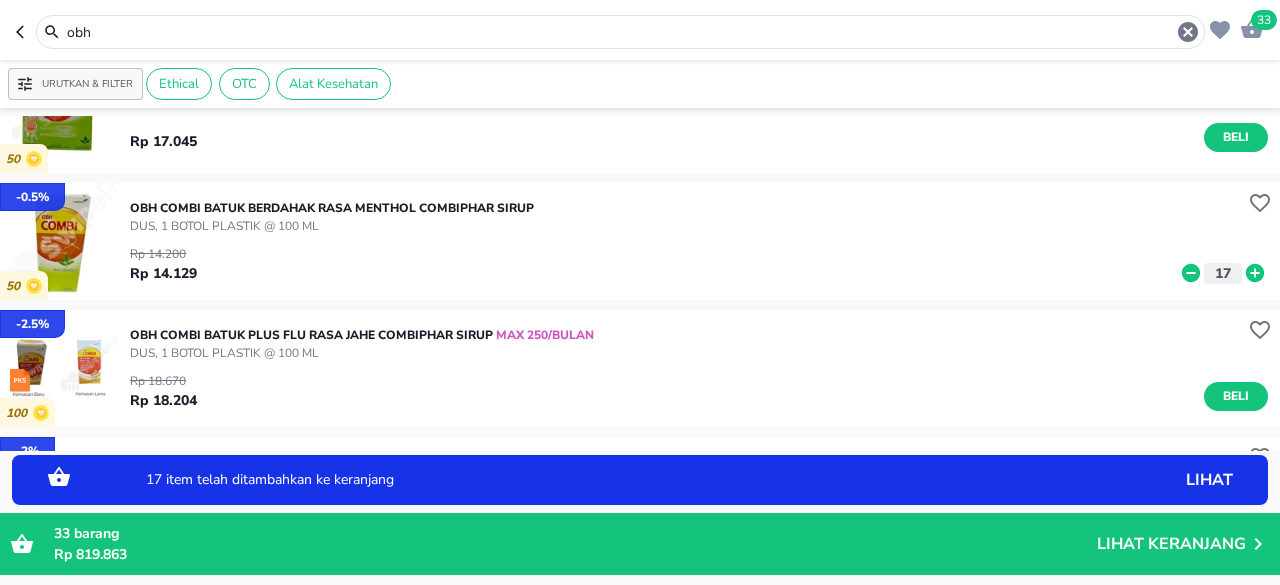 click 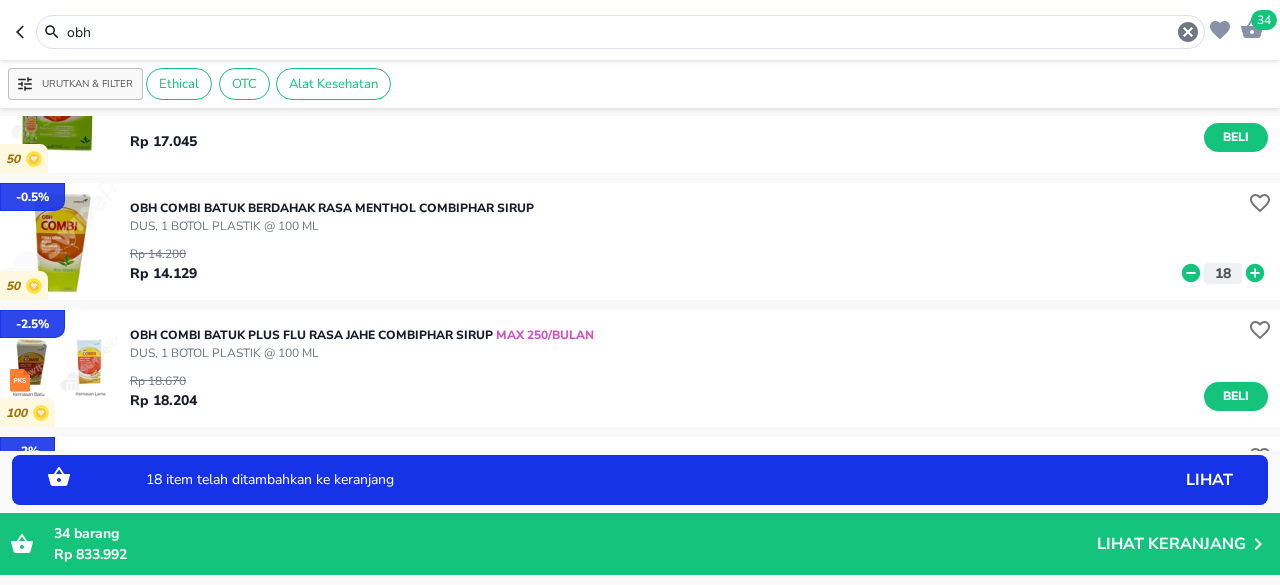 click 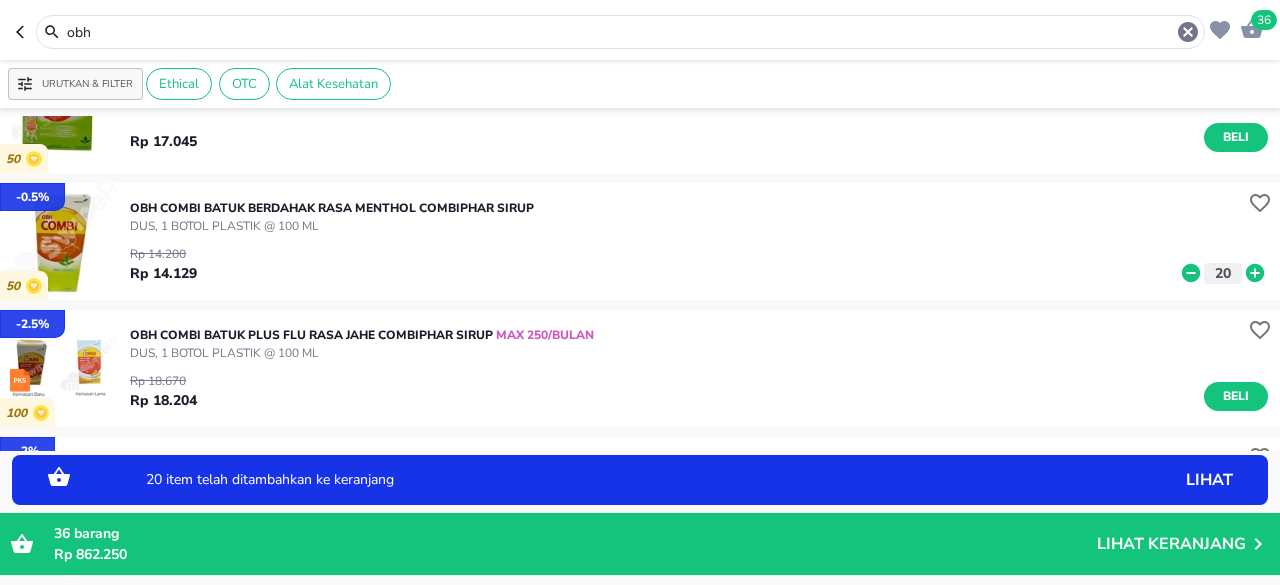 click 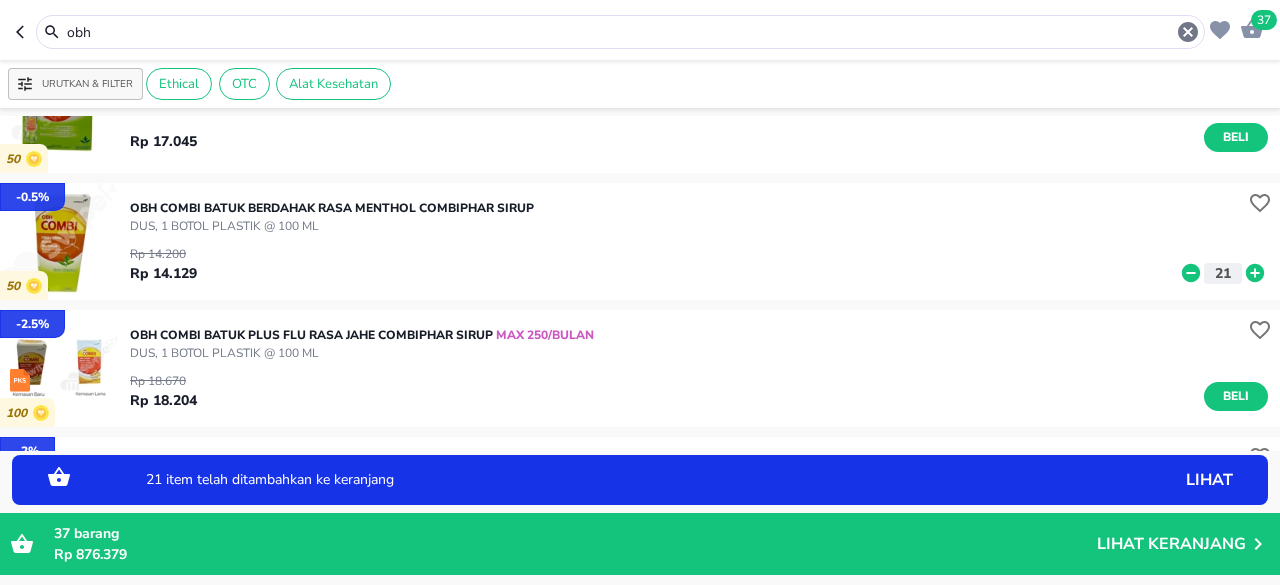 click 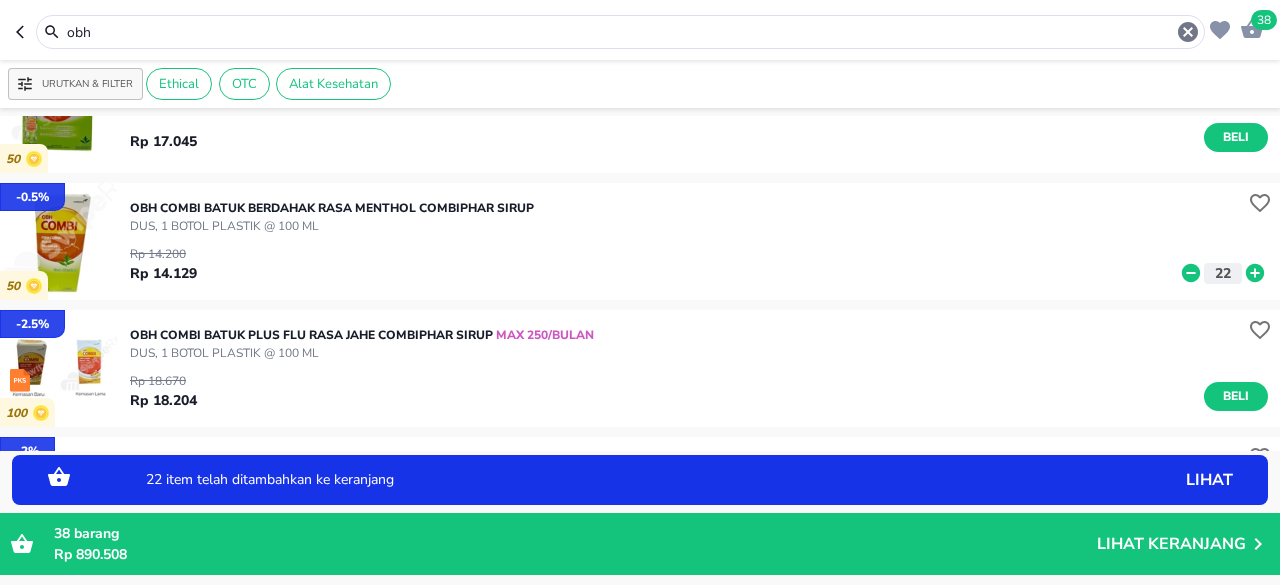 click 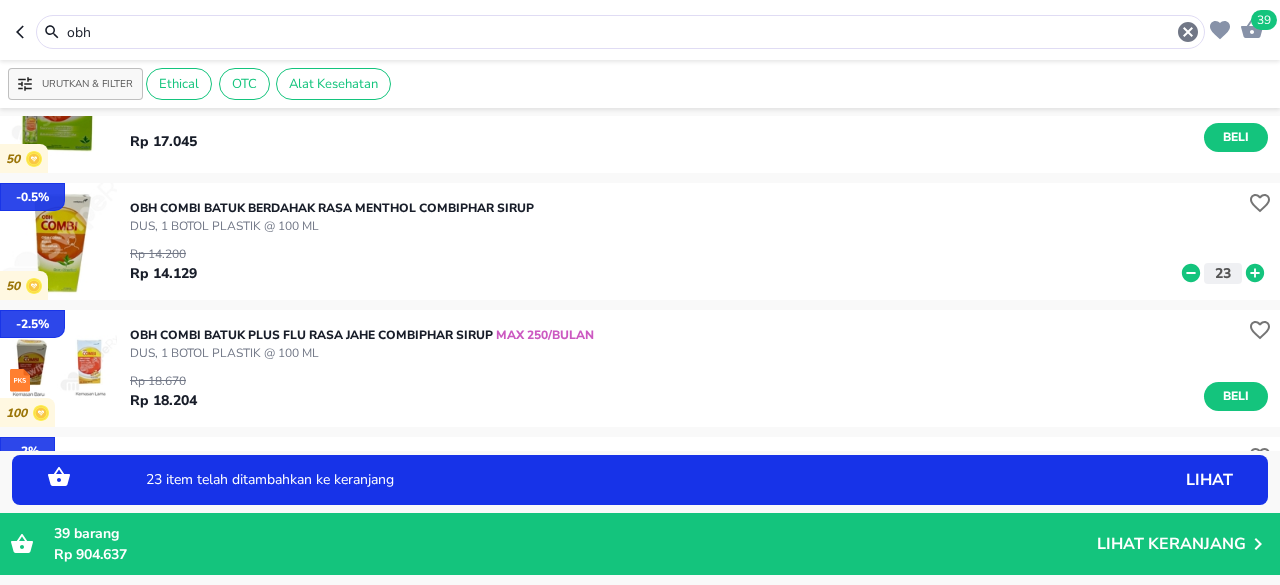 click 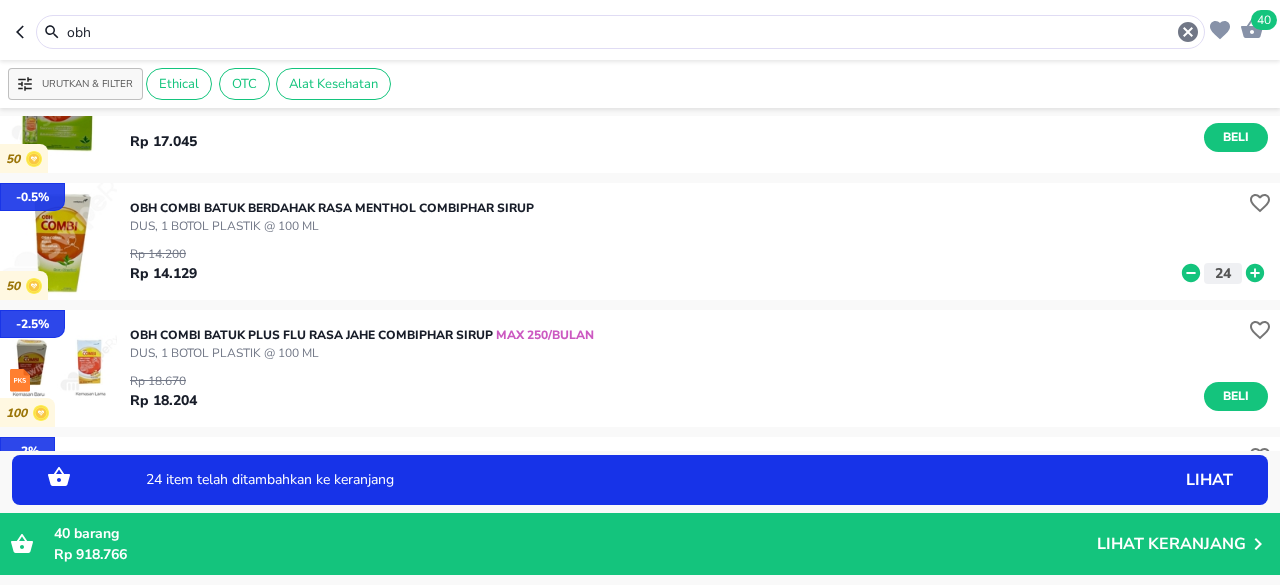 click on "obh" at bounding box center [620, 32] 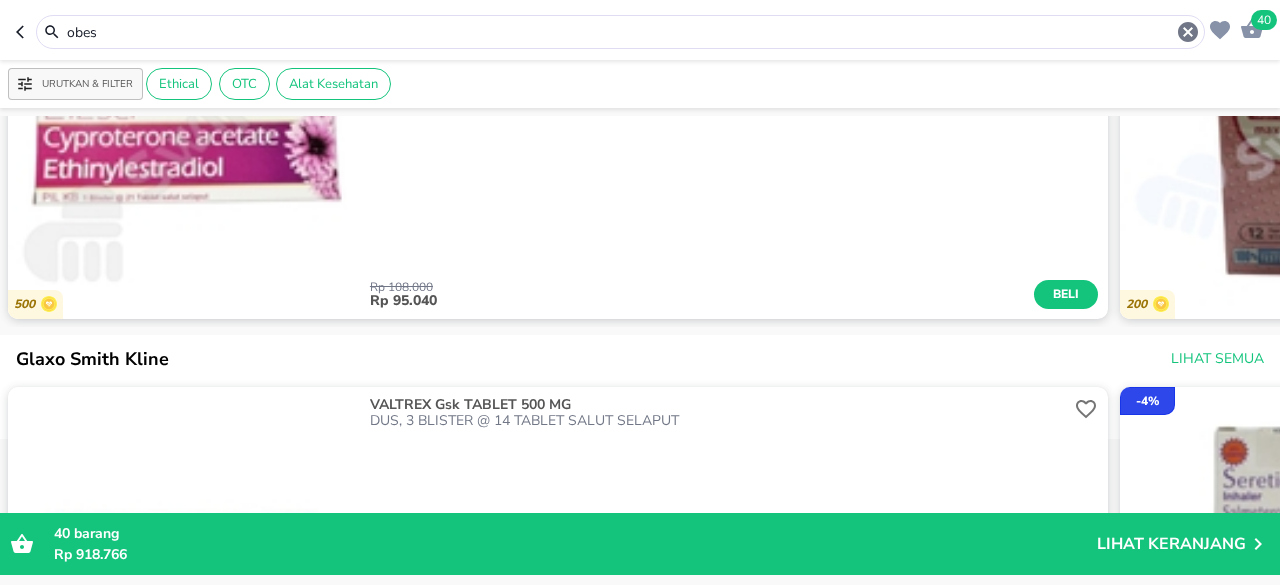 scroll, scrollTop: 0, scrollLeft: 0, axis: both 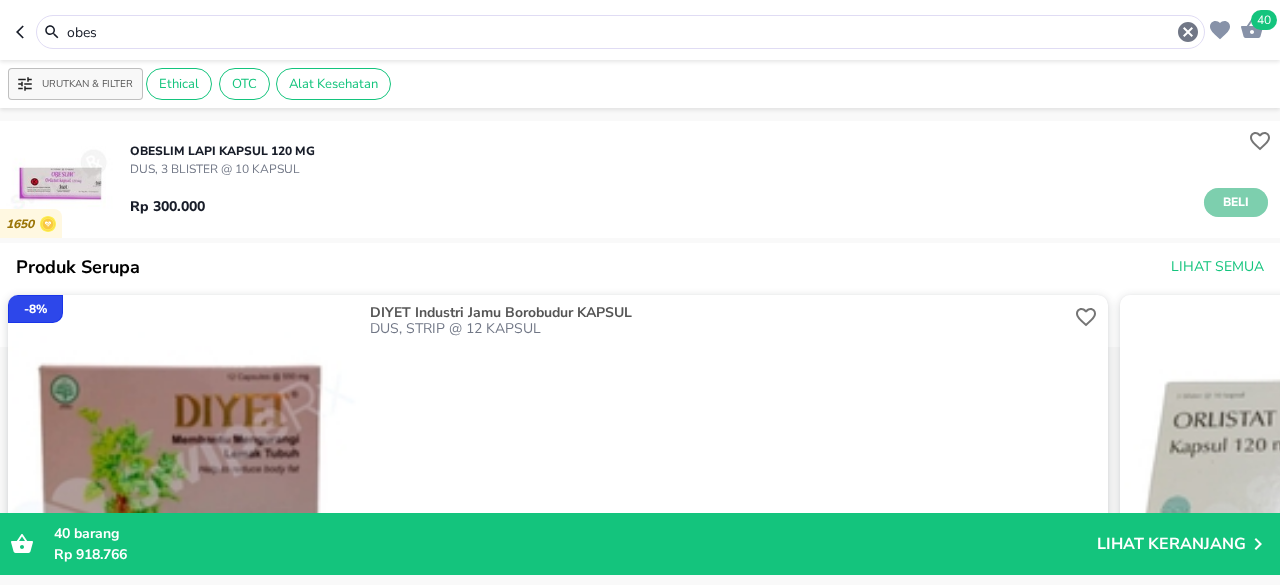 click on "Beli" at bounding box center [1236, 202] 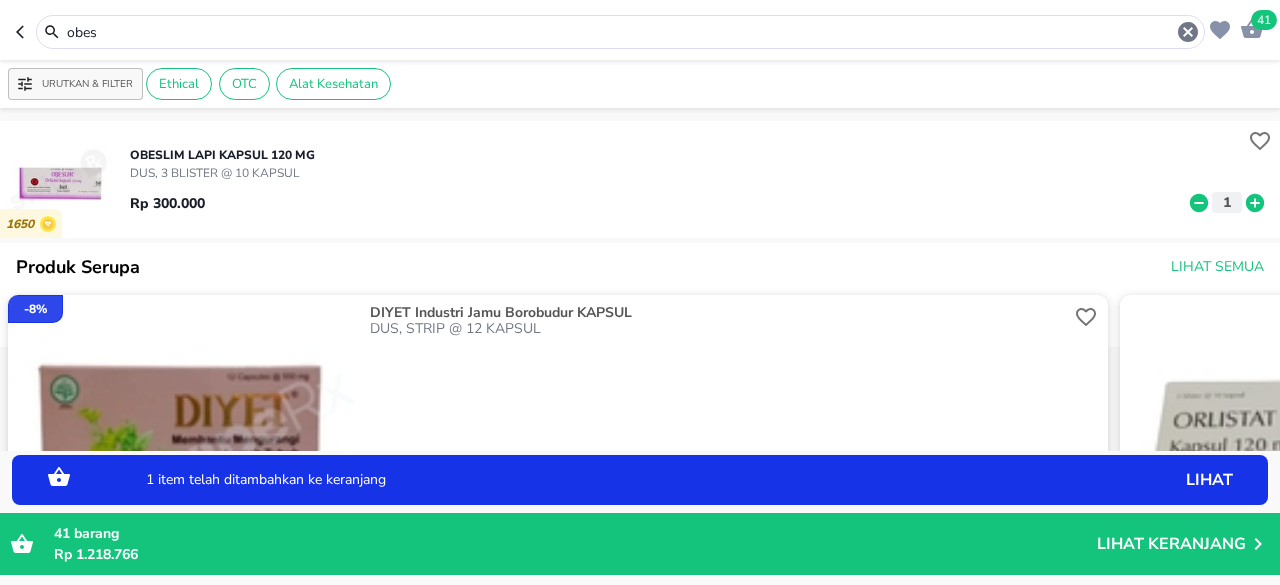 click 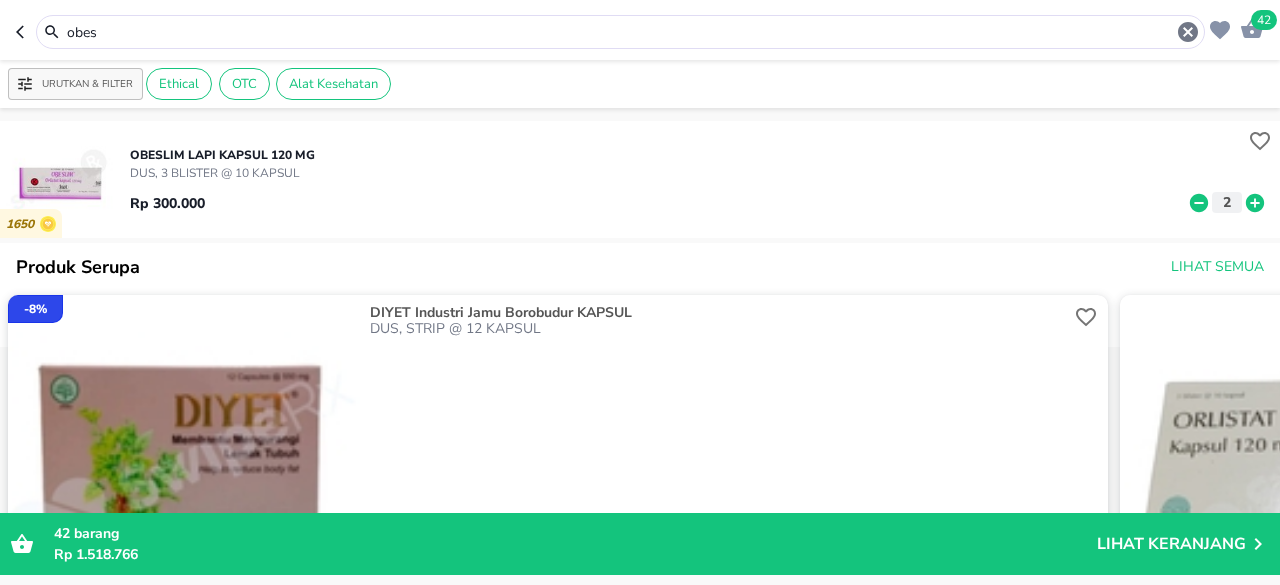 click on "obes" at bounding box center [620, 32] 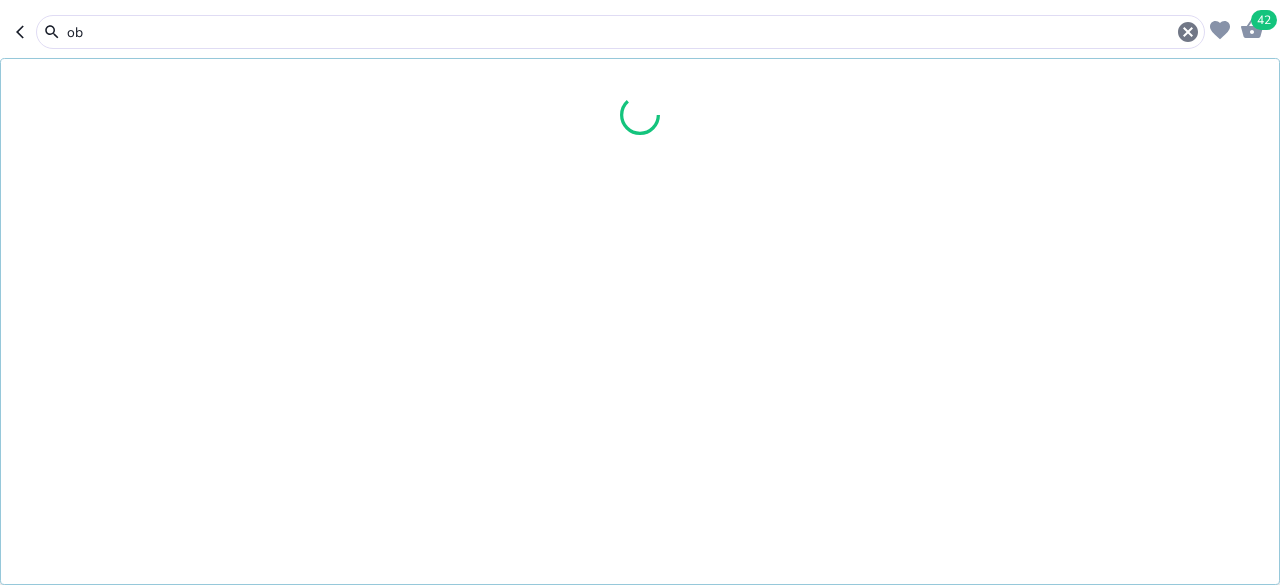 type on "o" 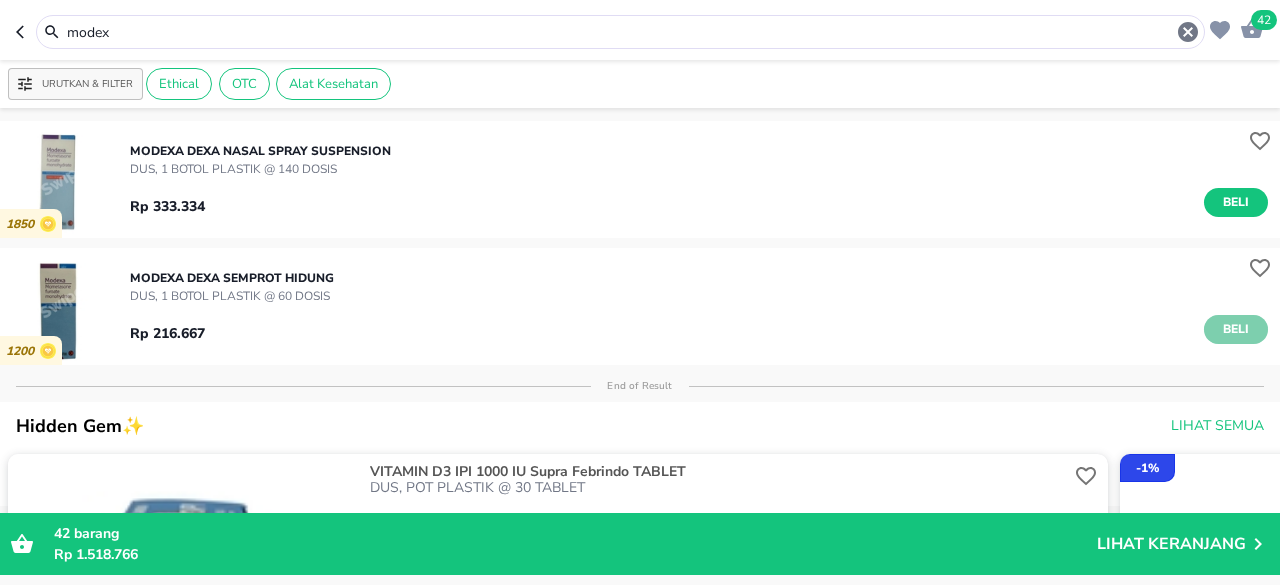 click on "Beli" at bounding box center [1236, 329] 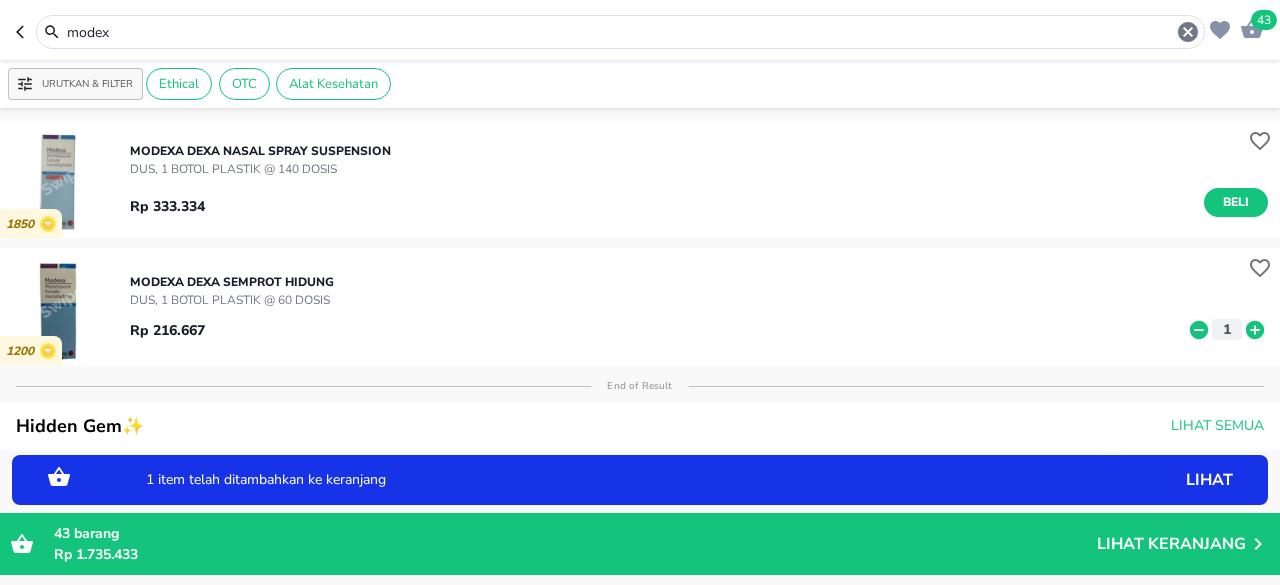 click 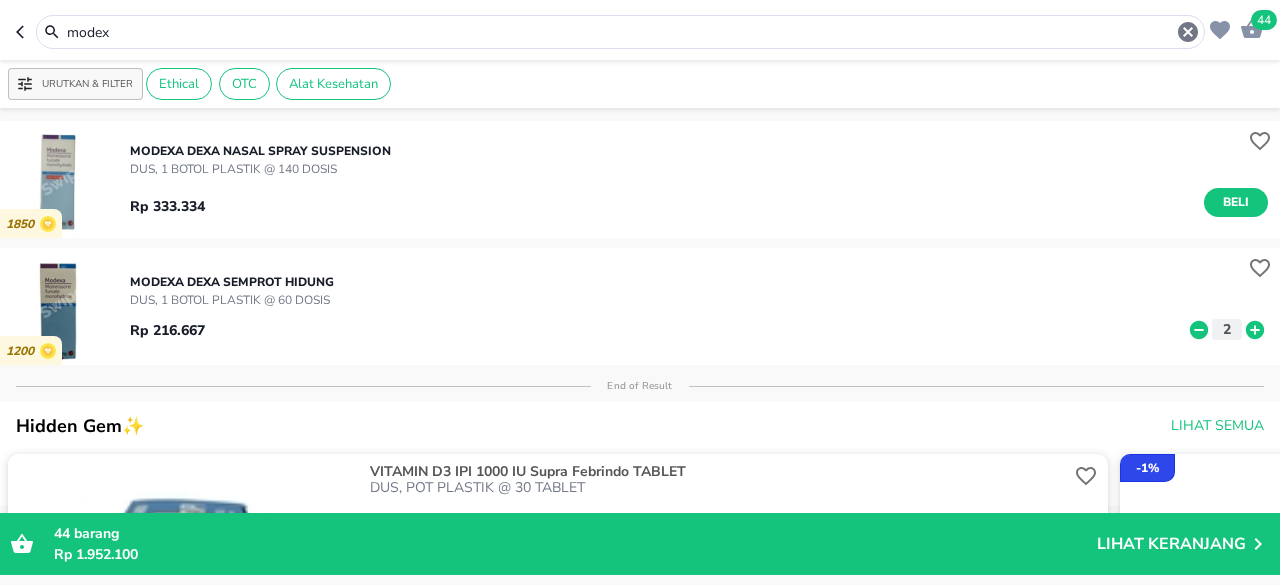 click on "modex" at bounding box center (620, 32) 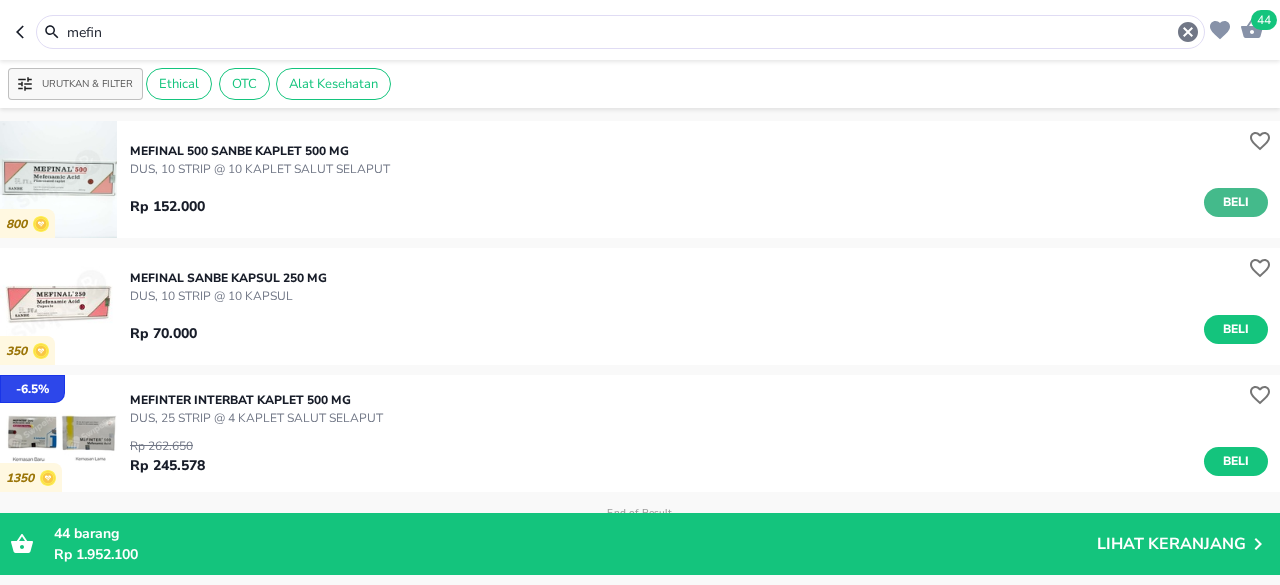 click on "Beli" at bounding box center (1236, 202) 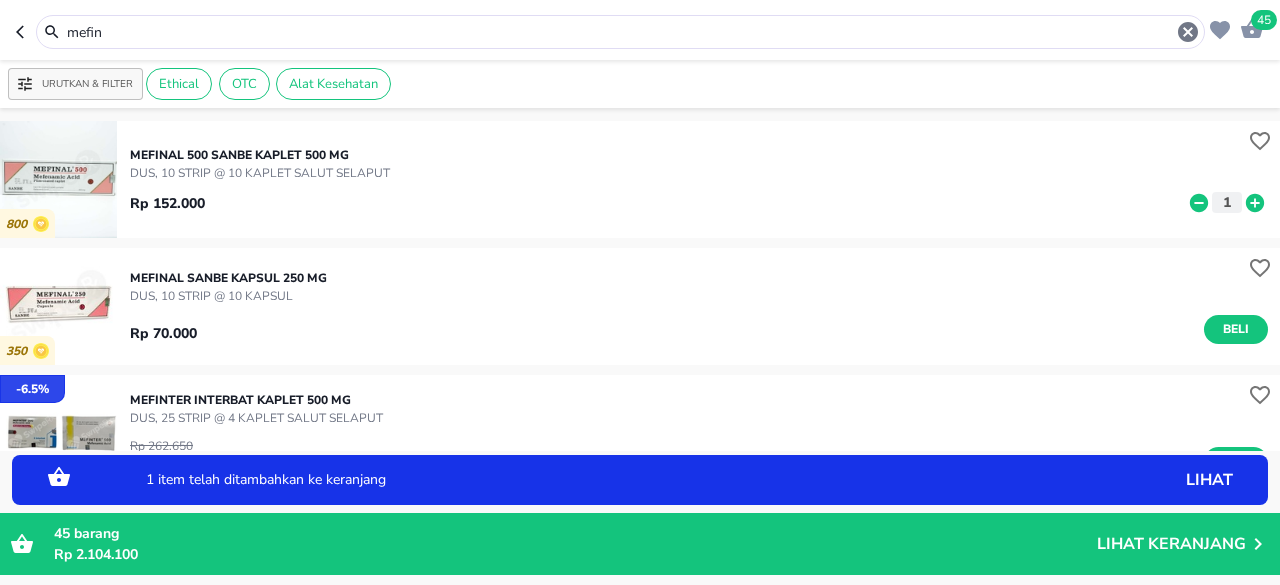 click 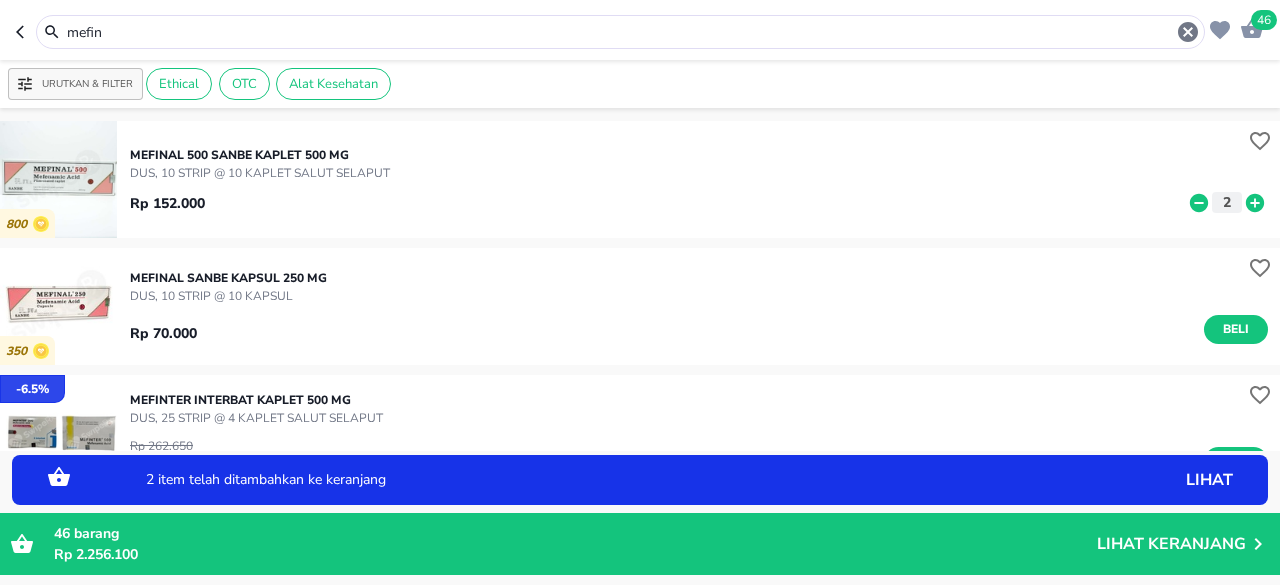 click on "mefin" at bounding box center [620, 32] 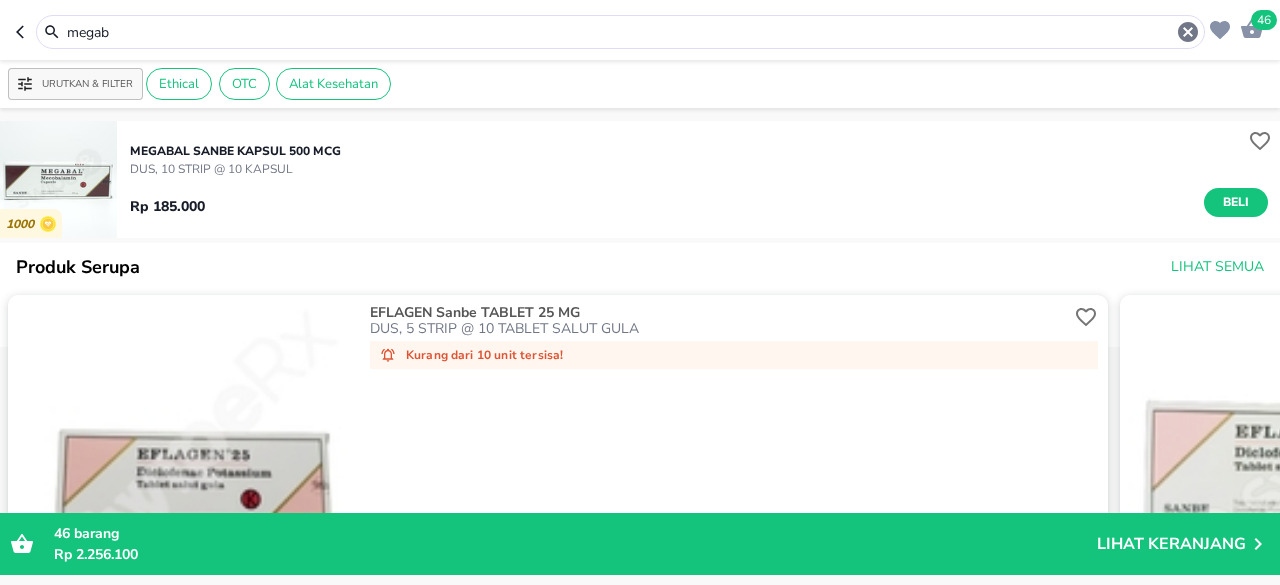 click on "Beli" at bounding box center (1236, 202) 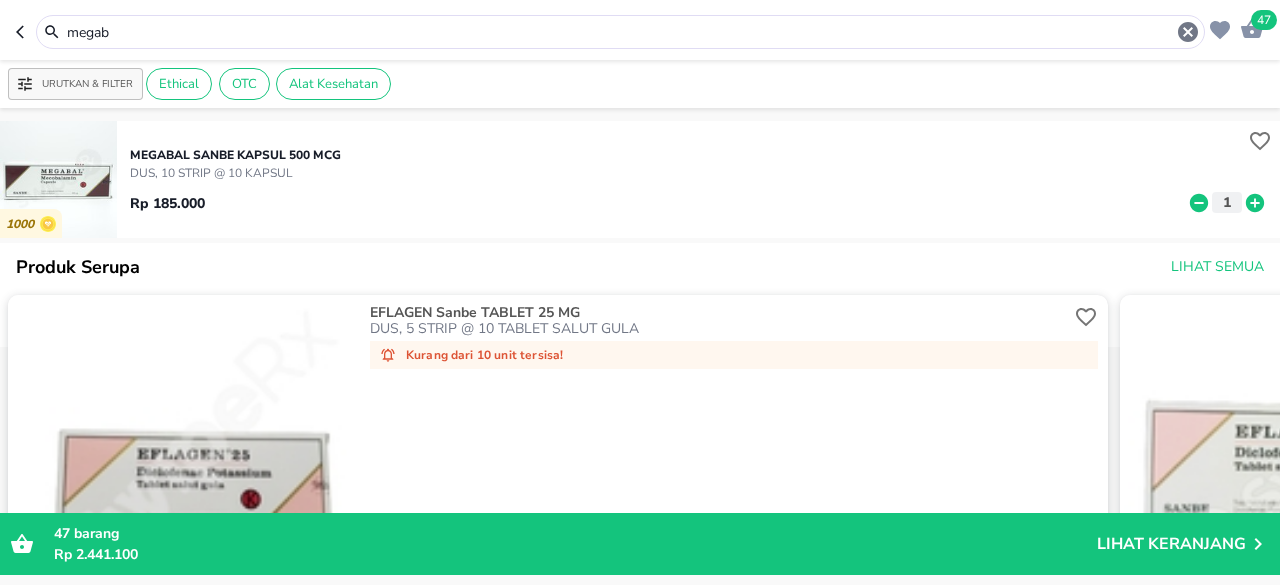 click on "megab" at bounding box center (620, 32) 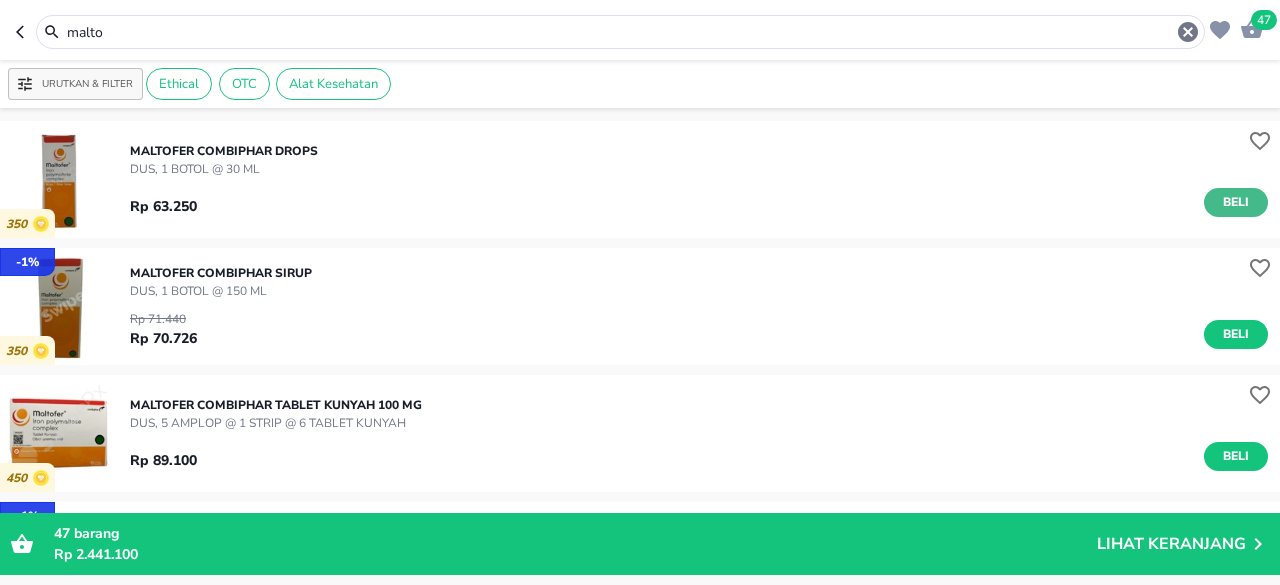 click on "Beli" at bounding box center (1236, 202) 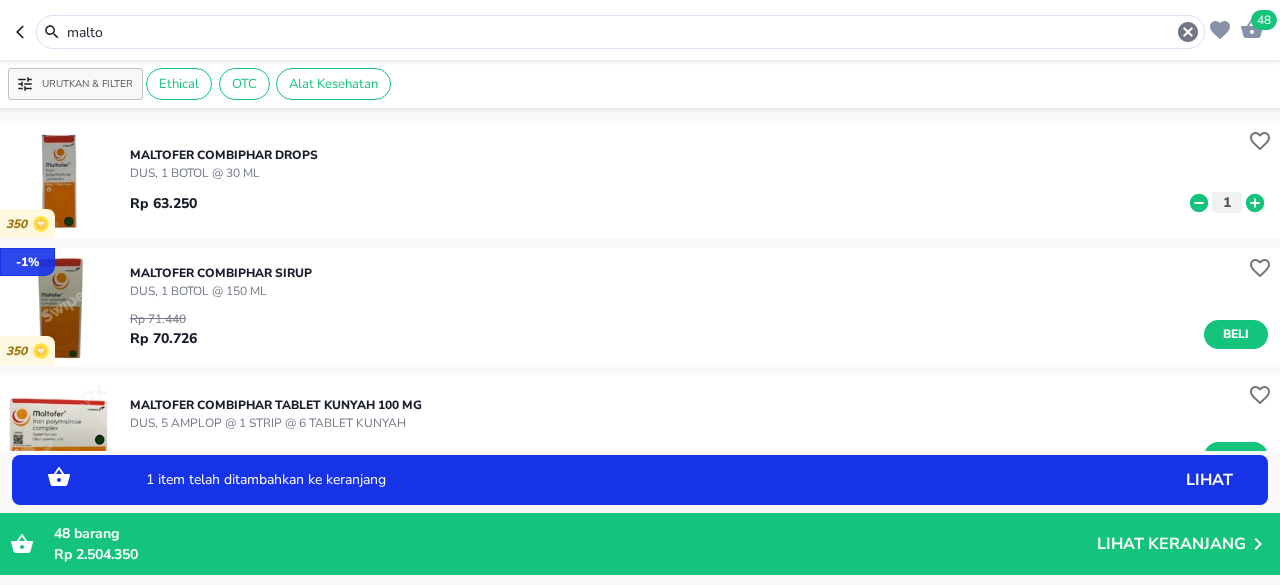 click 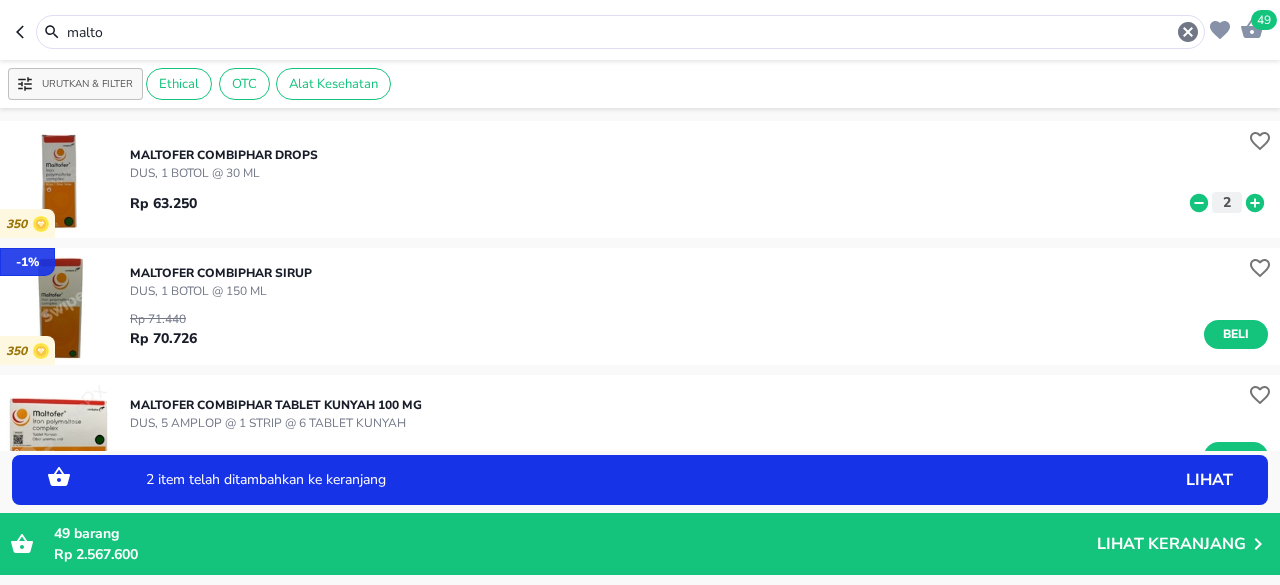 click 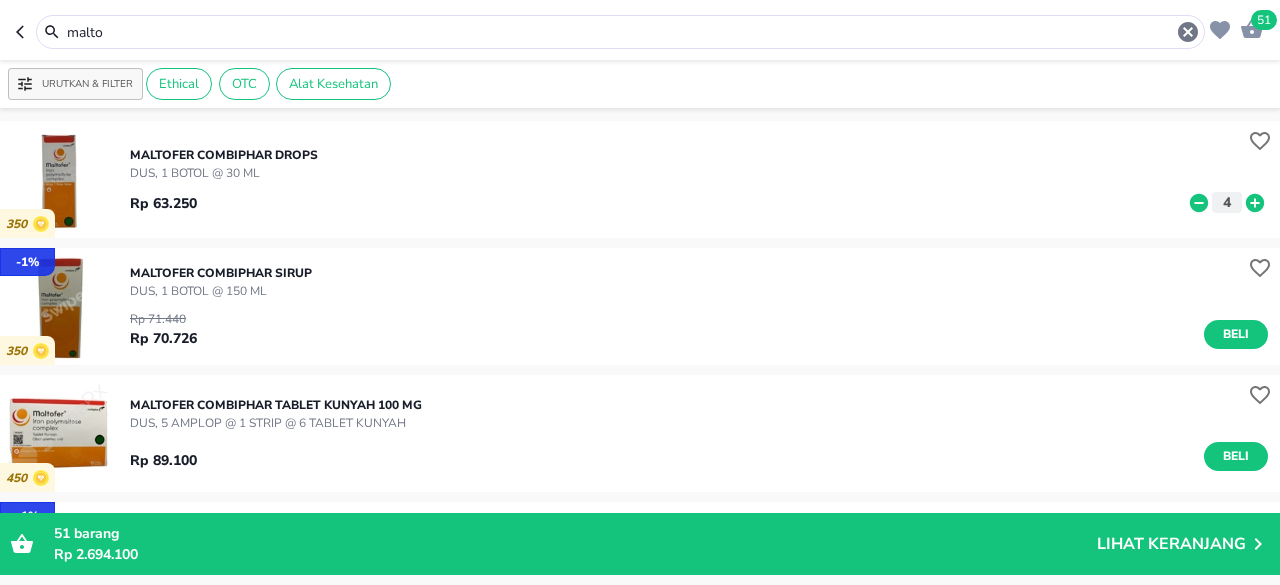 click on "malto" at bounding box center (620, 32) 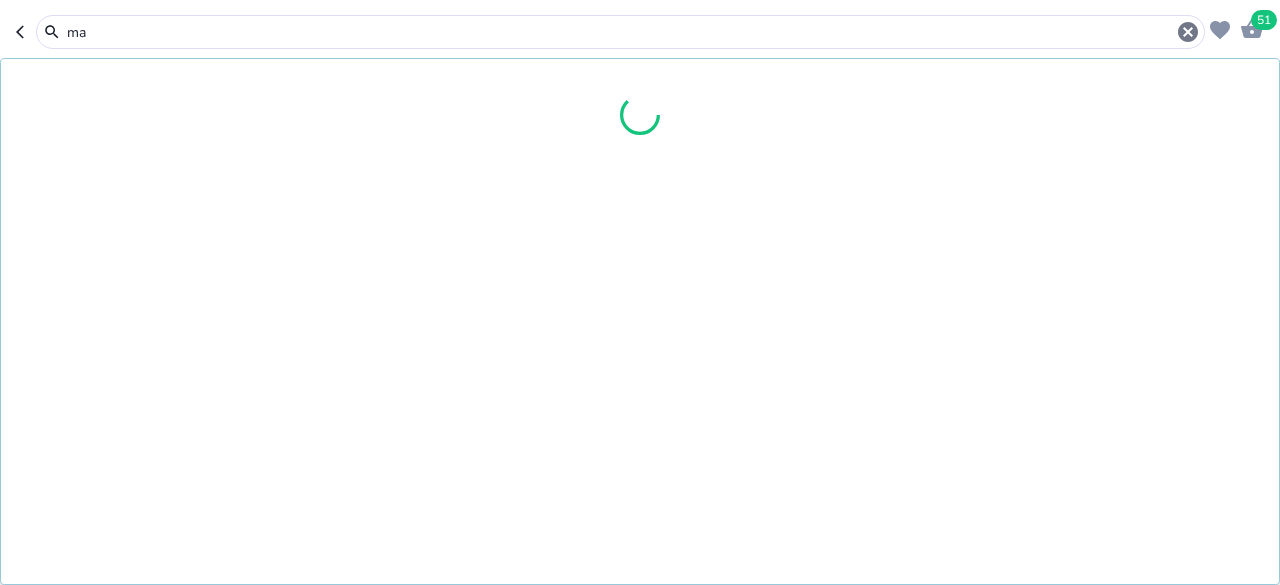 type on "m" 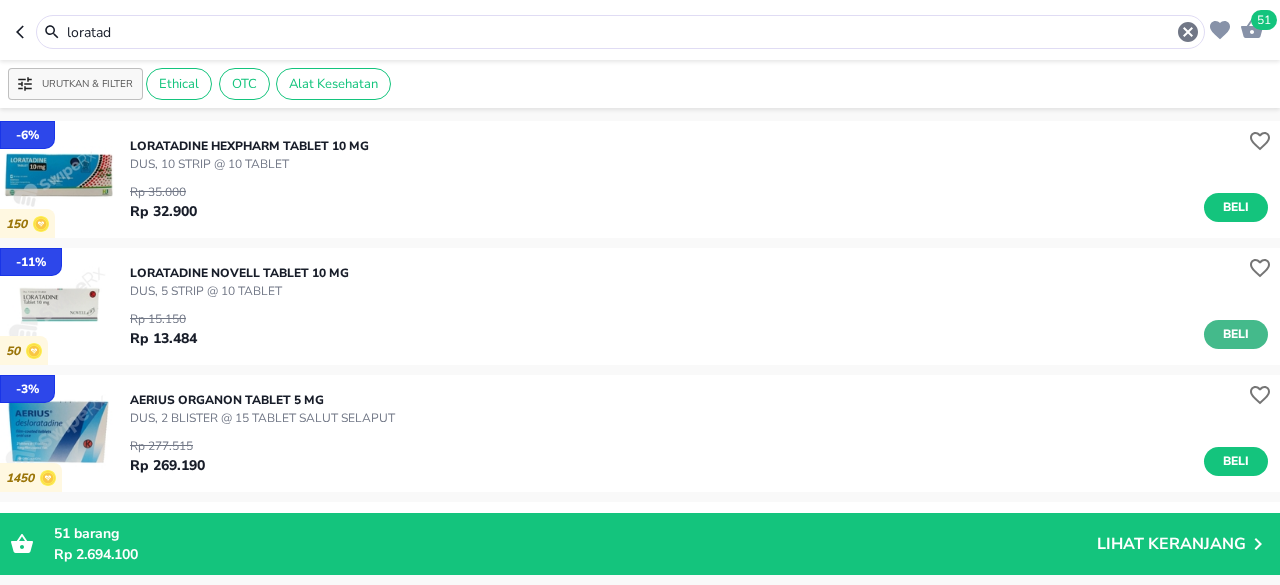click on "Beli" at bounding box center [1236, 334] 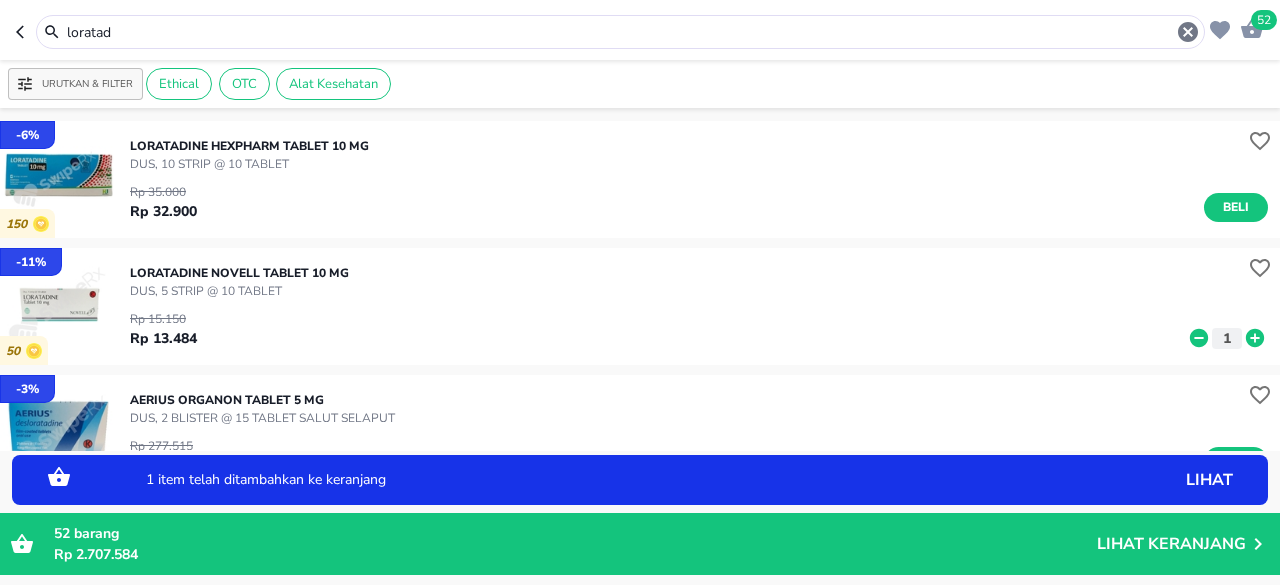 click 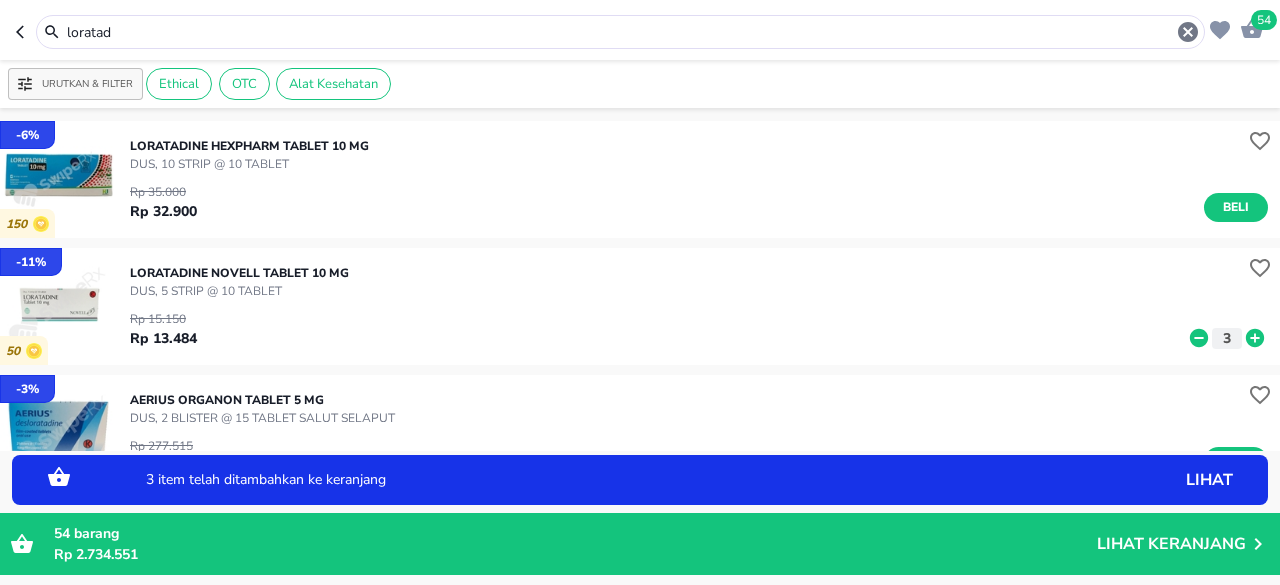 click 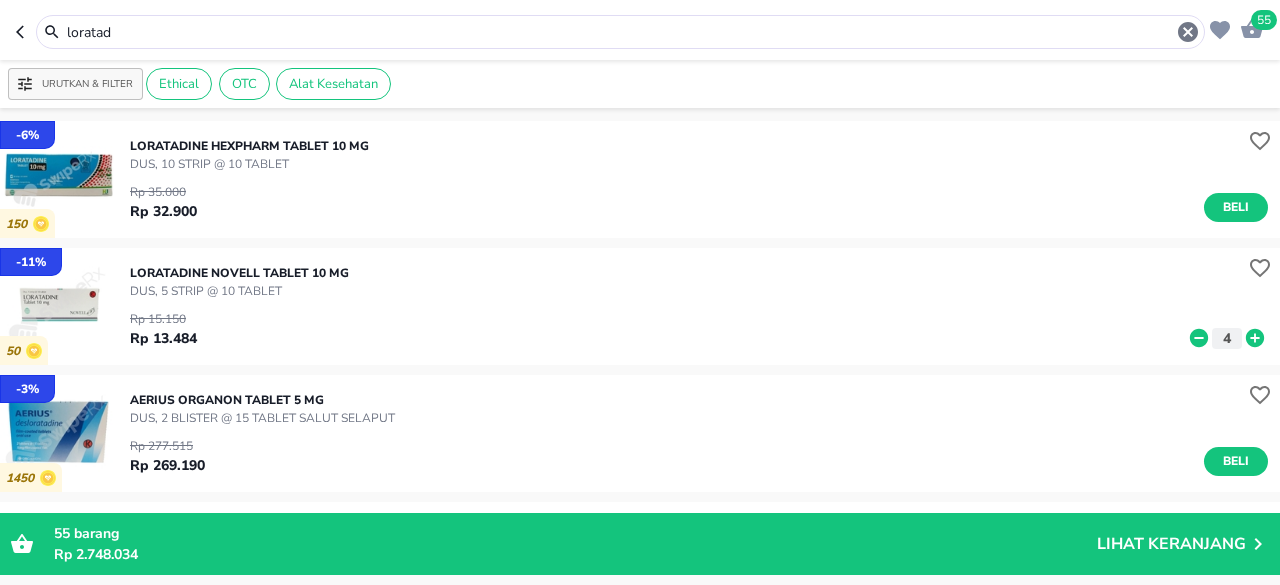 click on "loratad" at bounding box center [620, 32] 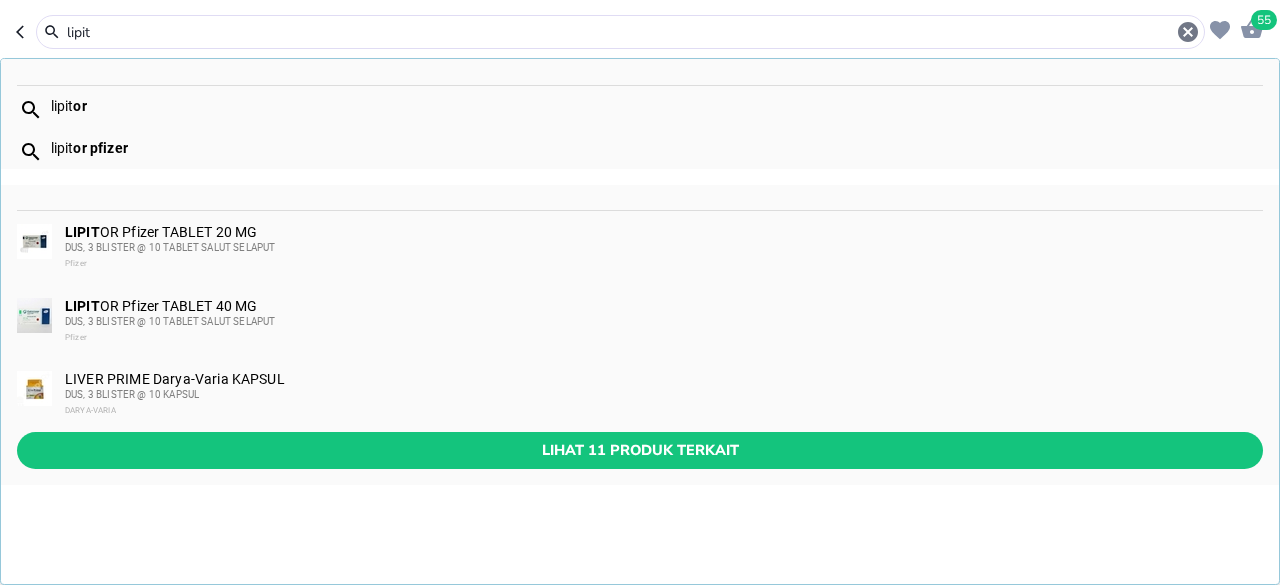 type on "lipit" 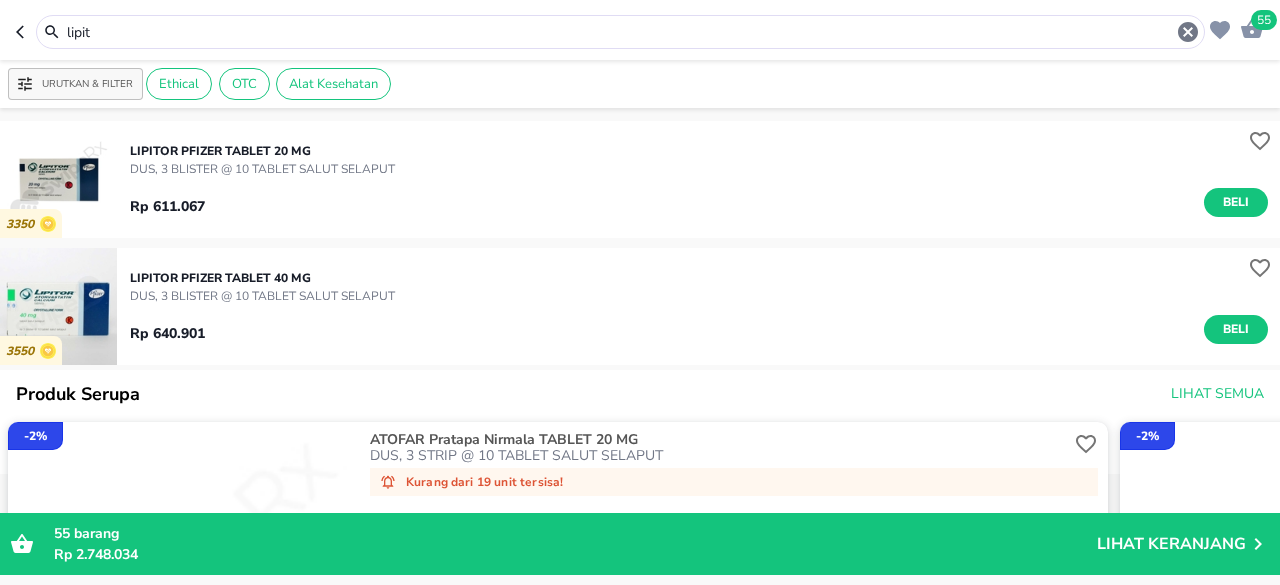 click on "DUS, 3 BLISTER @ 10 TABLET SALUT SELAPUT" at bounding box center [262, 169] 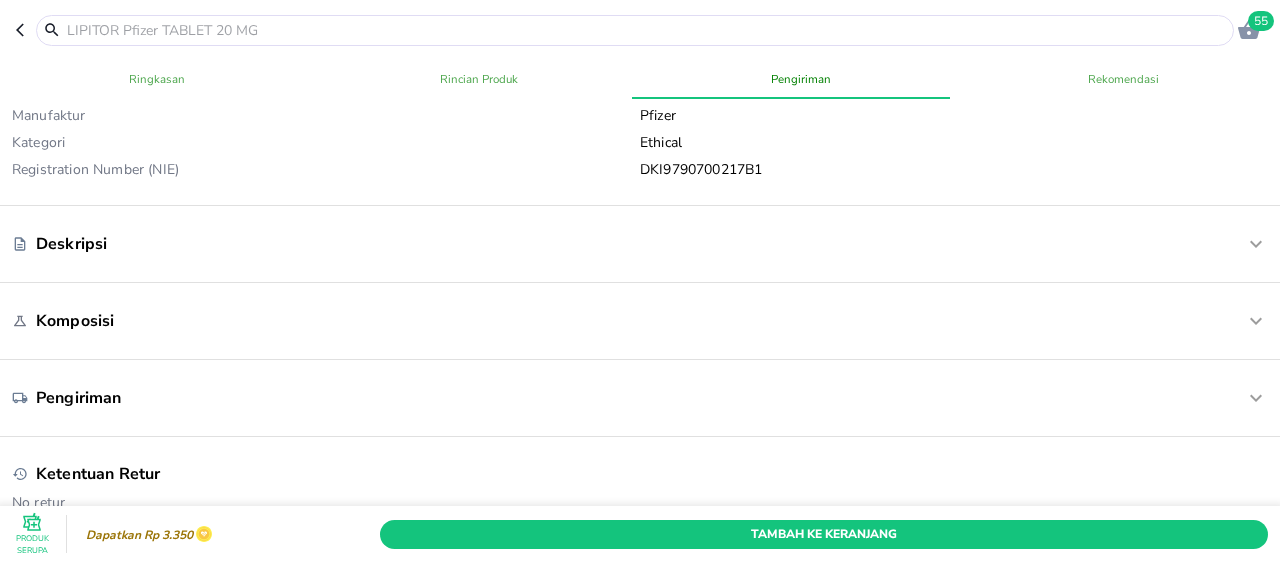 scroll, scrollTop: 500, scrollLeft: 0, axis: vertical 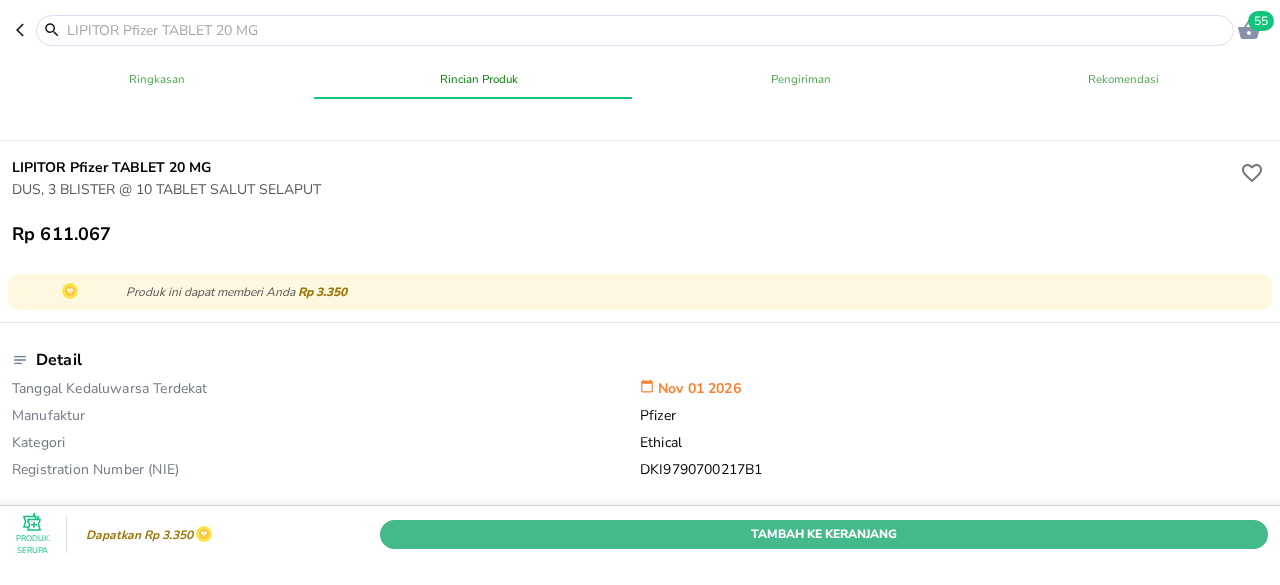 click on "Tambah Ke Keranjang" at bounding box center (824, 534) 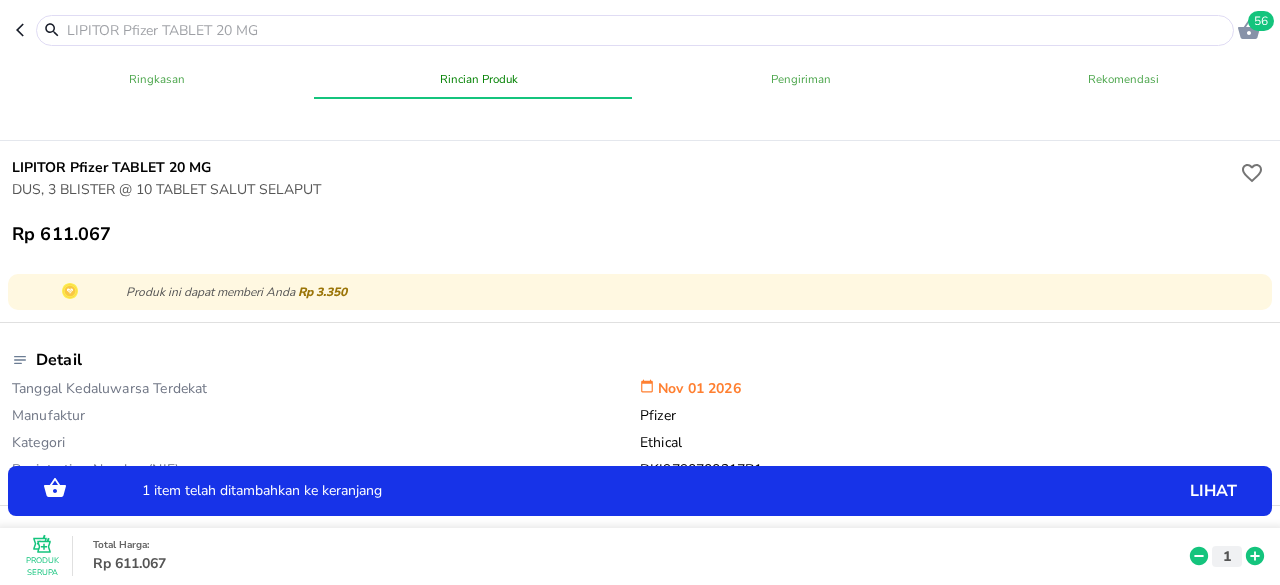 click at bounding box center (647, 30) 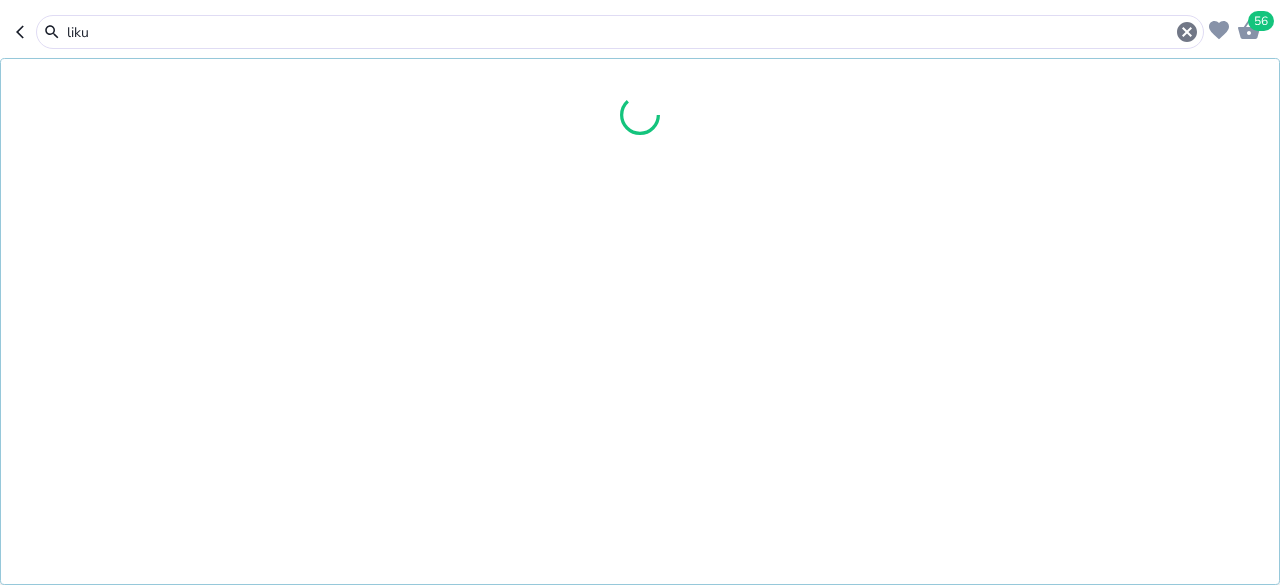 type on "likur" 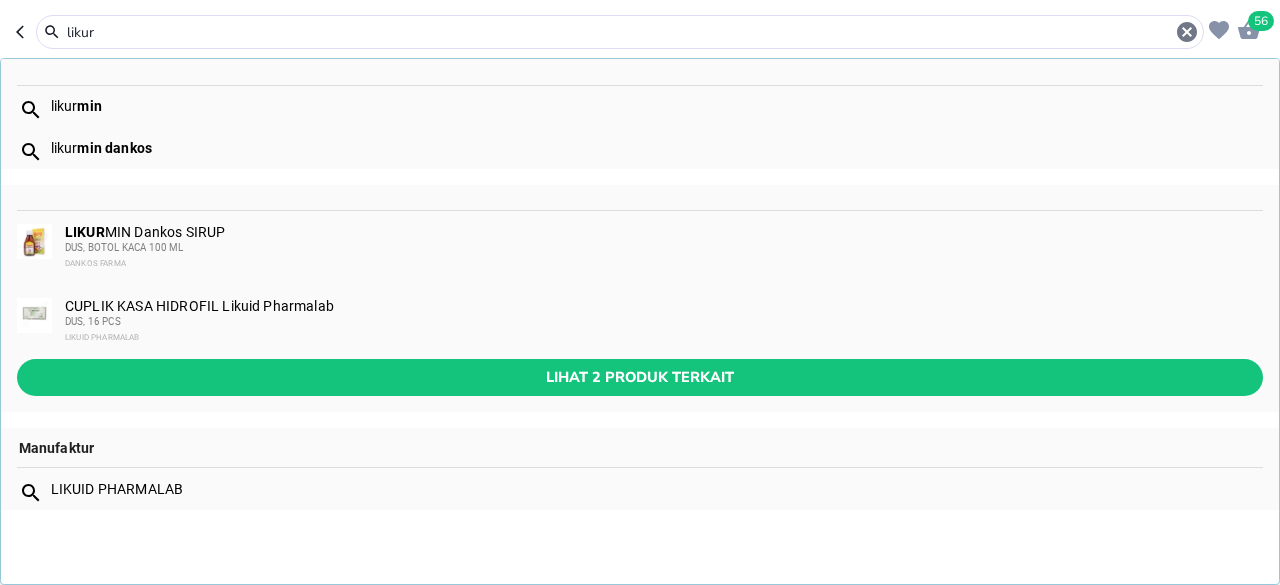 type on "likur" 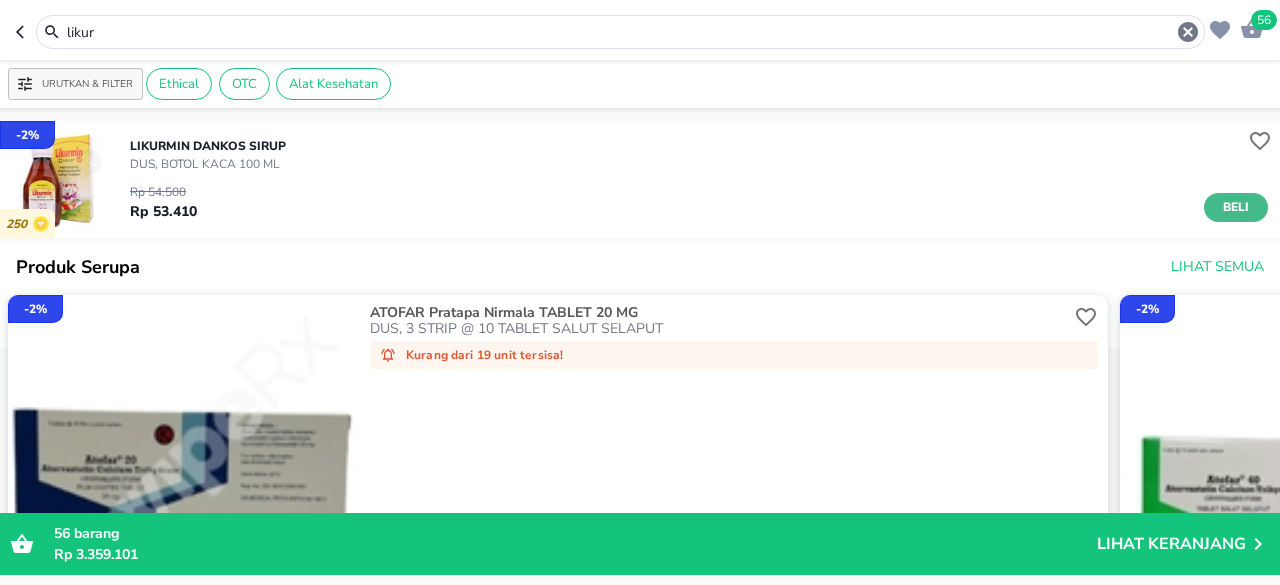click on "Beli" at bounding box center [1236, 207] 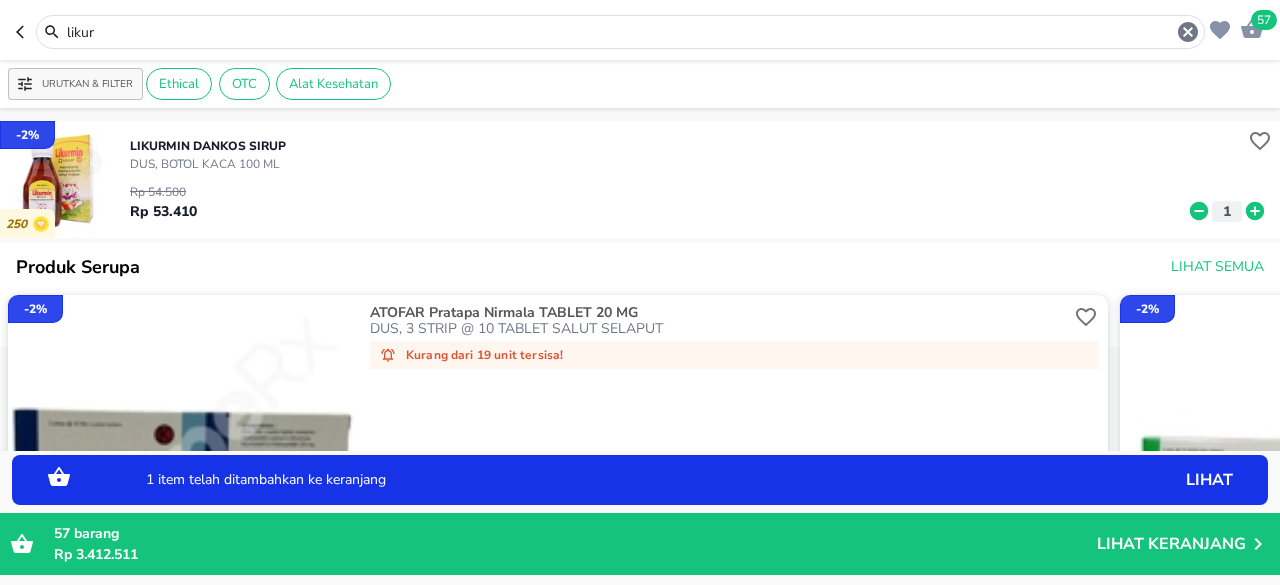click 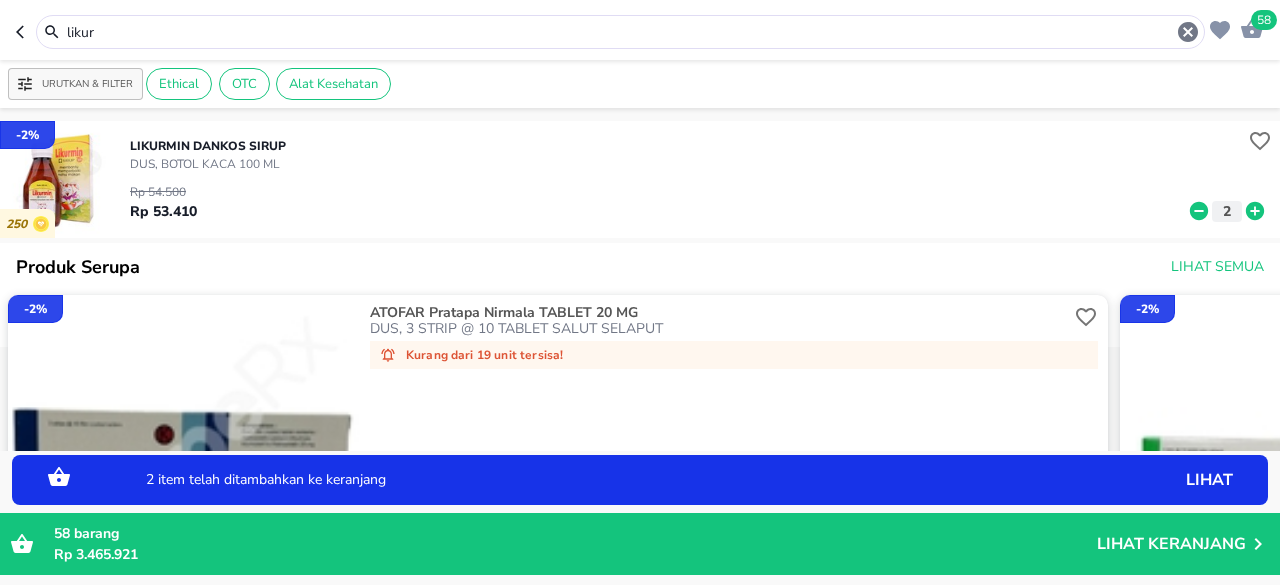 click 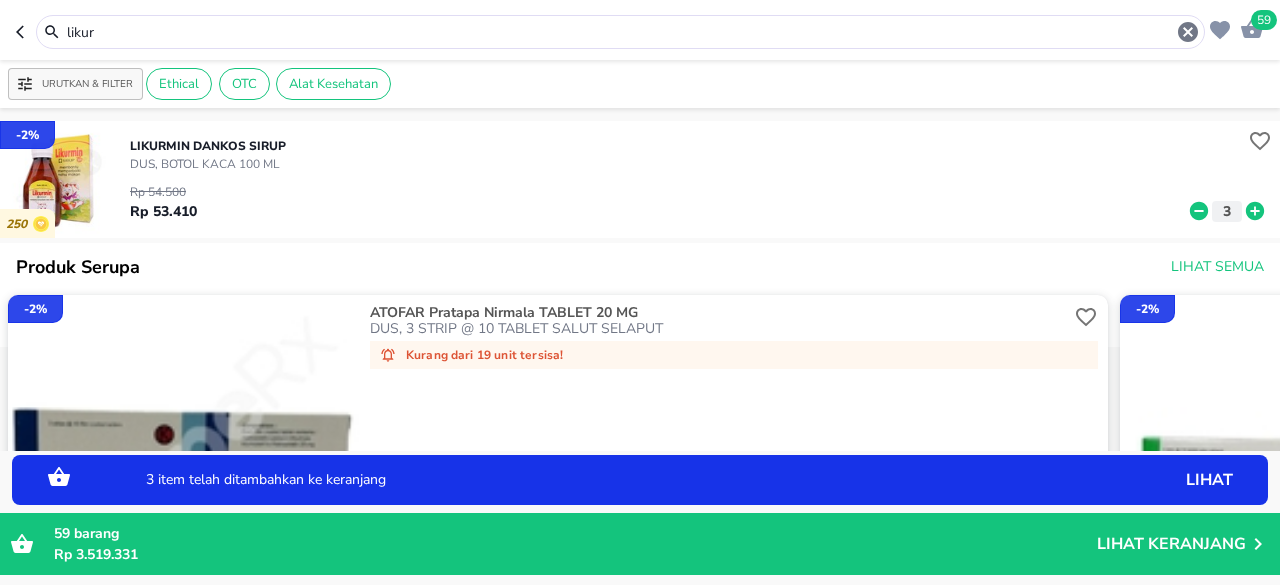 click 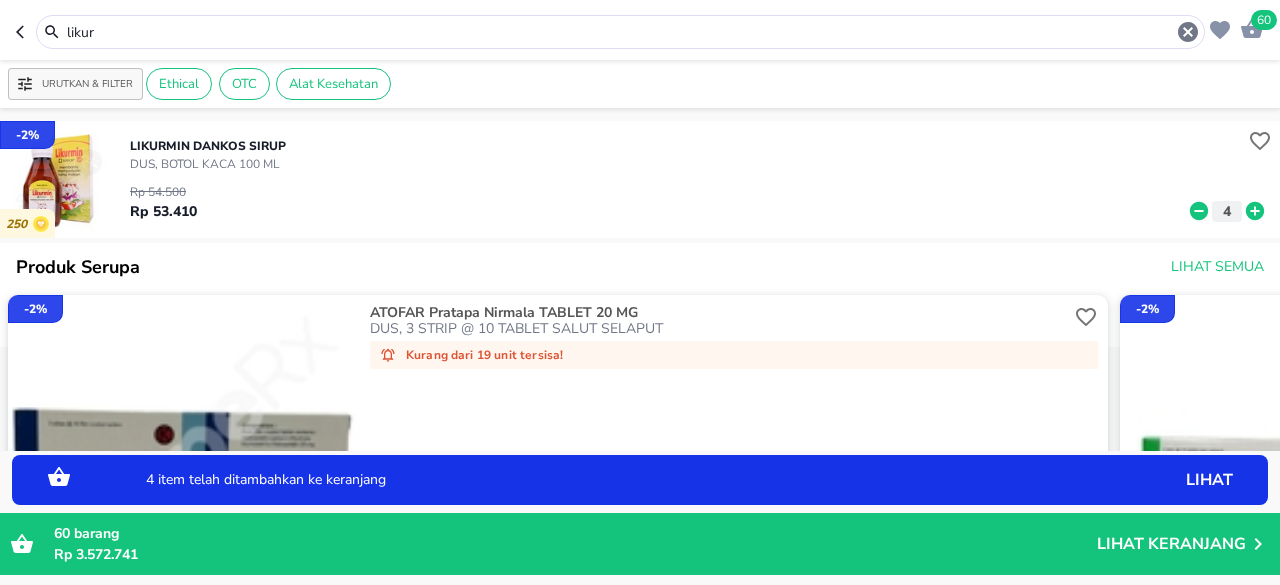 click 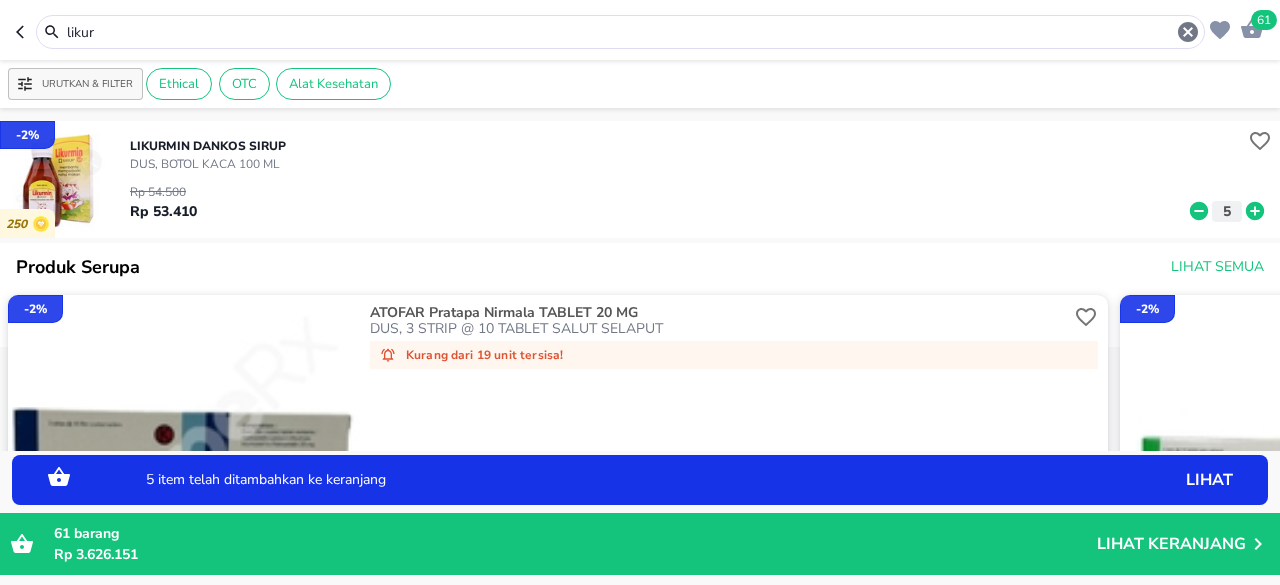 click 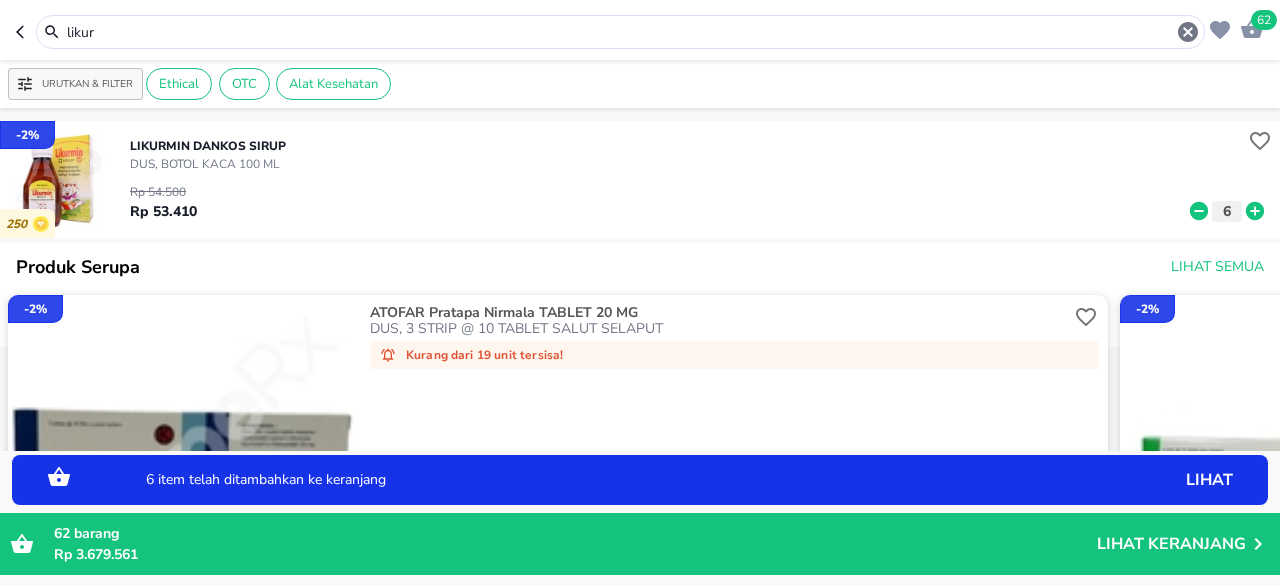 click on "62" at bounding box center (1264, 20) 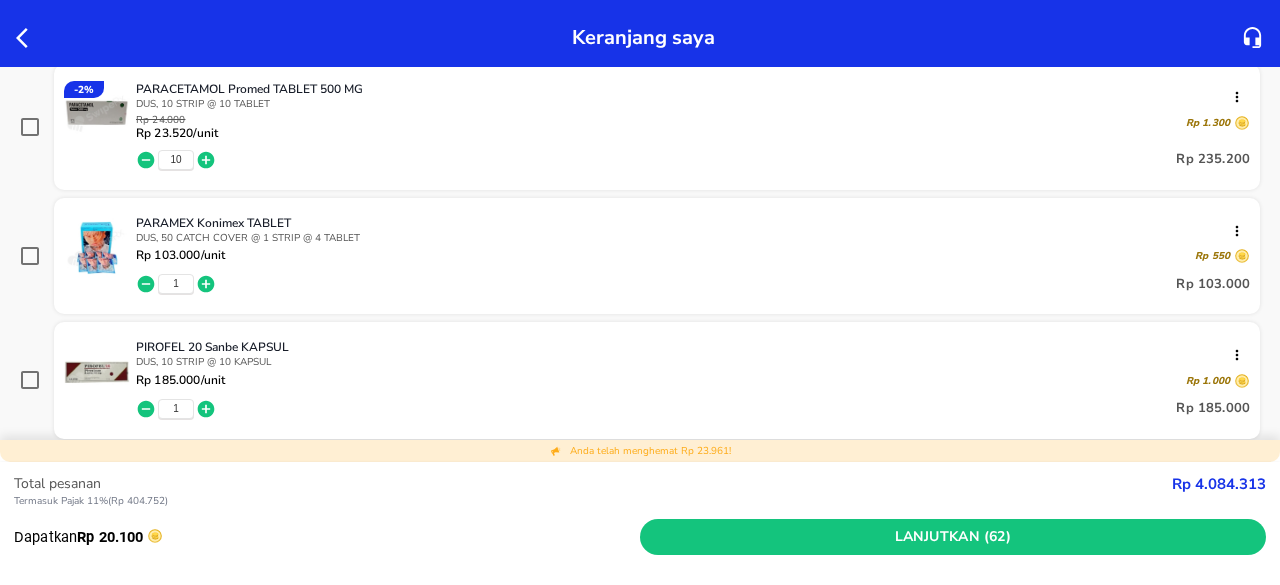 scroll, scrollTop: 1800, scrollLeft: 0, axis: vertical 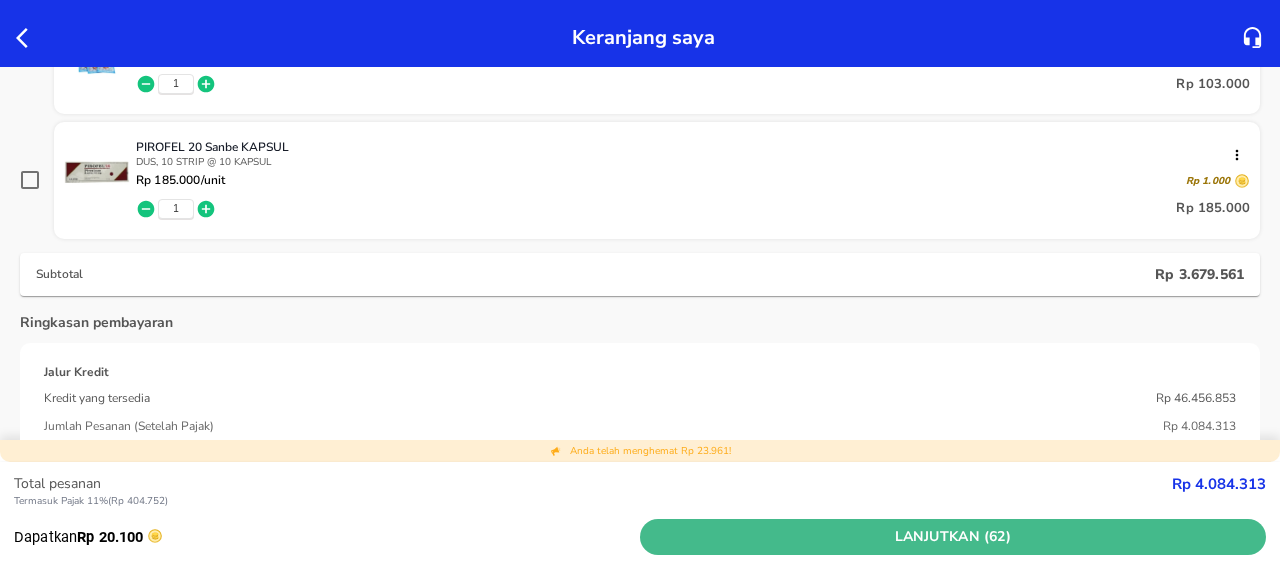 click on "Lanjutkan (62)" at bounding box center [953, 537] 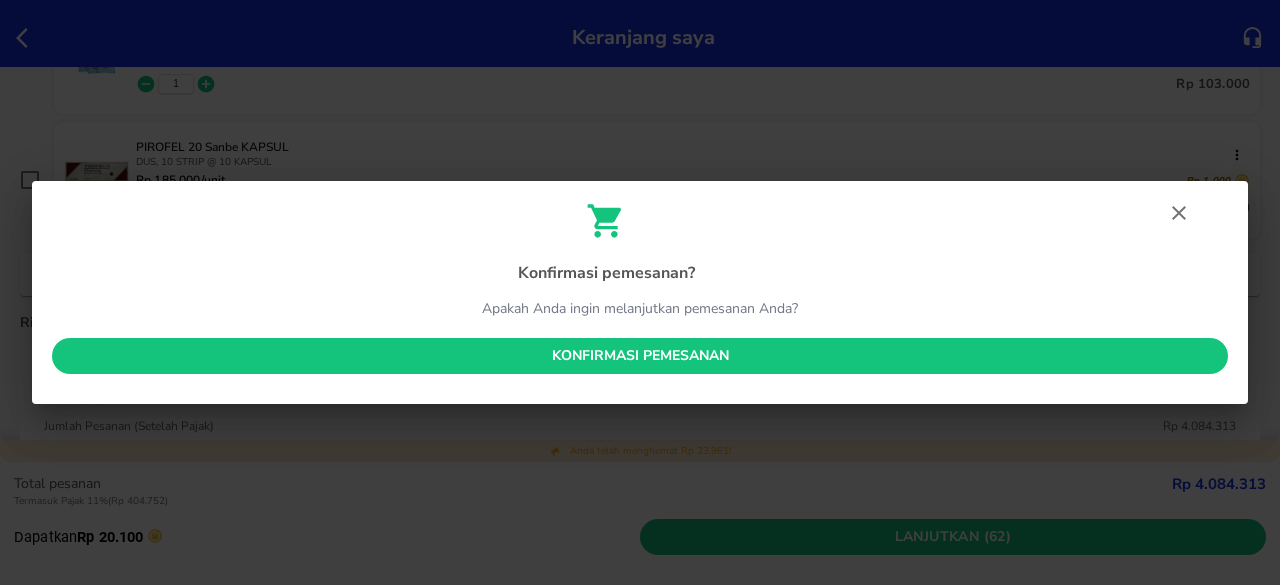 click on "Konfirmasi pemesanan" at bounding box center (640, 356) 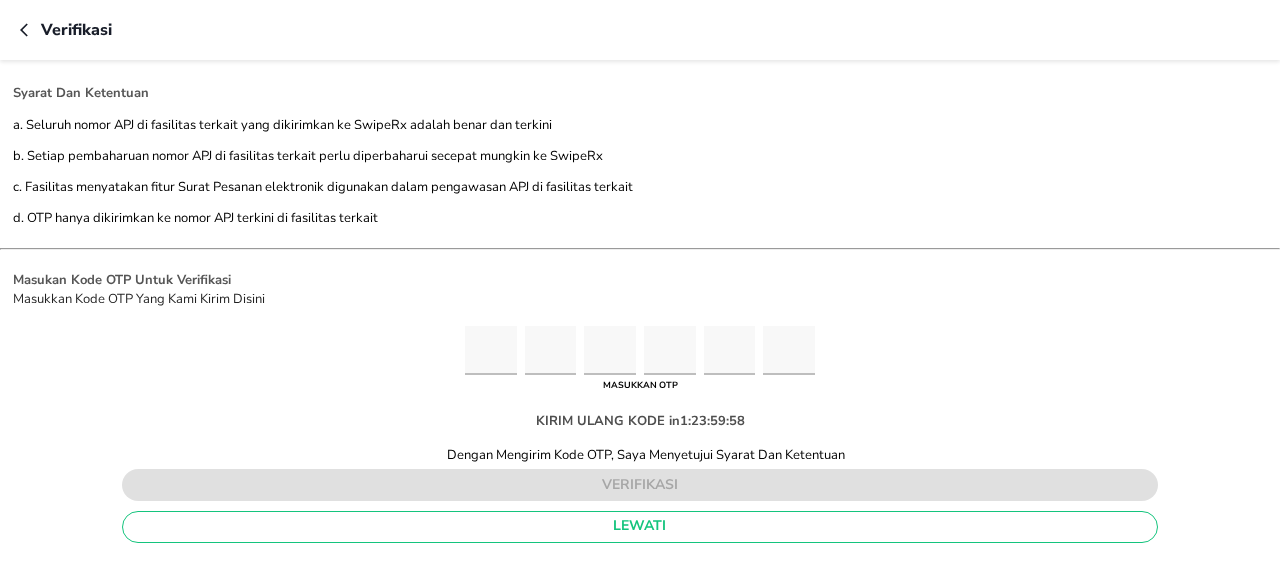 click at bounding box center [491, 350] 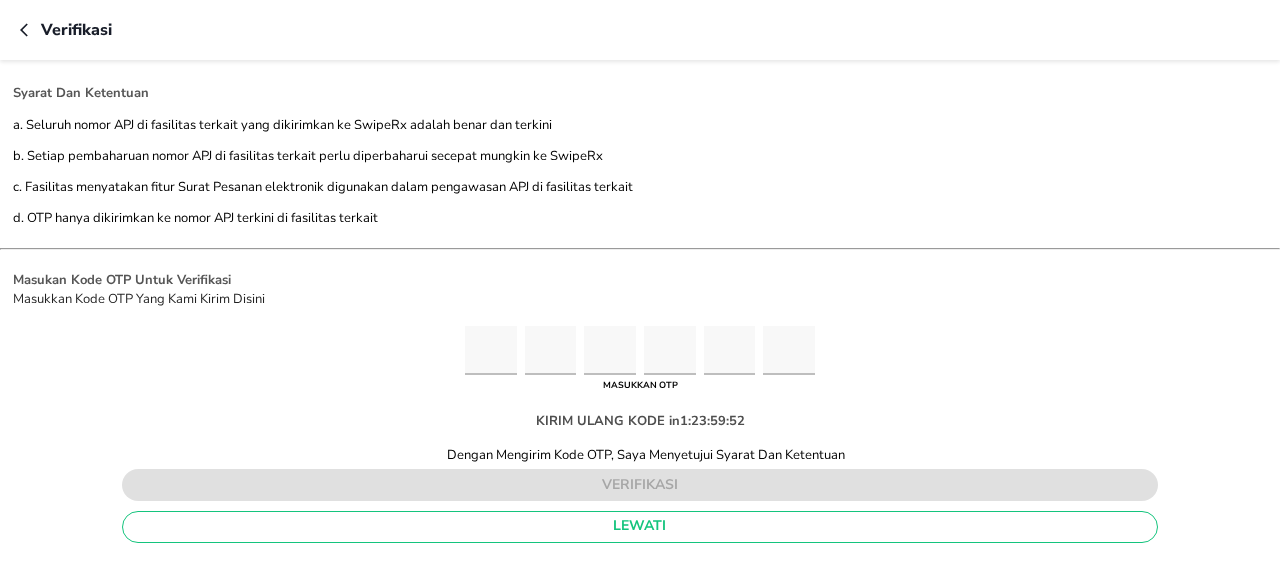 type on "3" 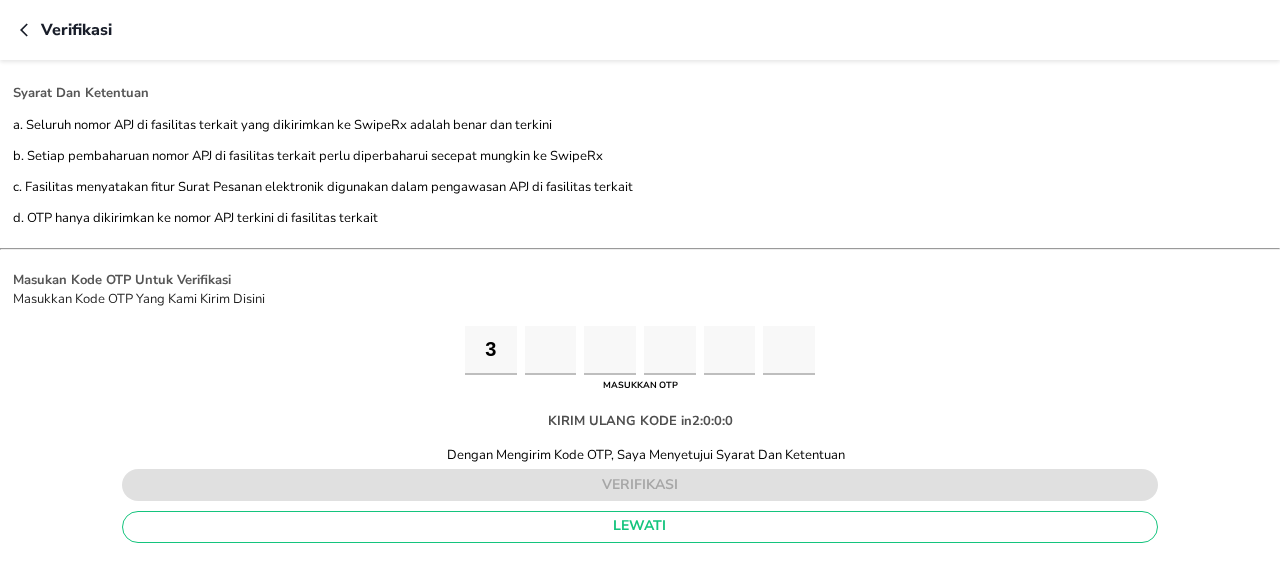 type on "7" 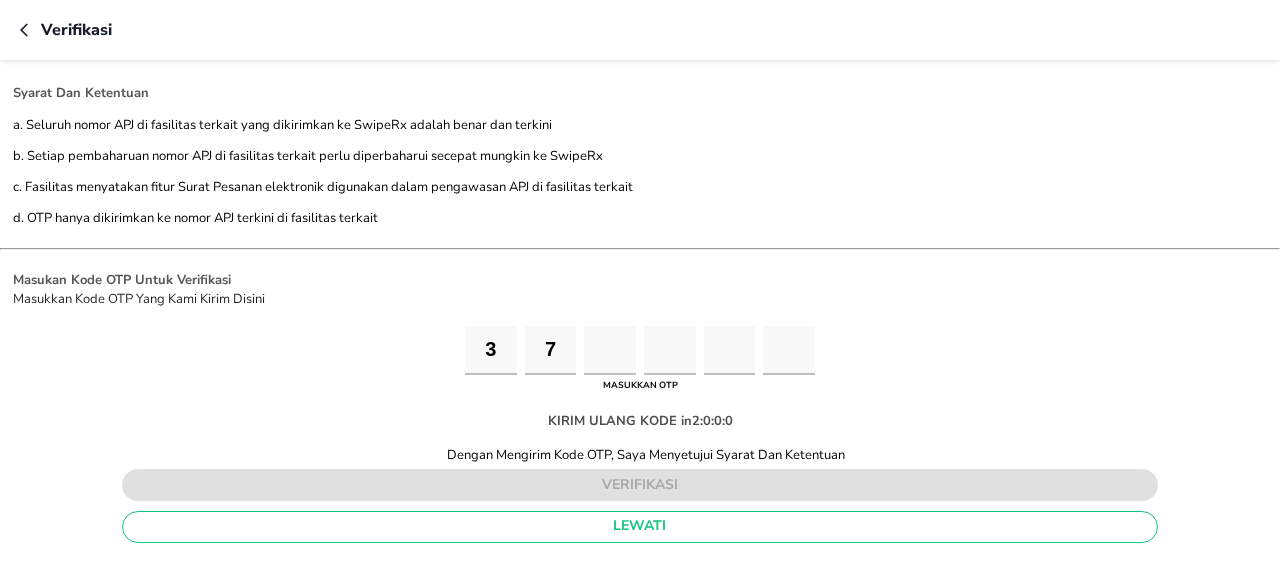 type on "6" 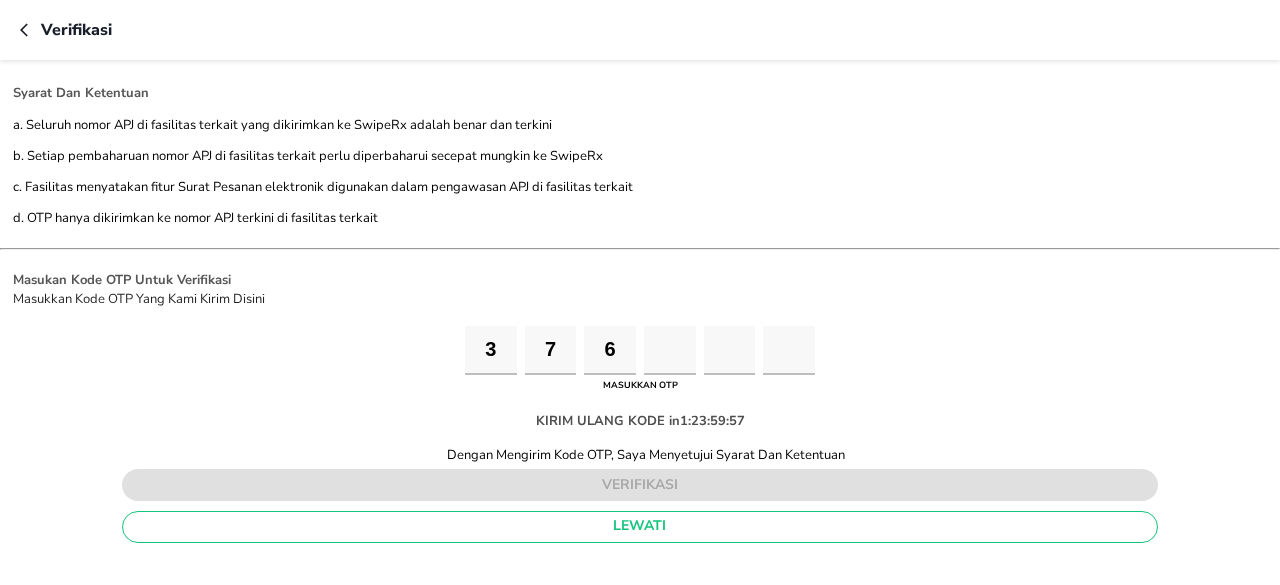 type on "3" 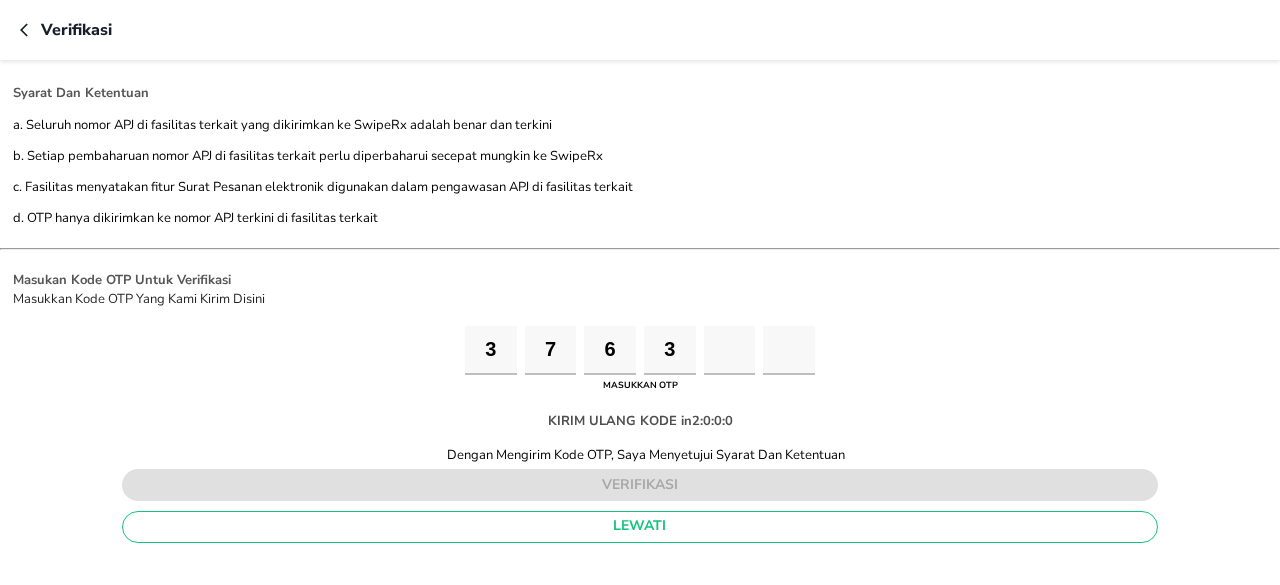type on "3" 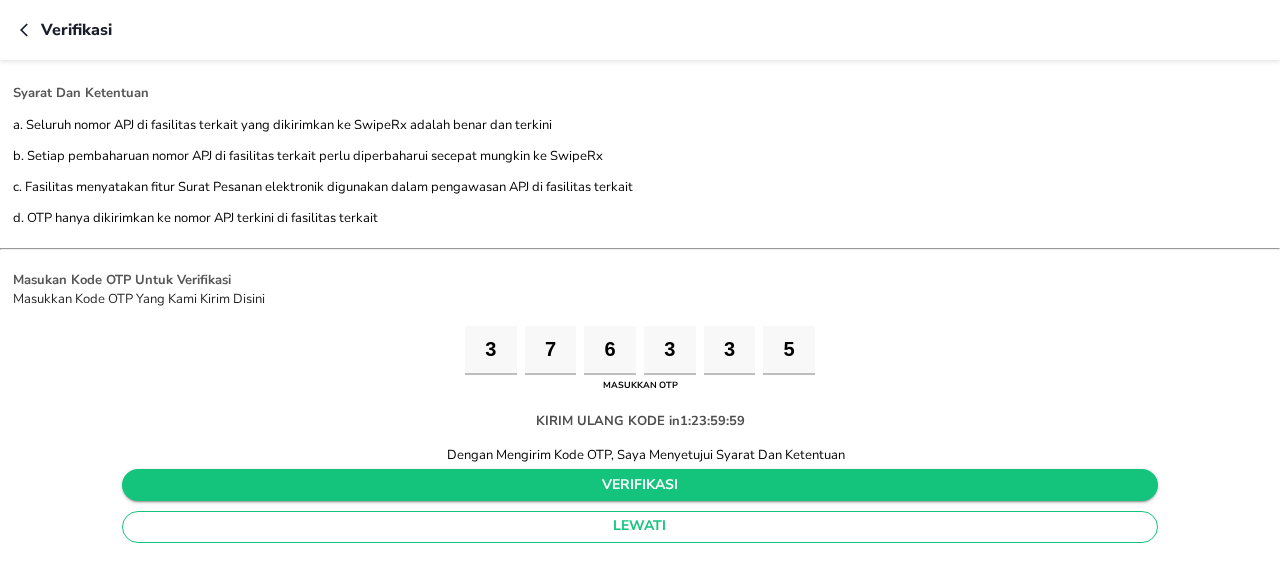type on "5" 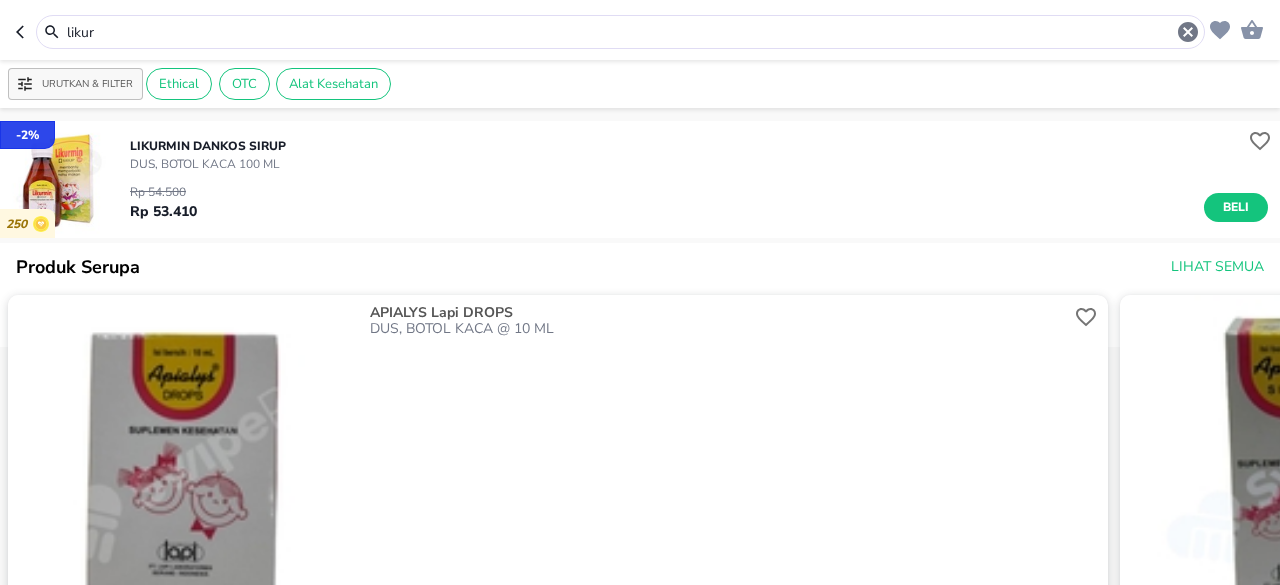 click on "likur" at bounding box center [620, 32] 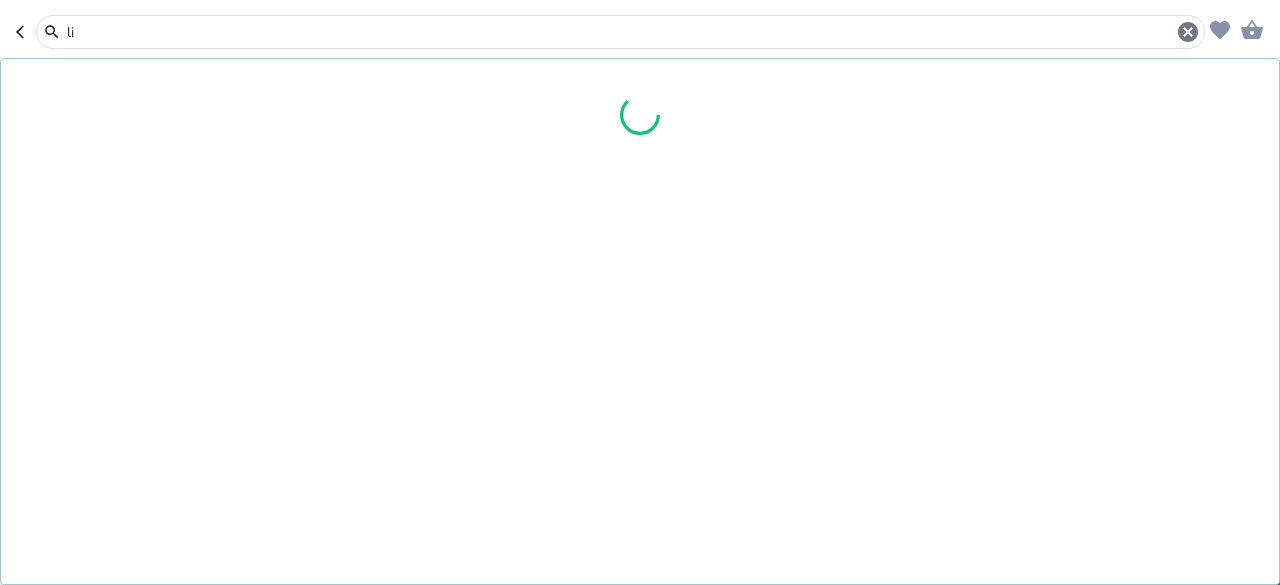 type on "l" 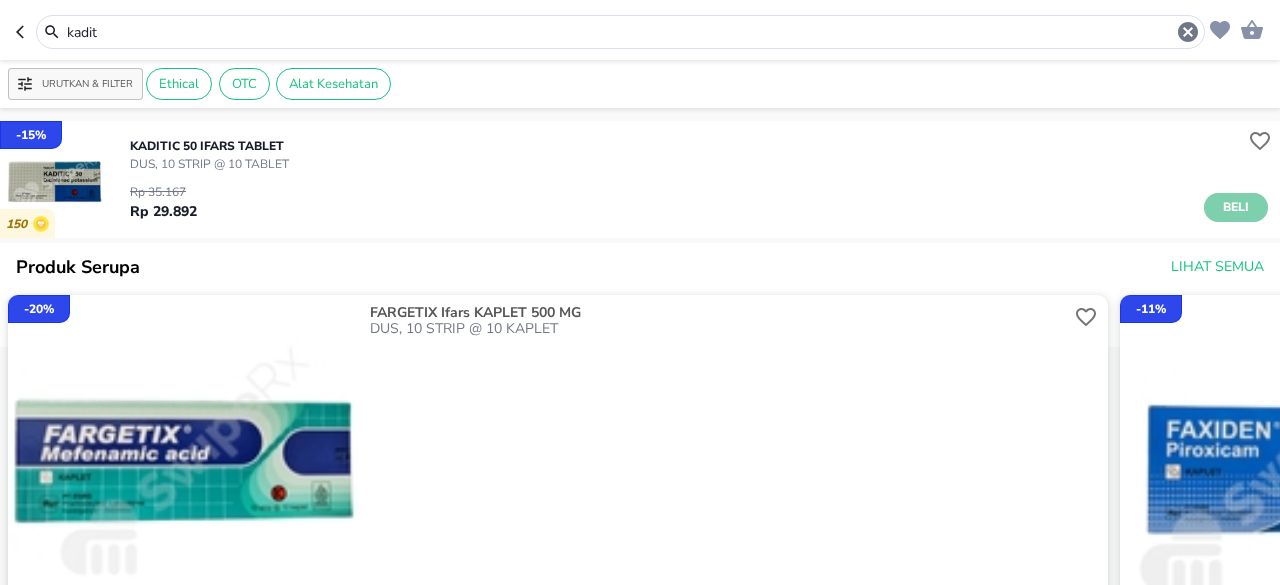 click on "Beli" at bounding box center (1236, 207) 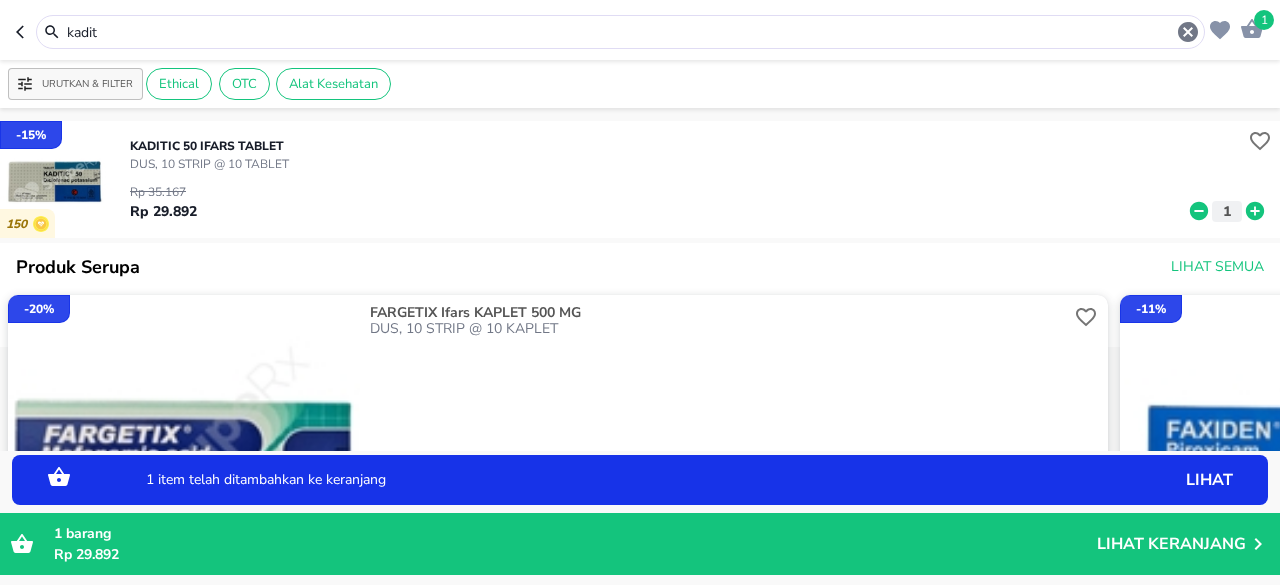 click 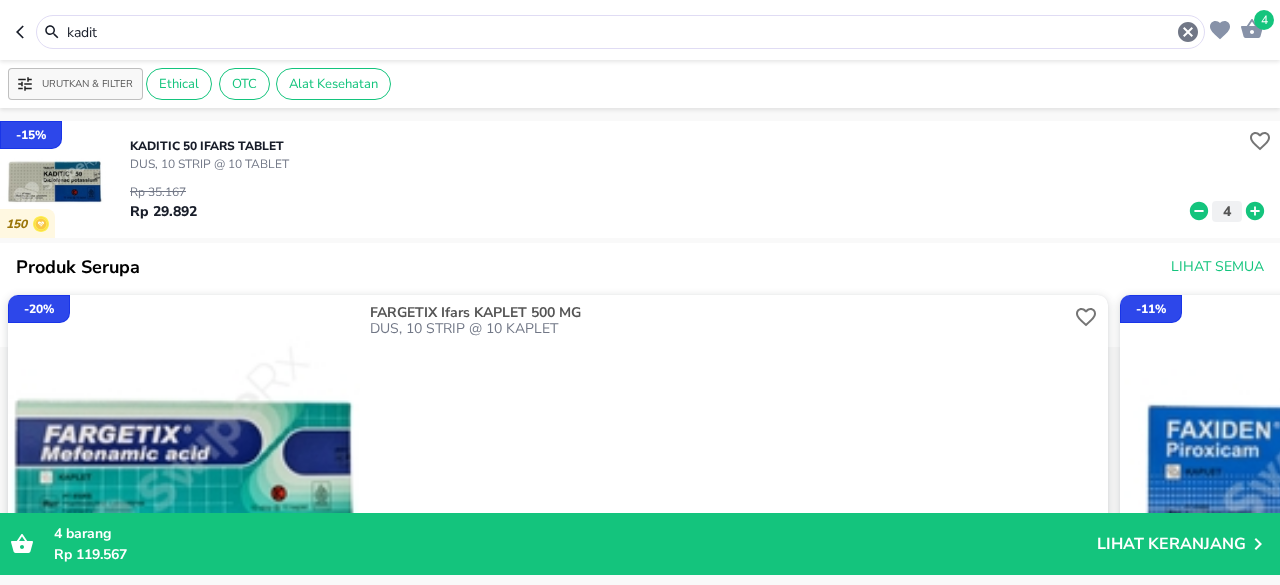 click on "kadit" at bounding box center (620, 32) 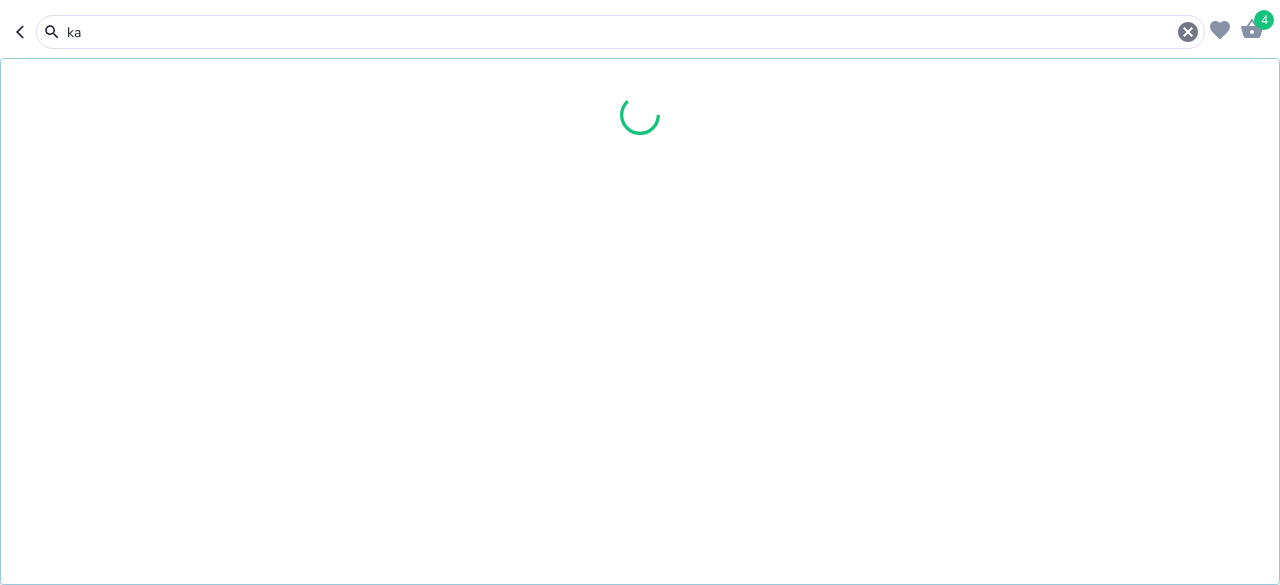 type on "k" 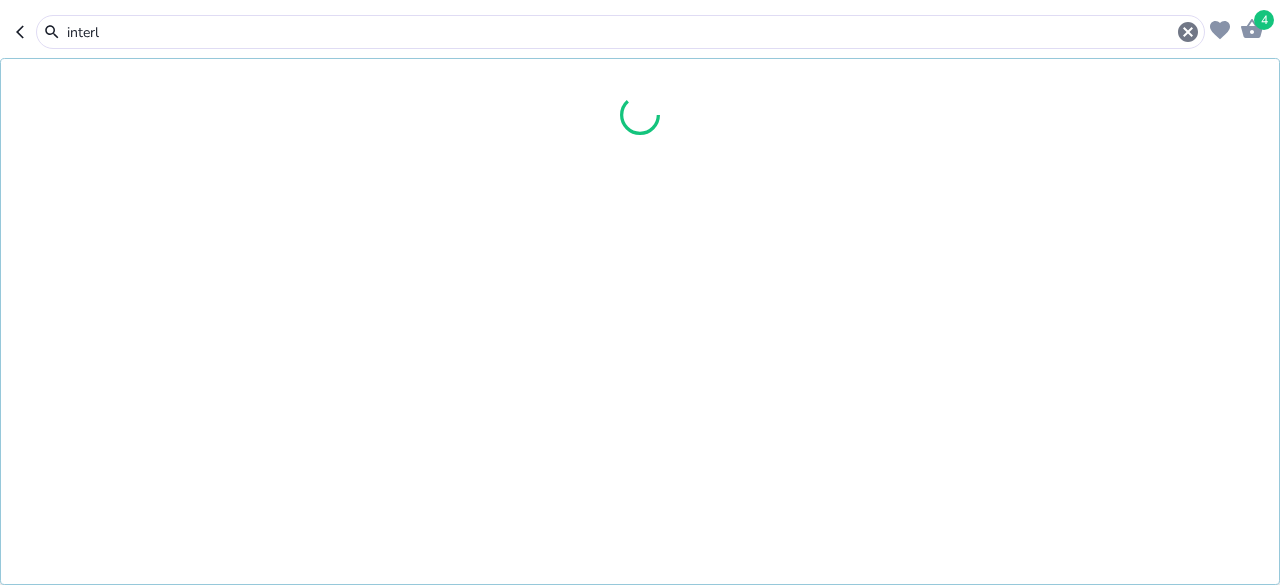 type on "interl" 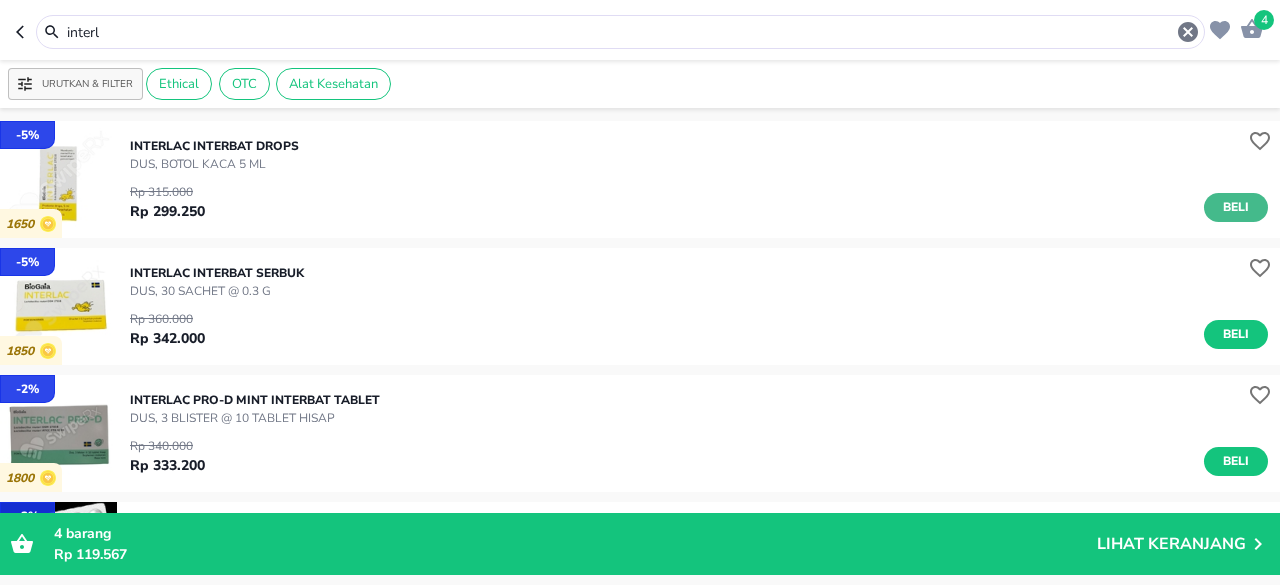 drag, startPoint x: 1219, startPoint y: 208, endPoint x: 1269, endPoint y: 224, distance: 52.49762 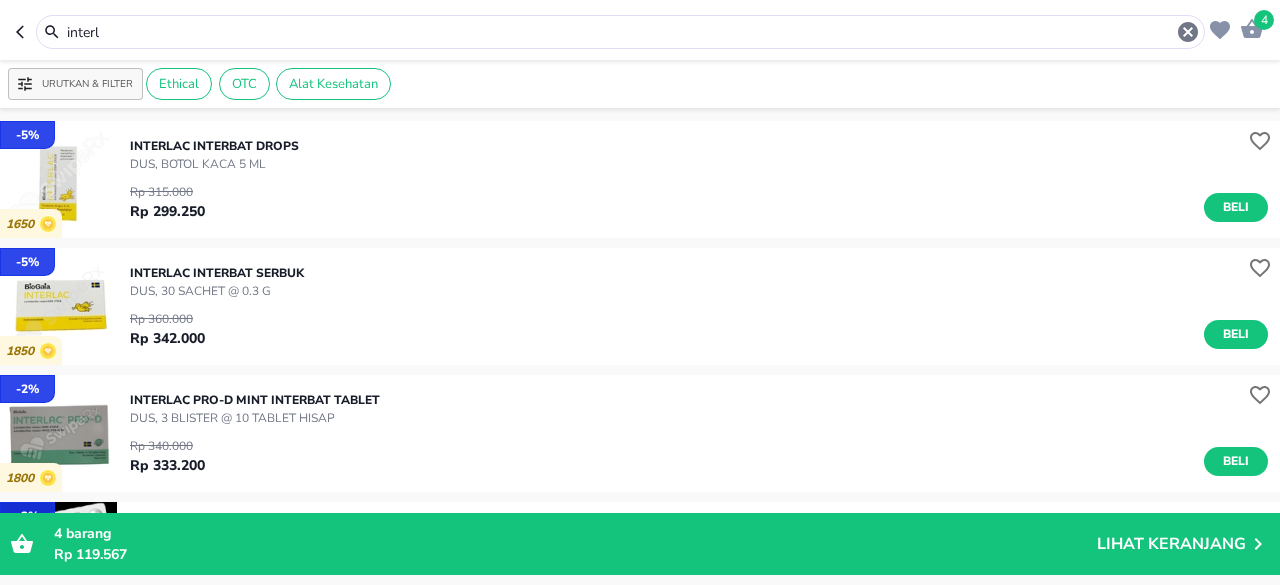 click on "Beli" at bounding box center [1236, 207] 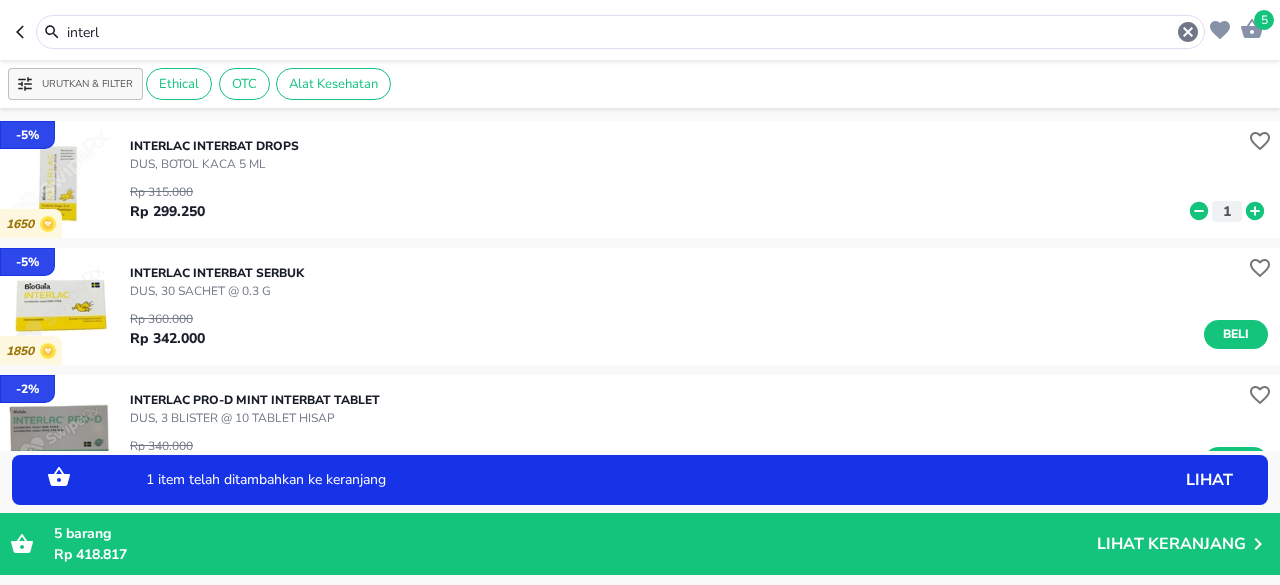 click 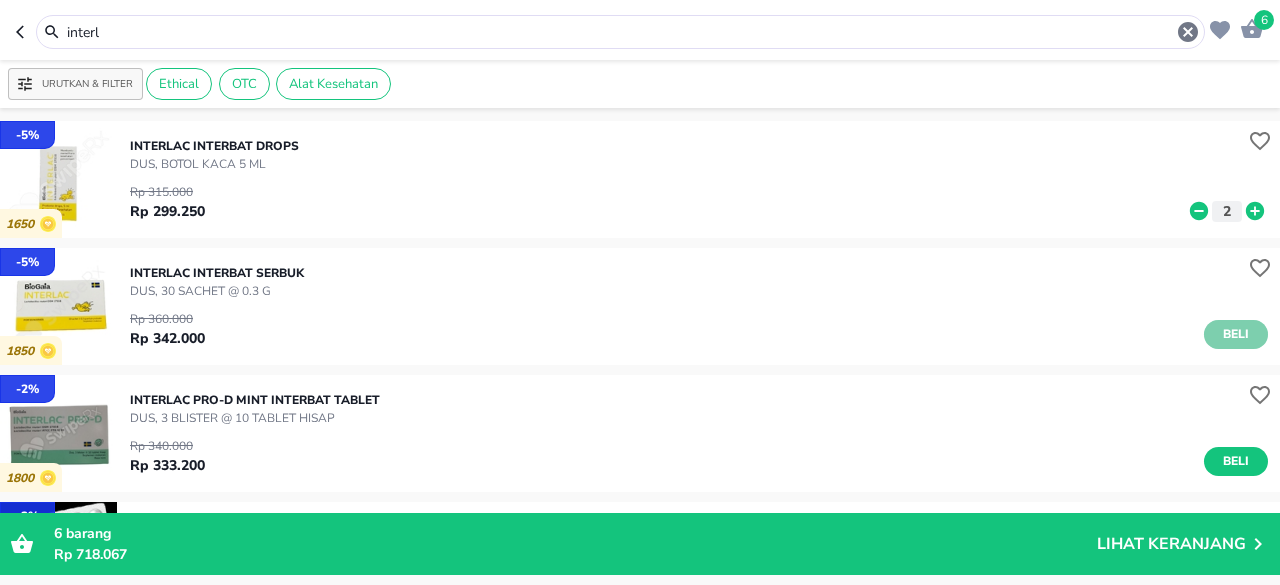 click on "Beli" at bounding box center [1236, 334] 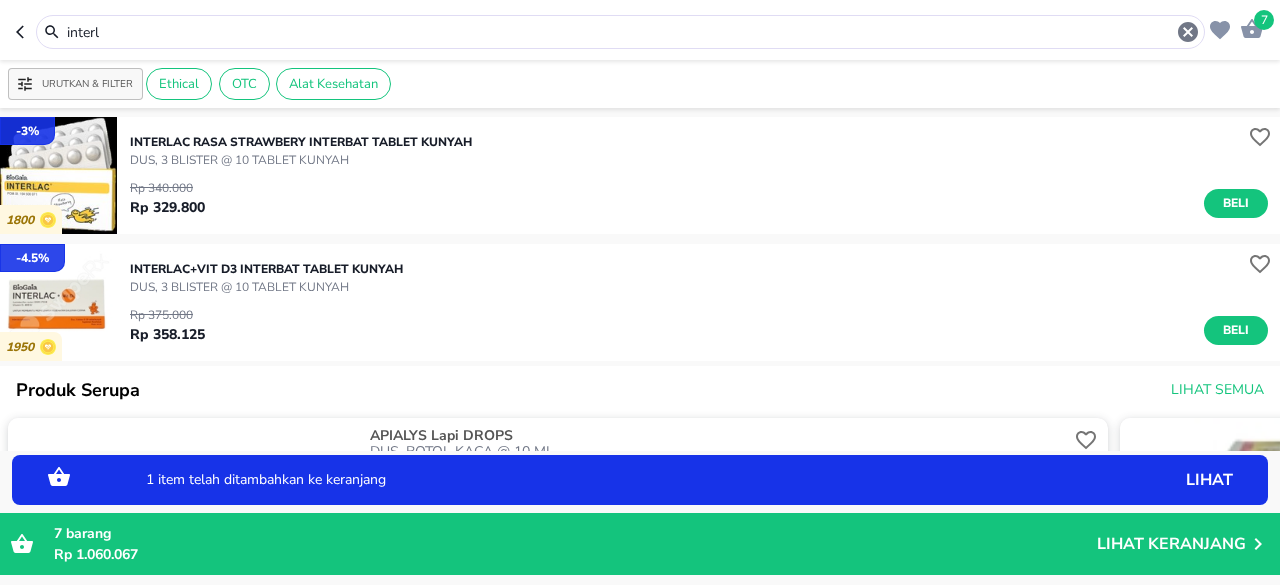 scroll, scrollTop: 400, scrollLeft: 0, axis: vertical 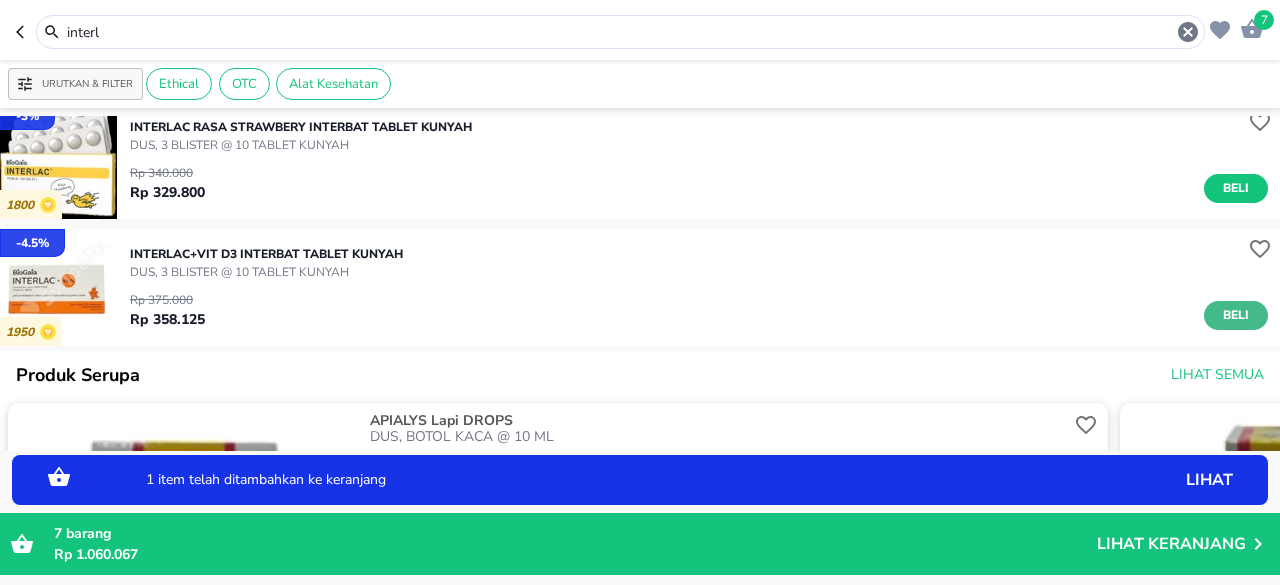 click on "Beli" at bounding box center (1236, 315) 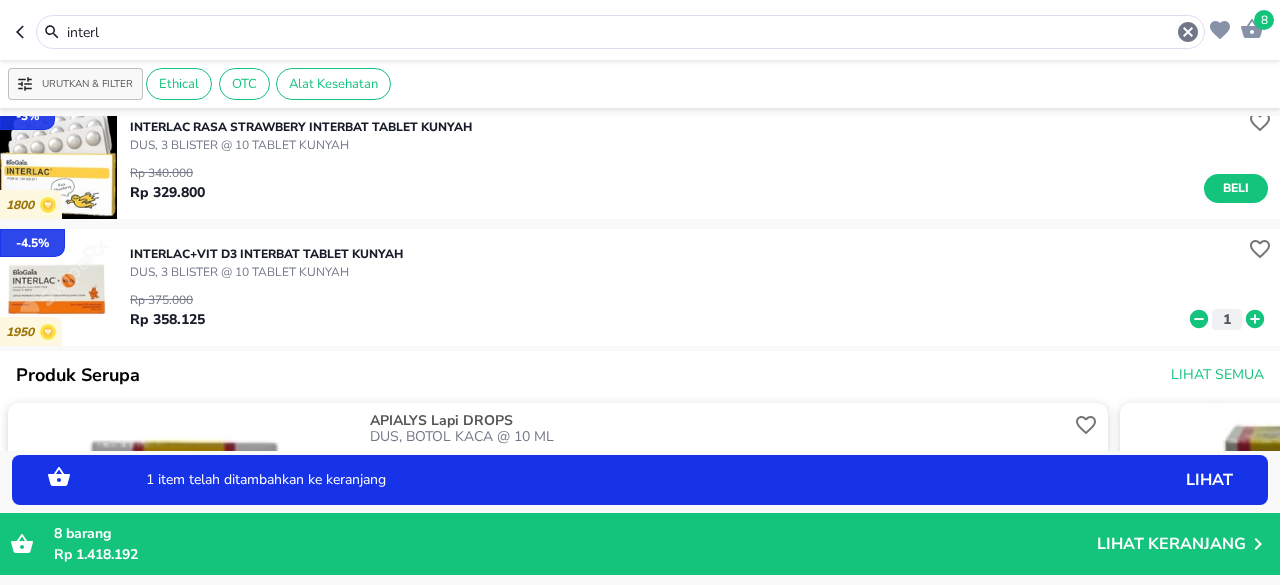 click on "DUS, 3 BLISTER @ 10 TABLET KUNYAH" at bounding box center [266, 272] 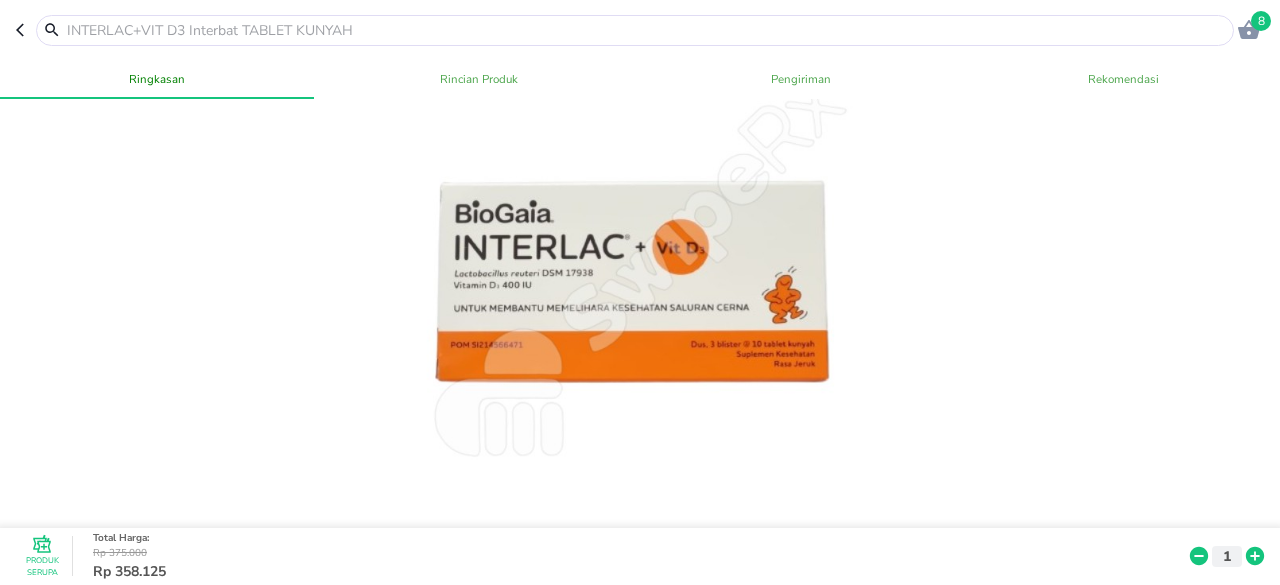 scroll, scrollTop: 0, scrollLeft: 0, axis: both 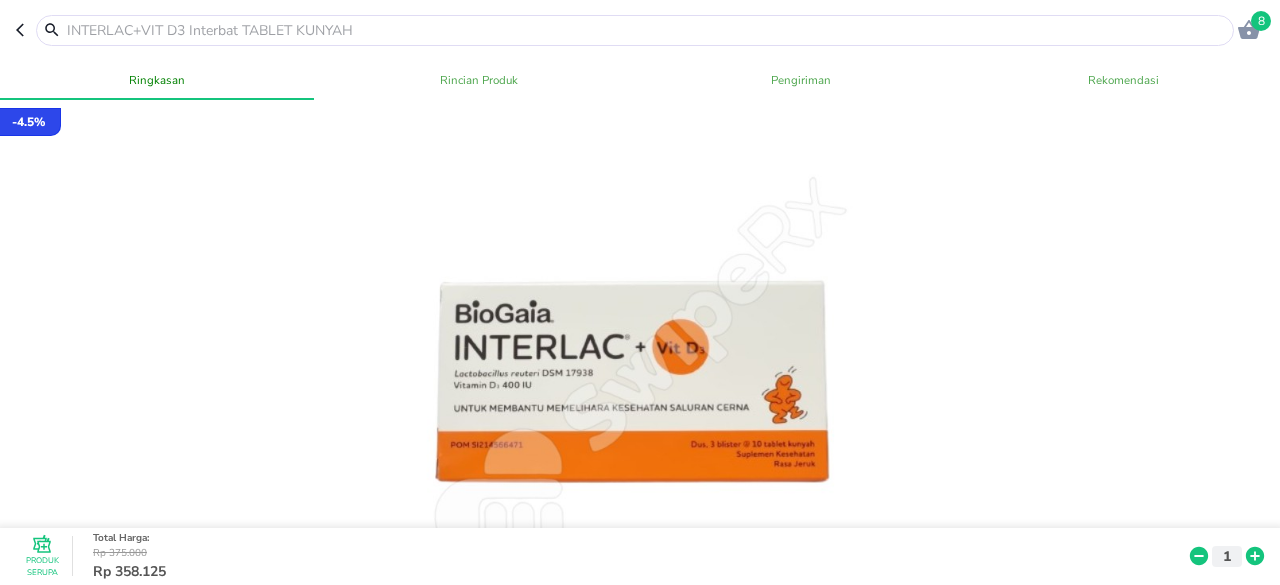 click 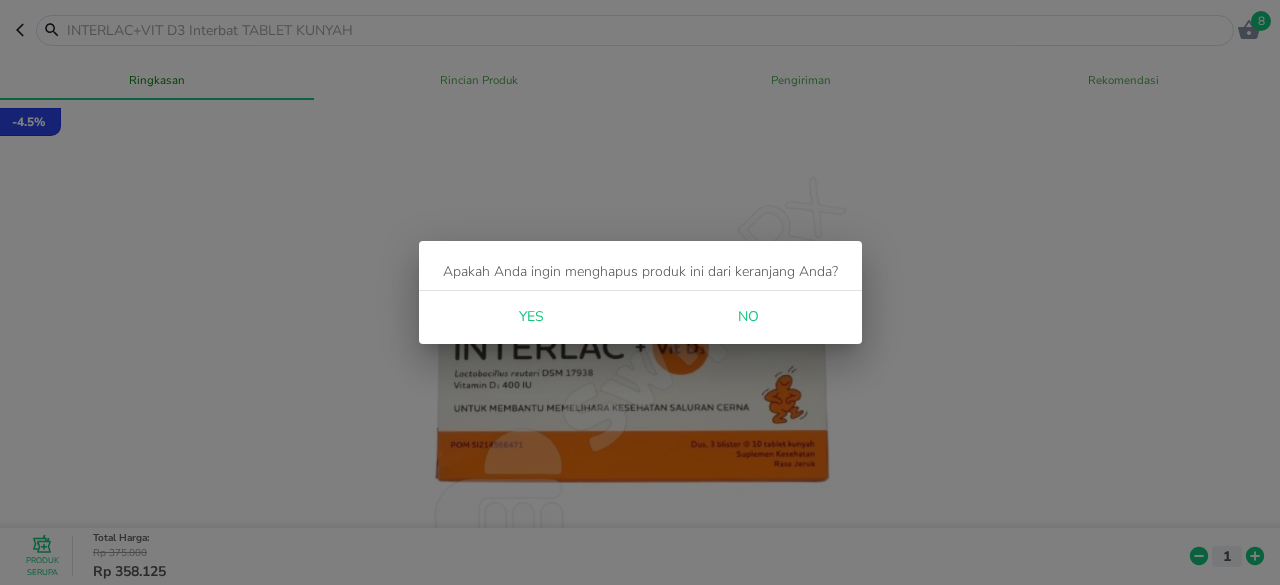 click on "Yes" at bounding box center [531, 317] 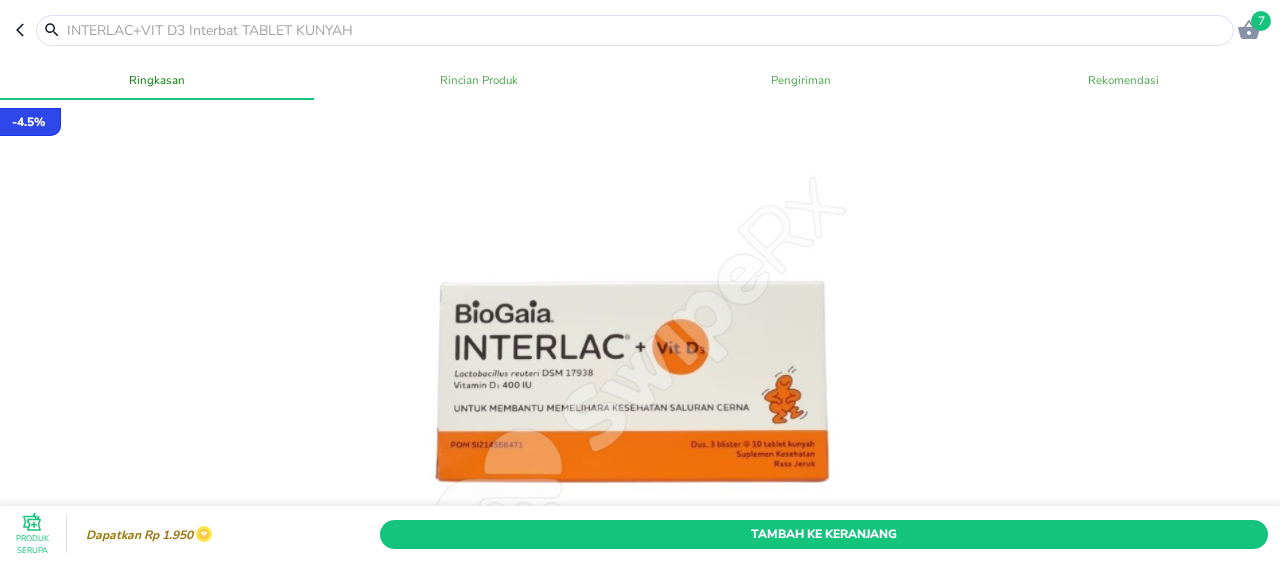 click at bounding box center [647, 30] 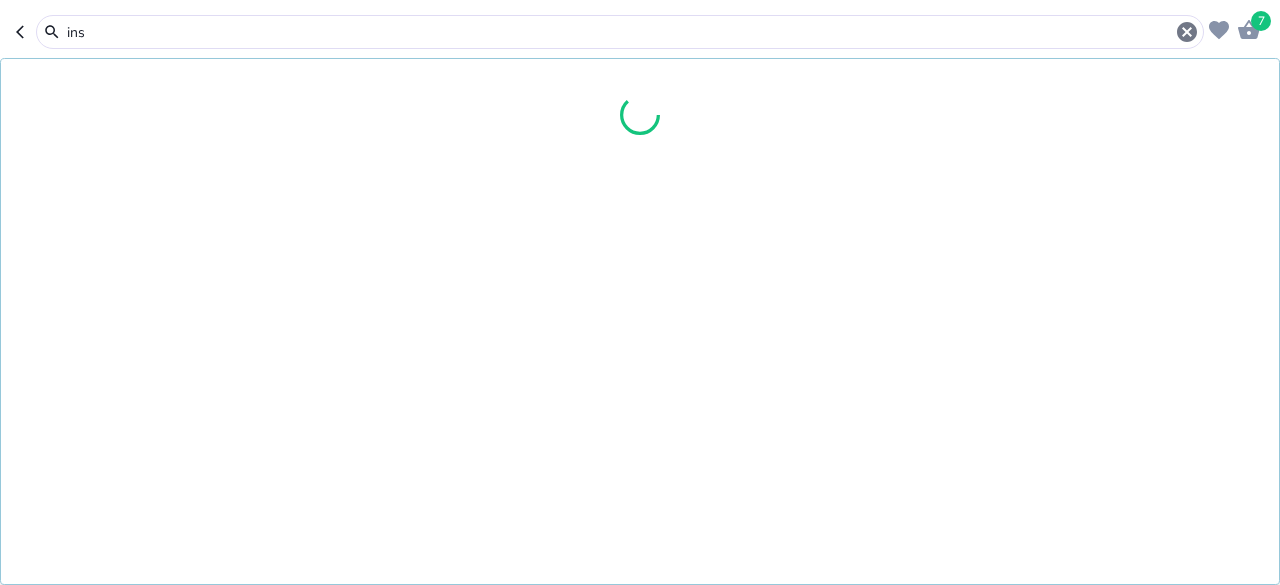 type on "inst" 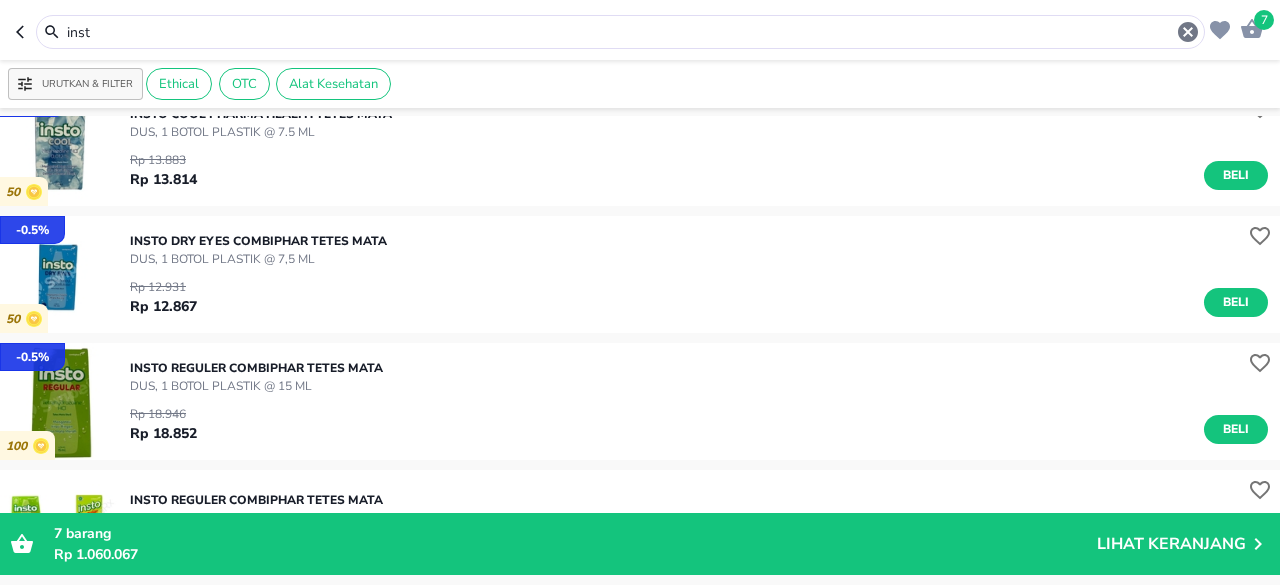 scroll, scrollTop: 132, scrollLeft: 0, axis: vertical 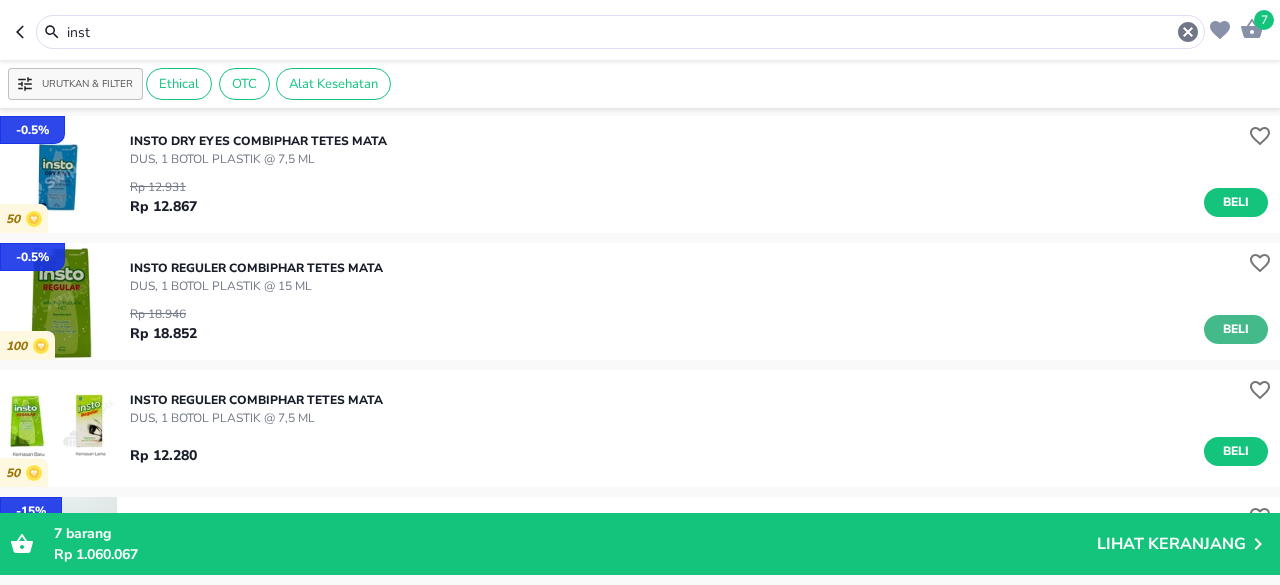 click on "Beli" at bounding box center [1236, 329] 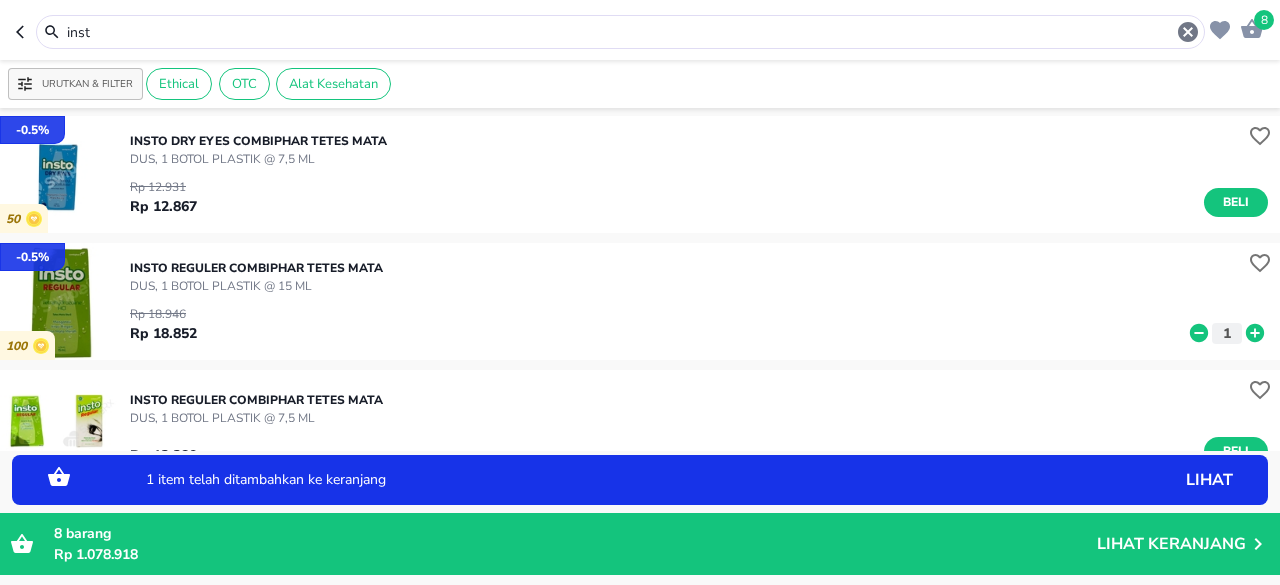 click 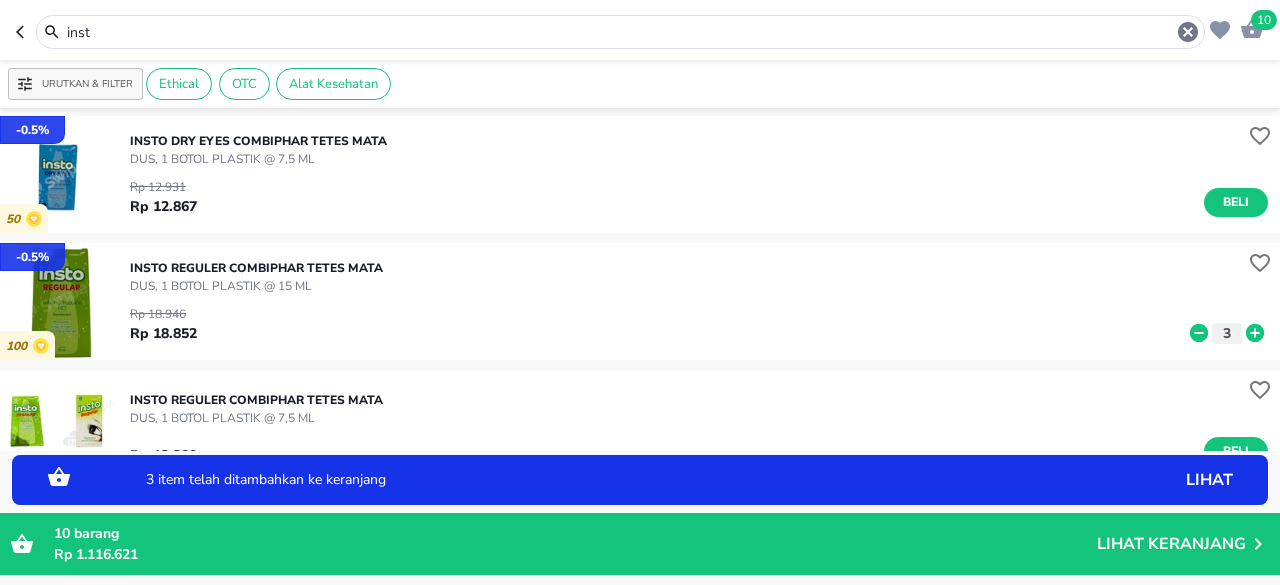 click 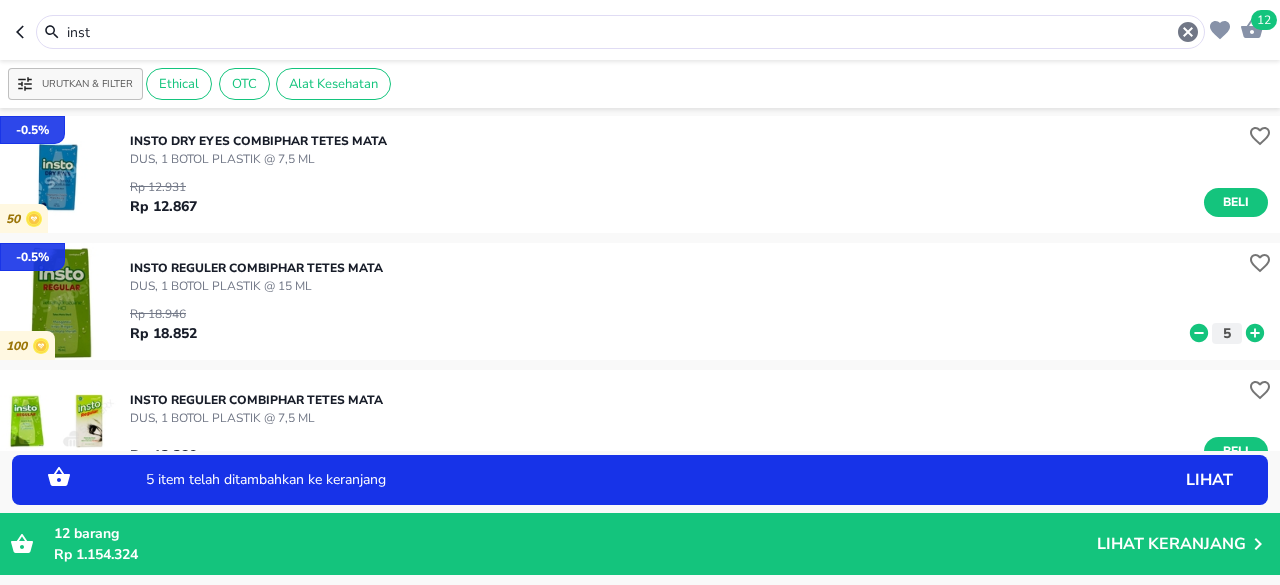 click 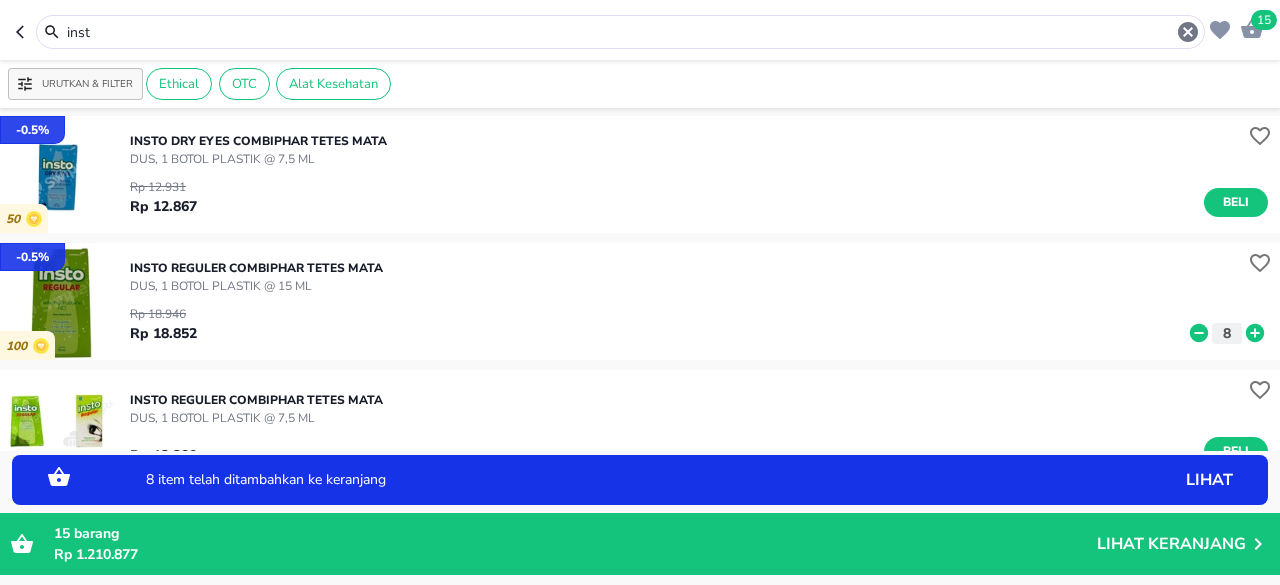click 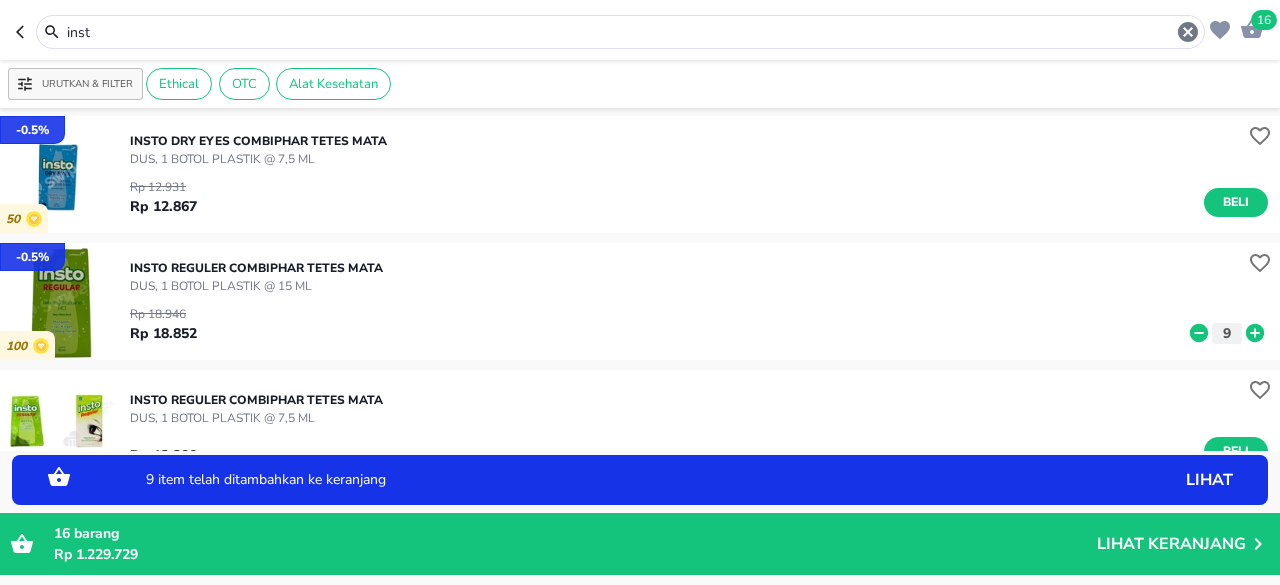 click 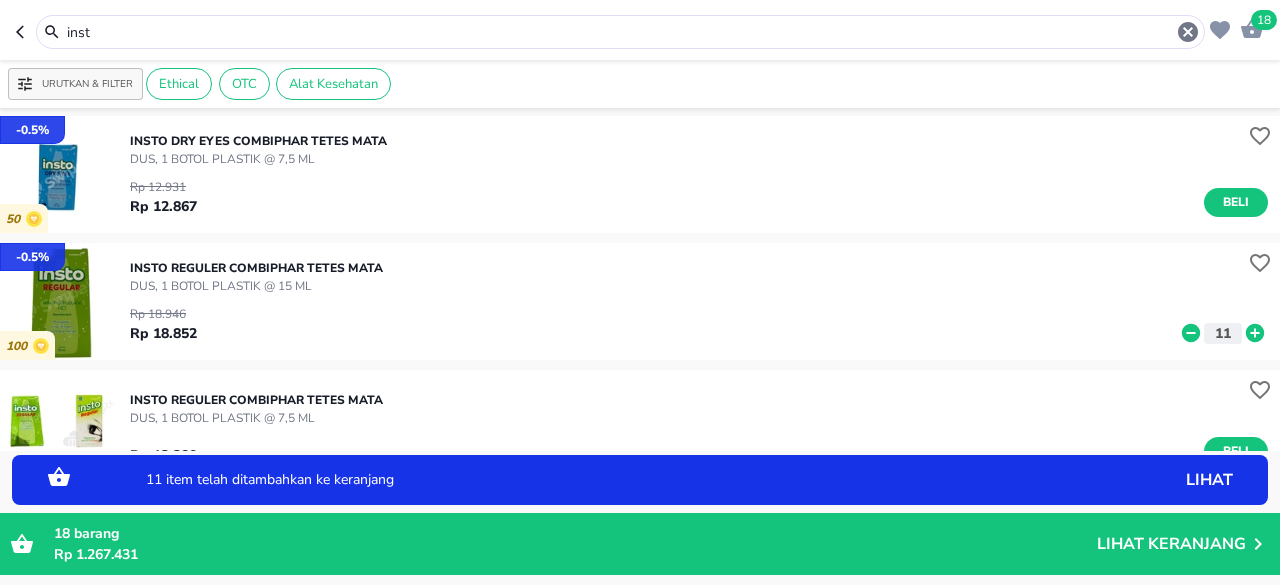 click 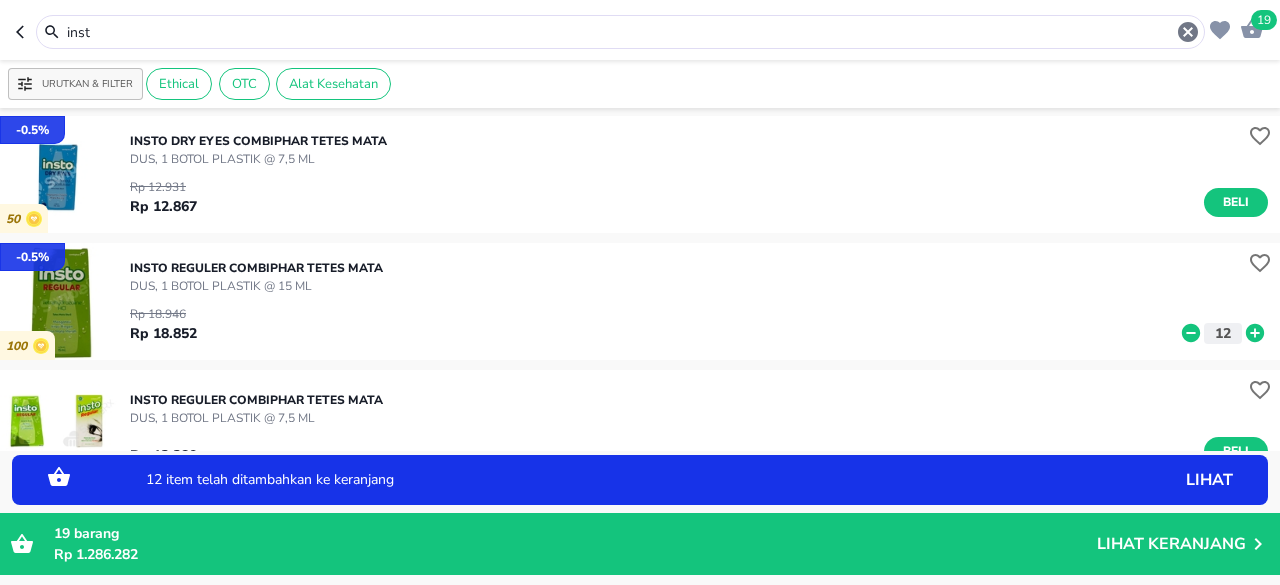 click 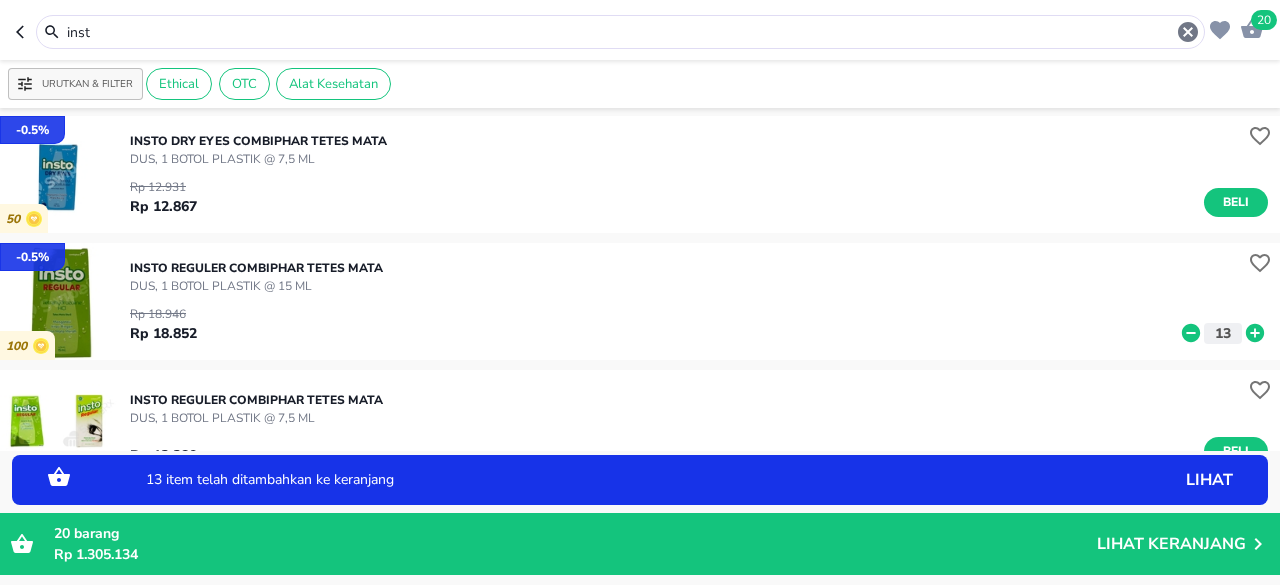 drag, startPoint x: 1170, startPoint y: 328, endPoint x: 1156, endPoint y: 327, distance: 14.035668 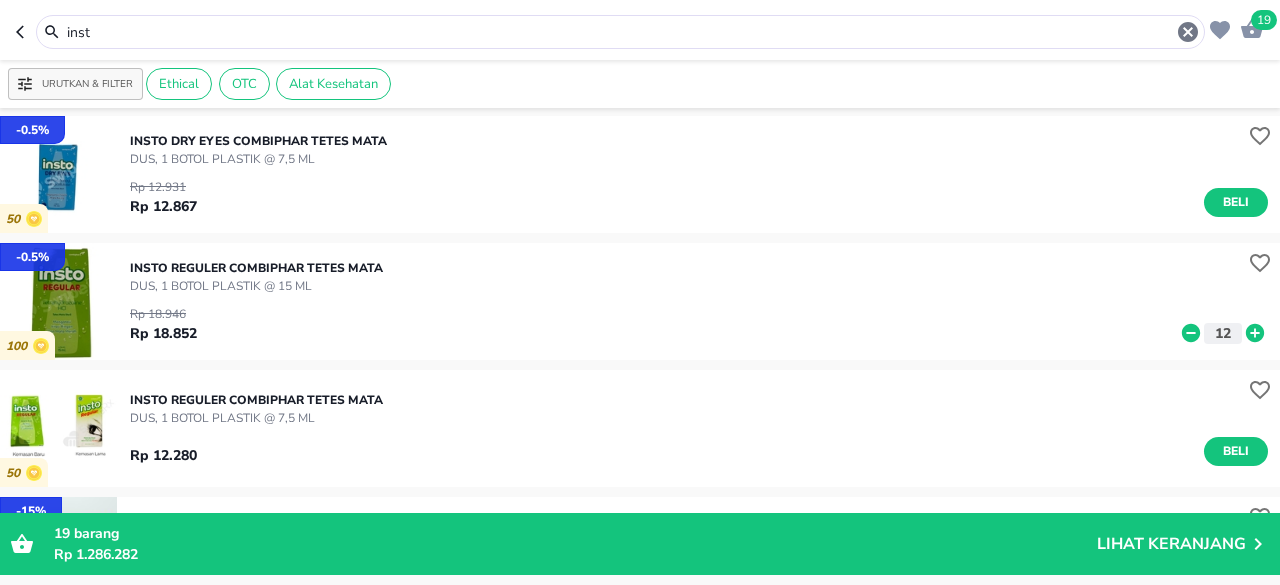click on "inst" at bounding box center (620, 32) 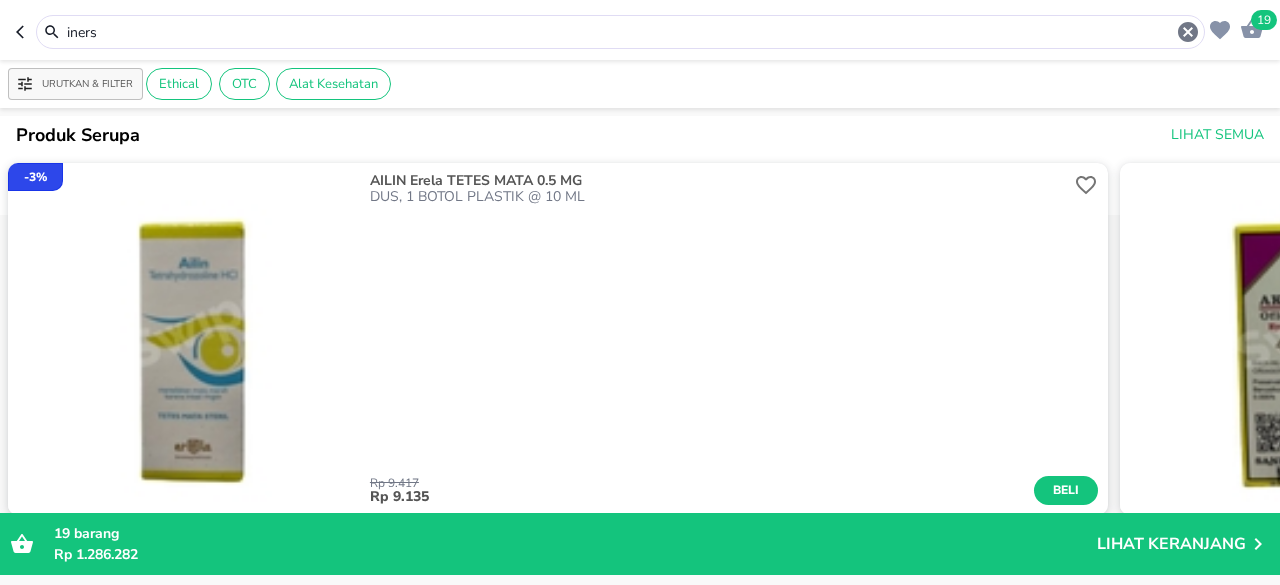 scroll, scrollTop: 0, scrollLeft: 0, axis: both 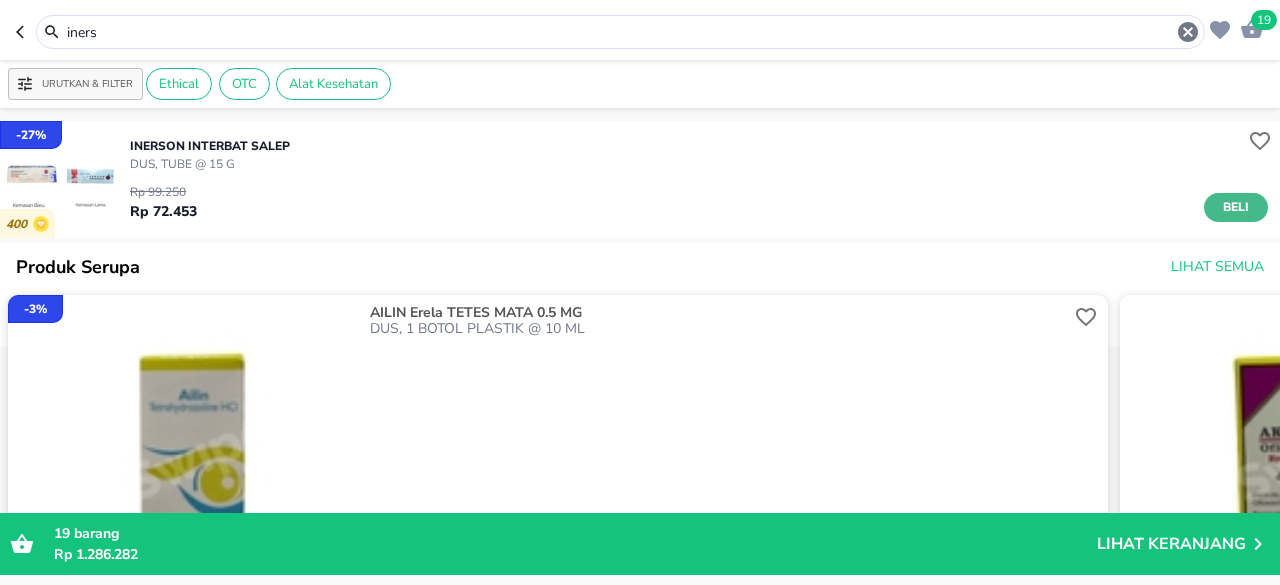 click on "Beli" at bounding box center [1236, 207] 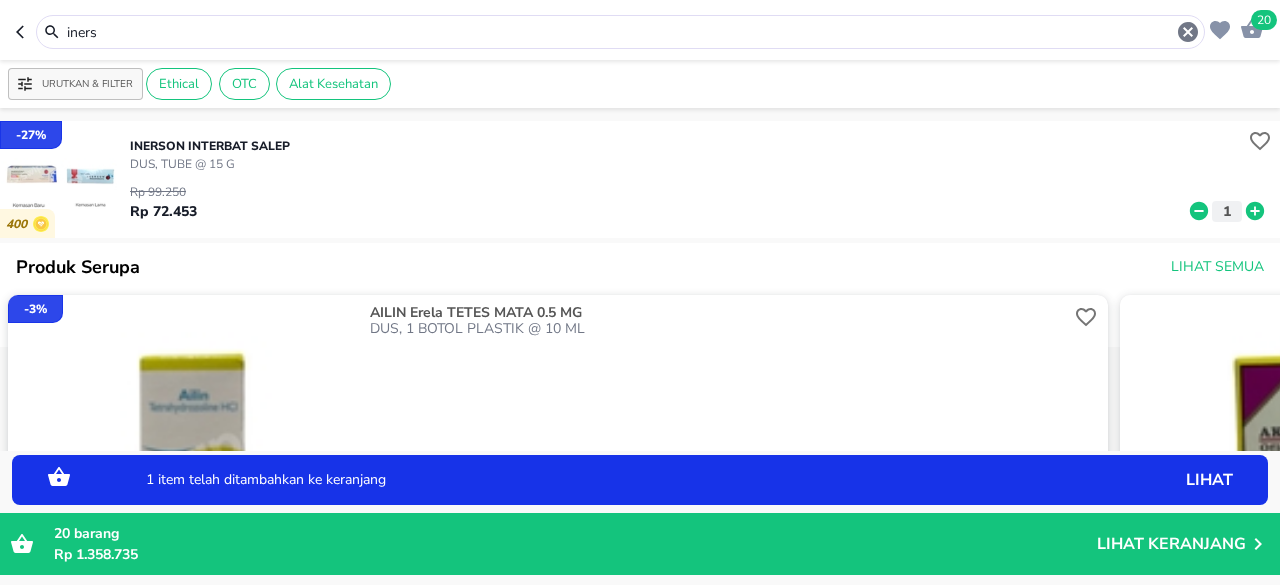 click 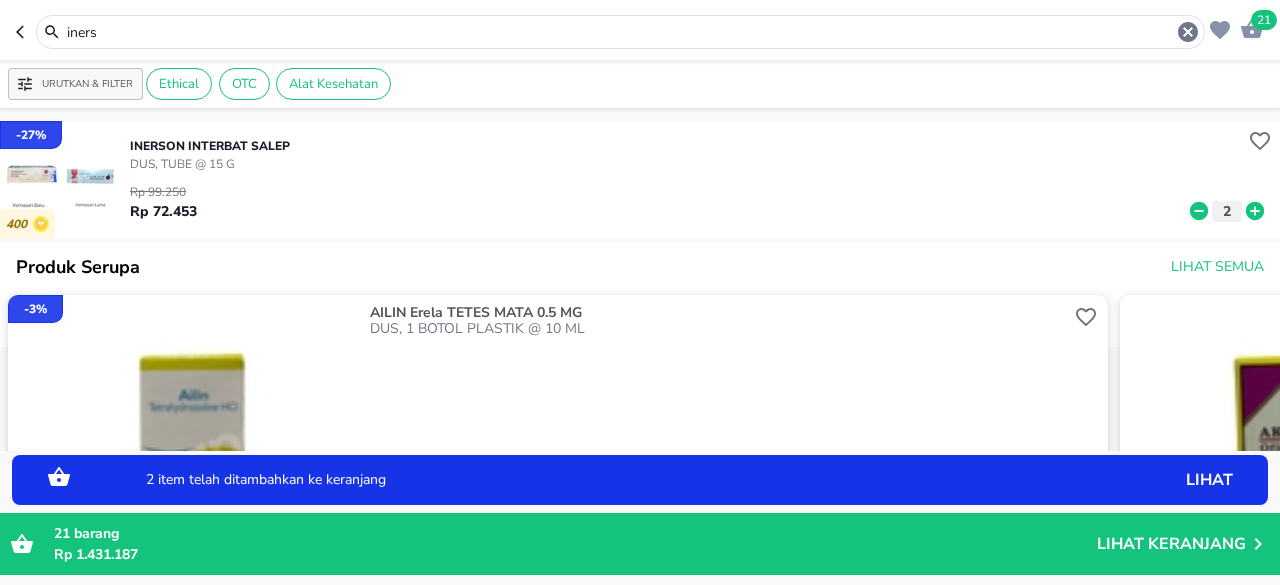 click 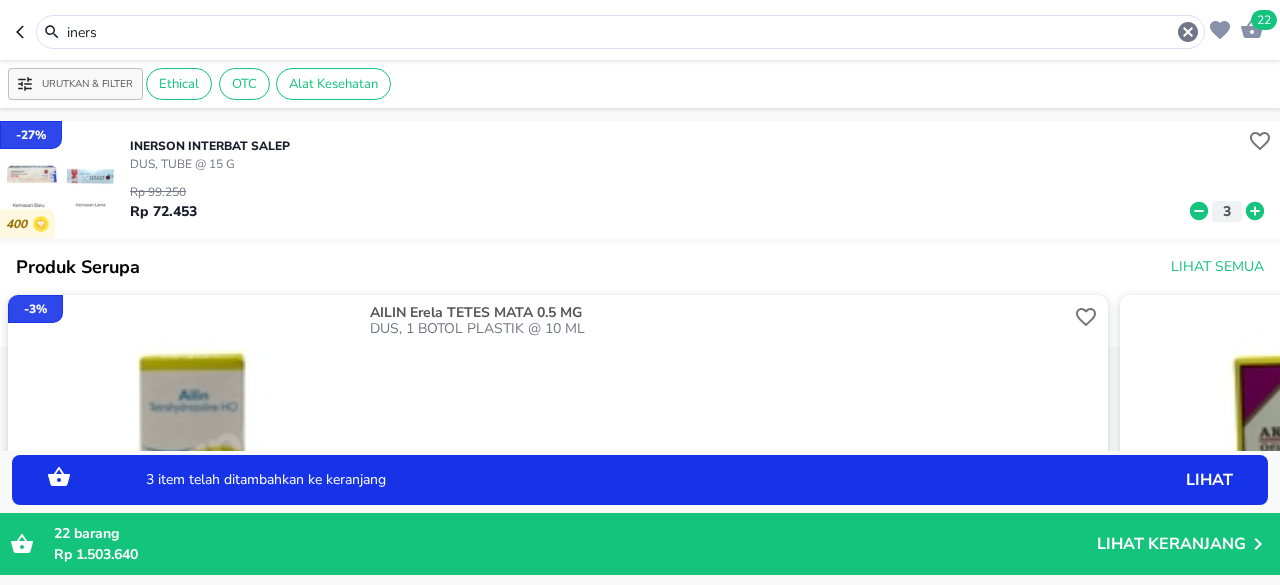 click 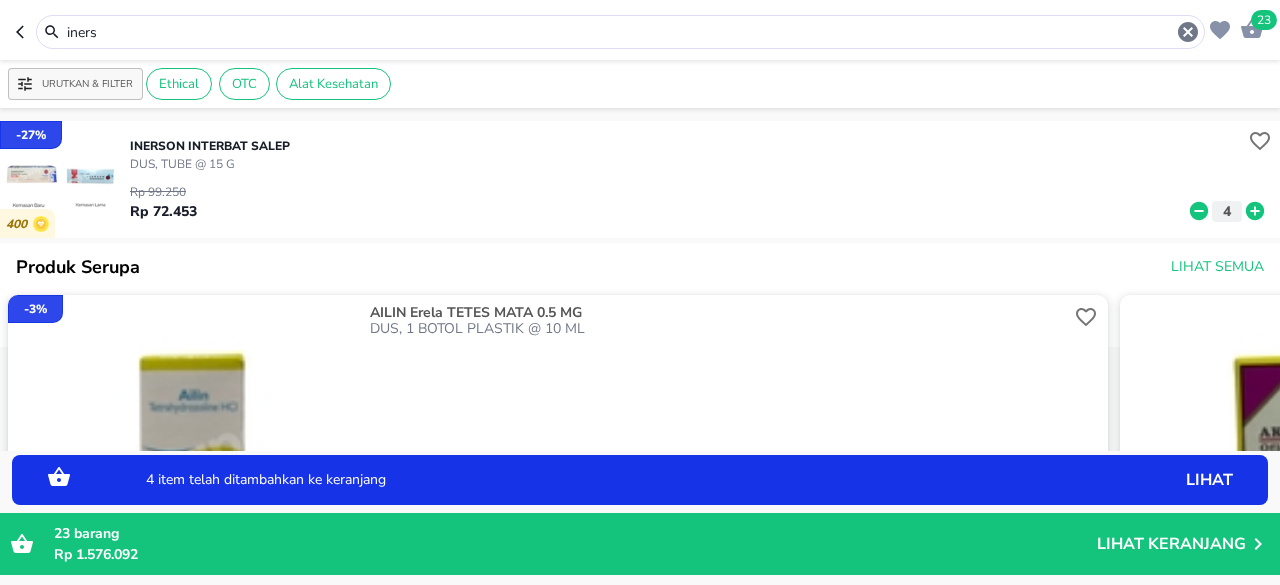 click 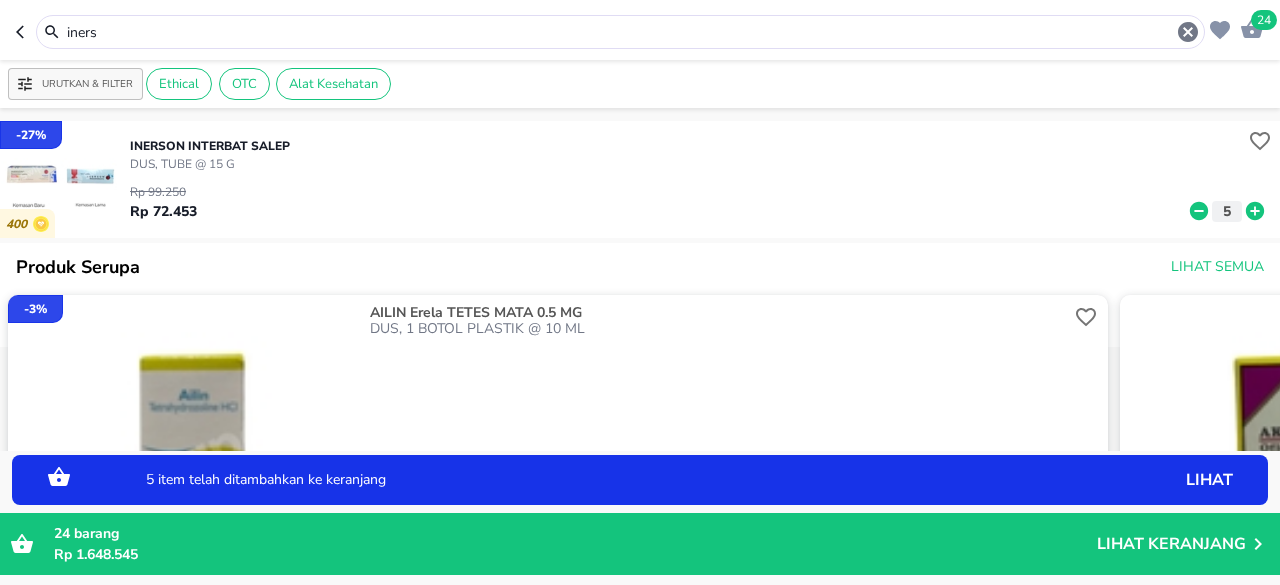 click 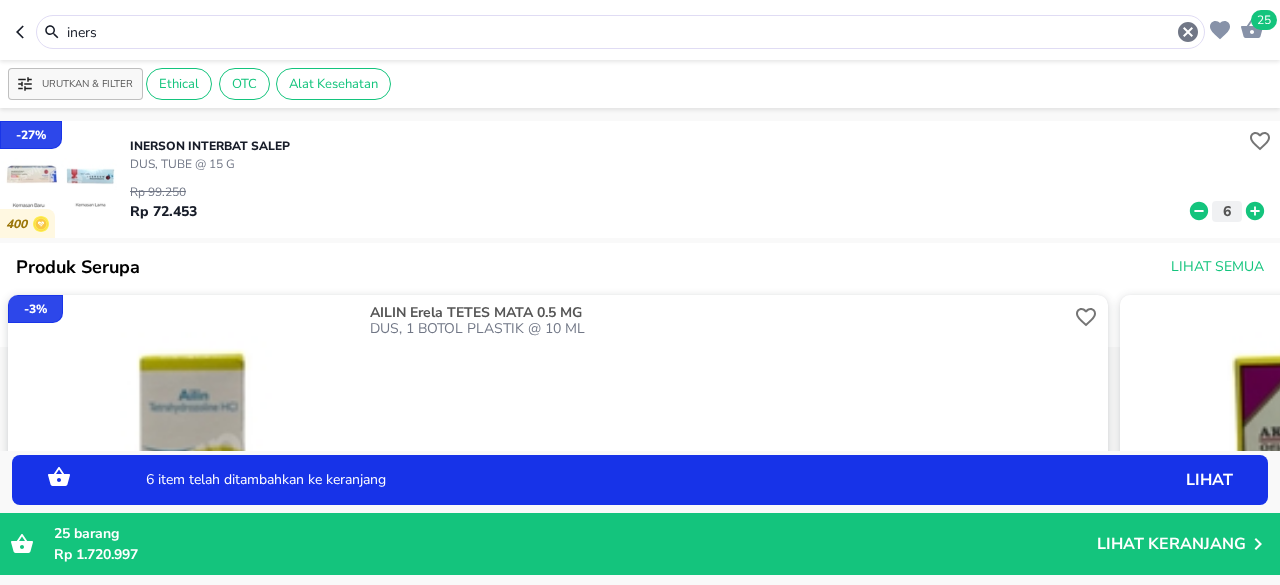 click on "iners" at bounding box center [620, 32] 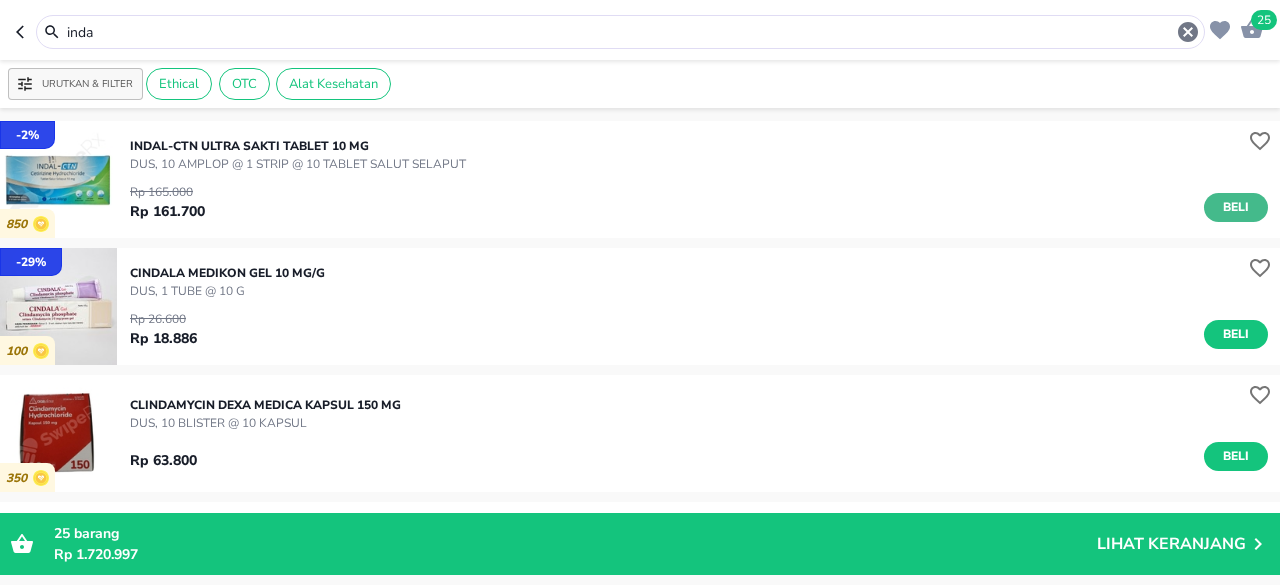 click on "Beli" at bounding box center (1236, 207) 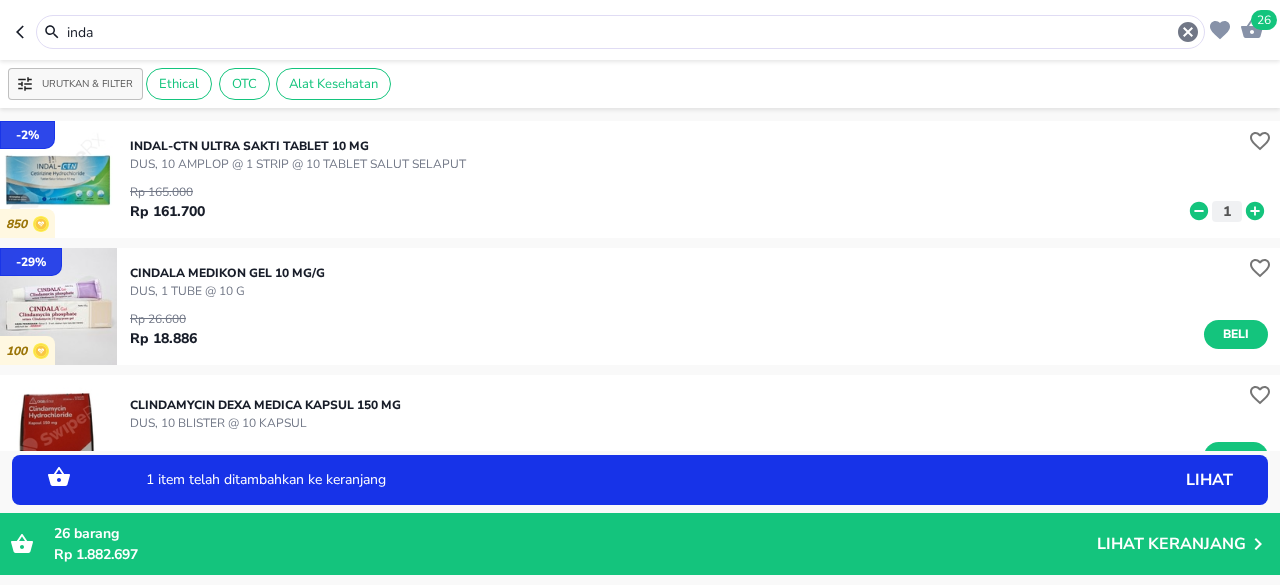 click 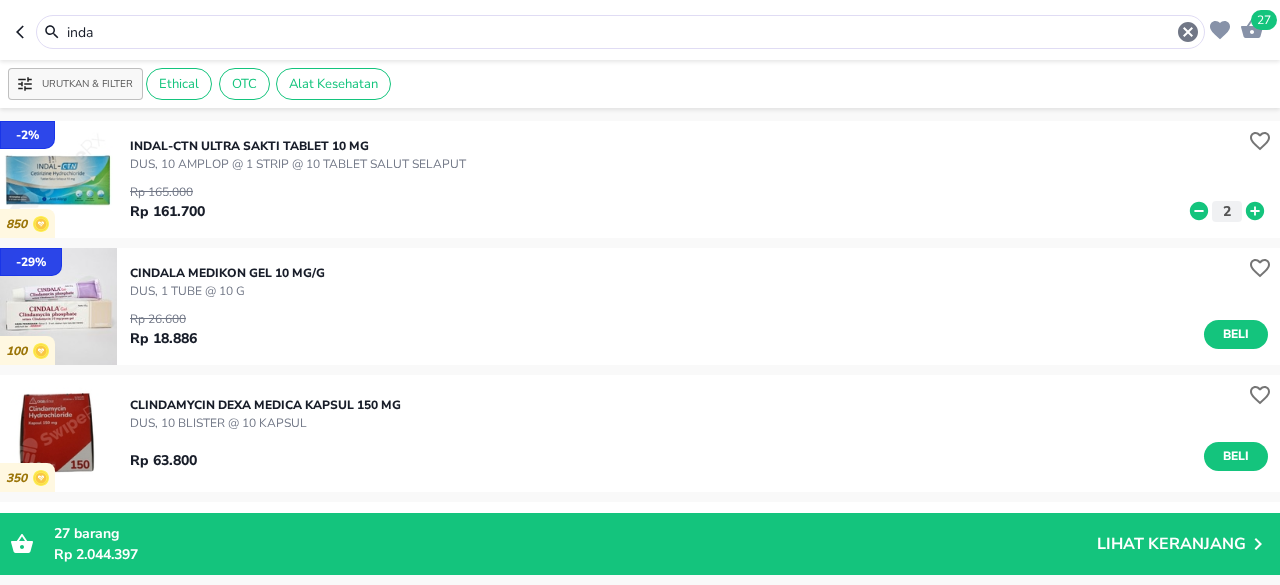 click on "inda" at bounding box center (620, 32) 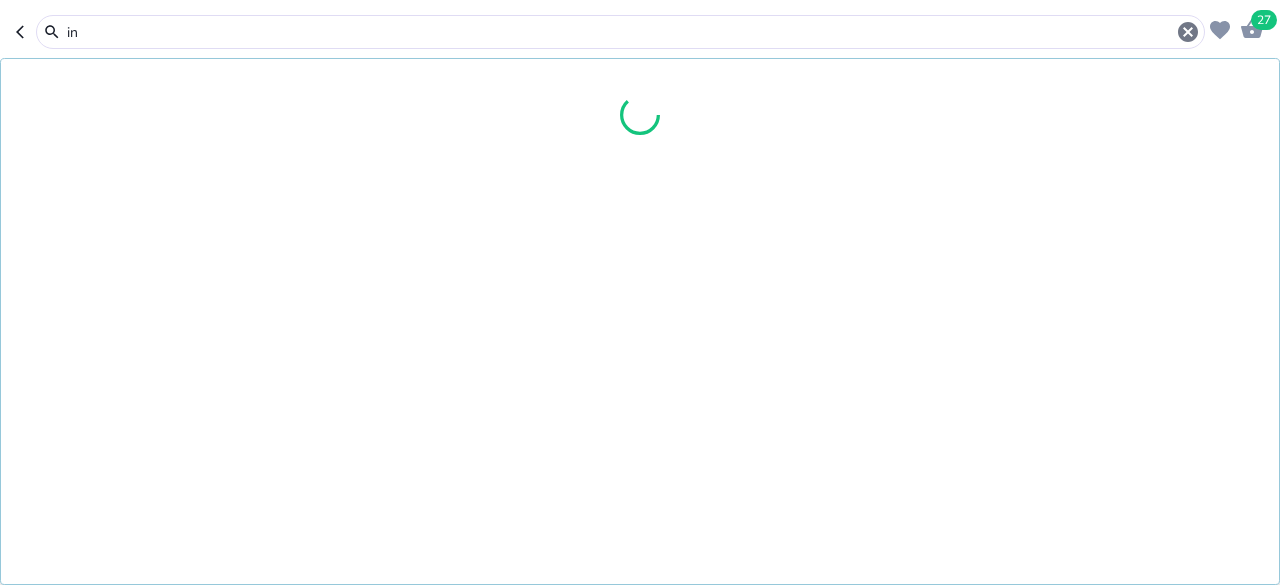 type on "i" 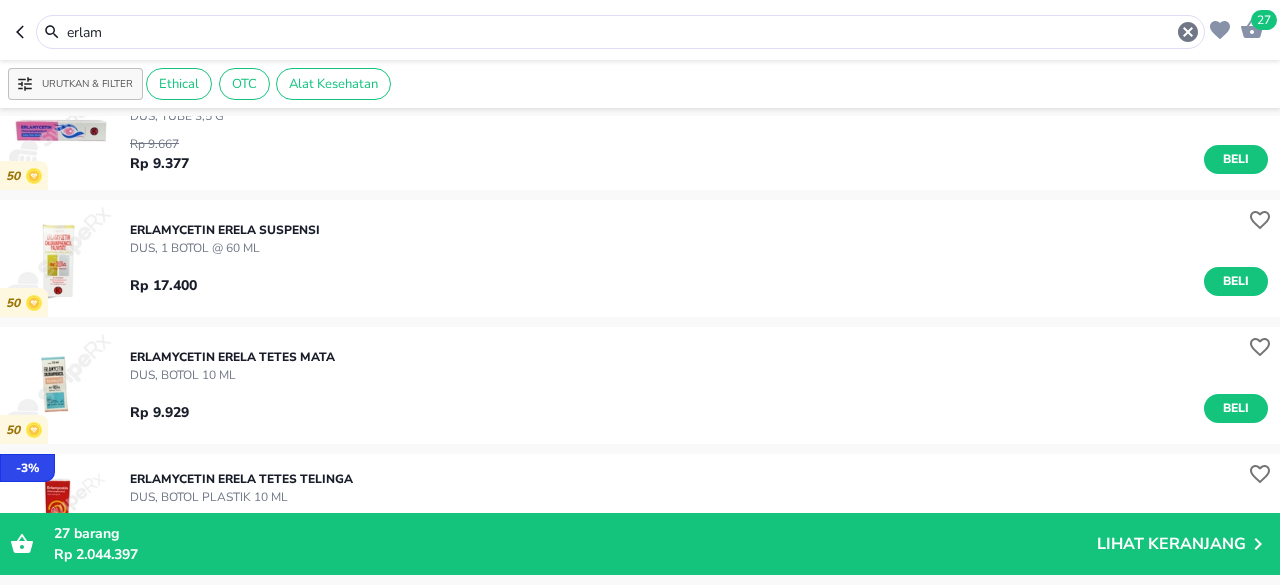 scroll, scrollTop: 600, scrollLeft: 0, axis: vertical 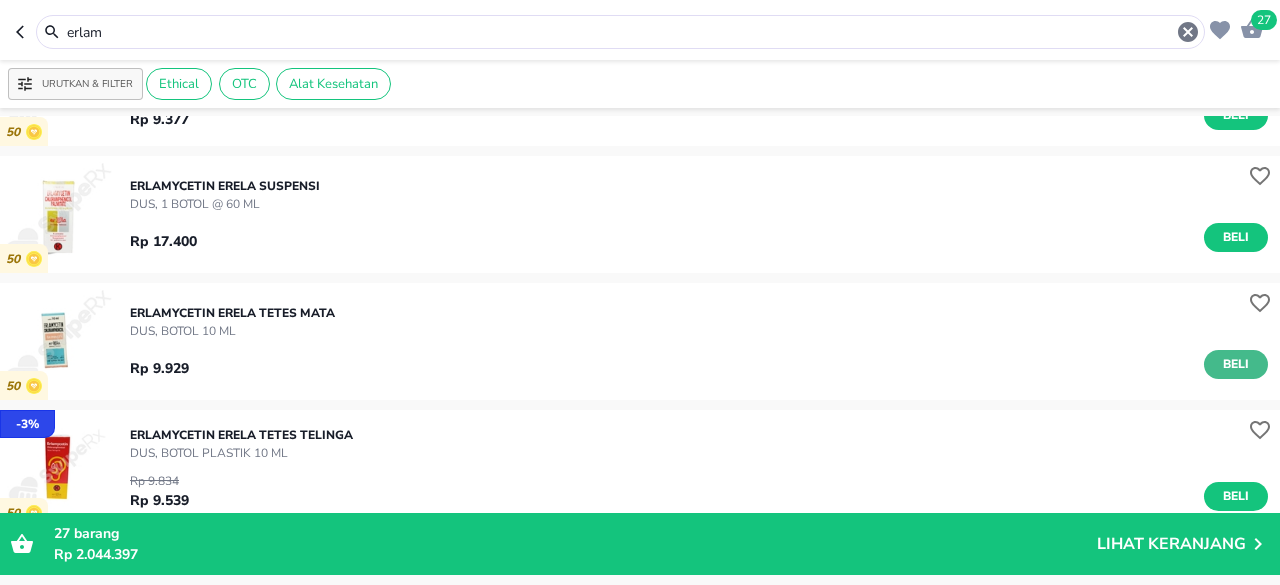 click on "Beli" at bounding box center (1236, 364) 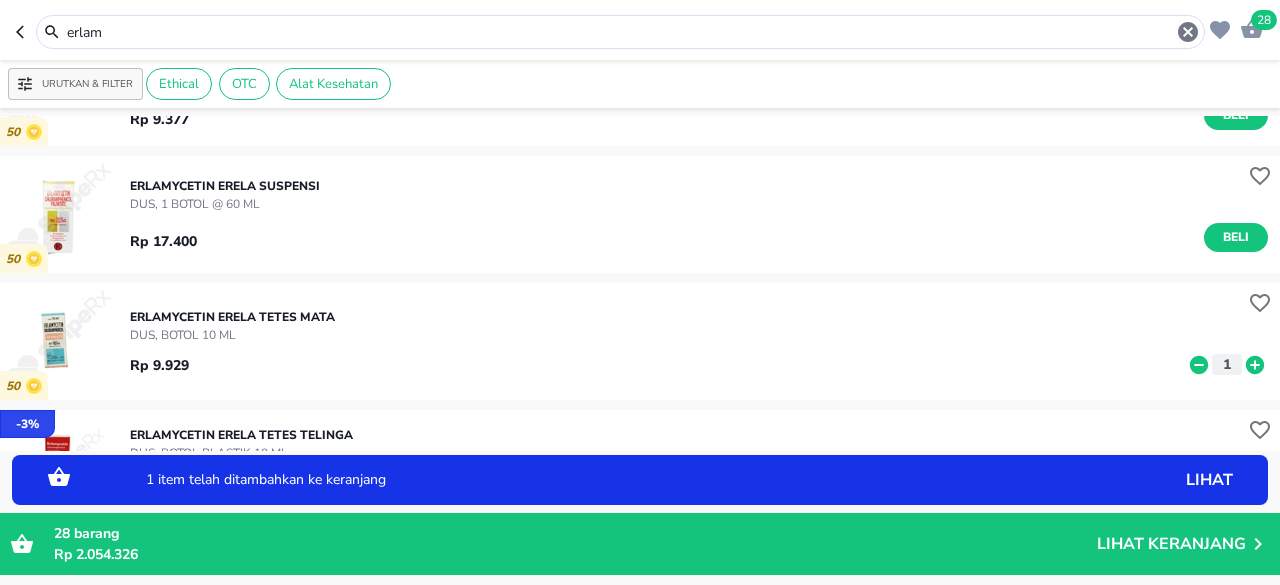 click 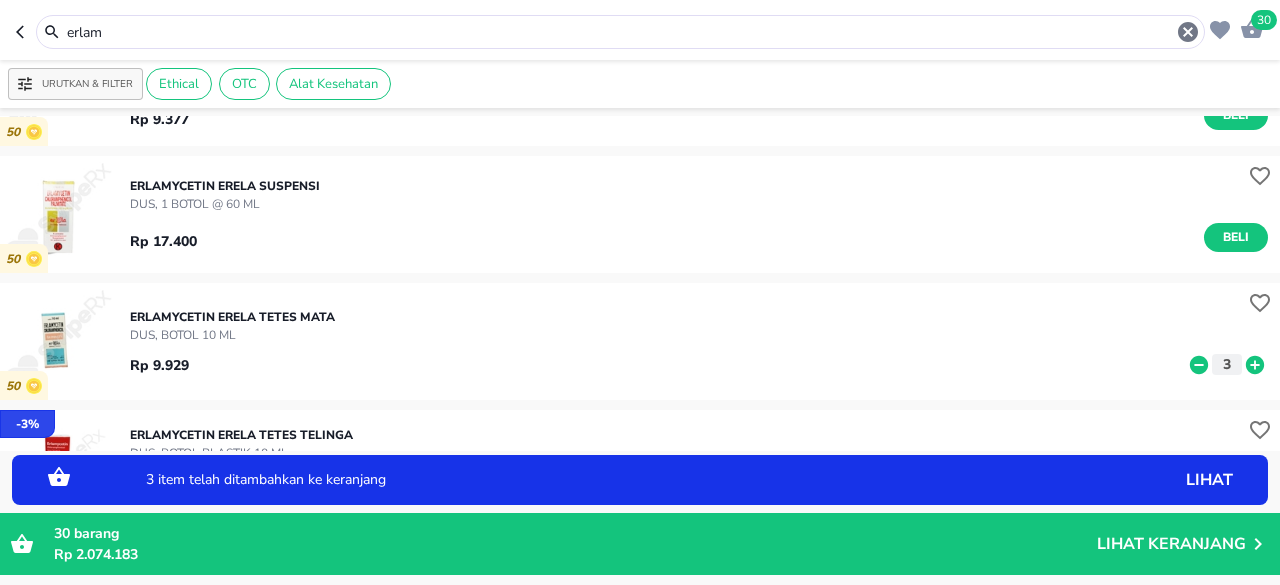 click 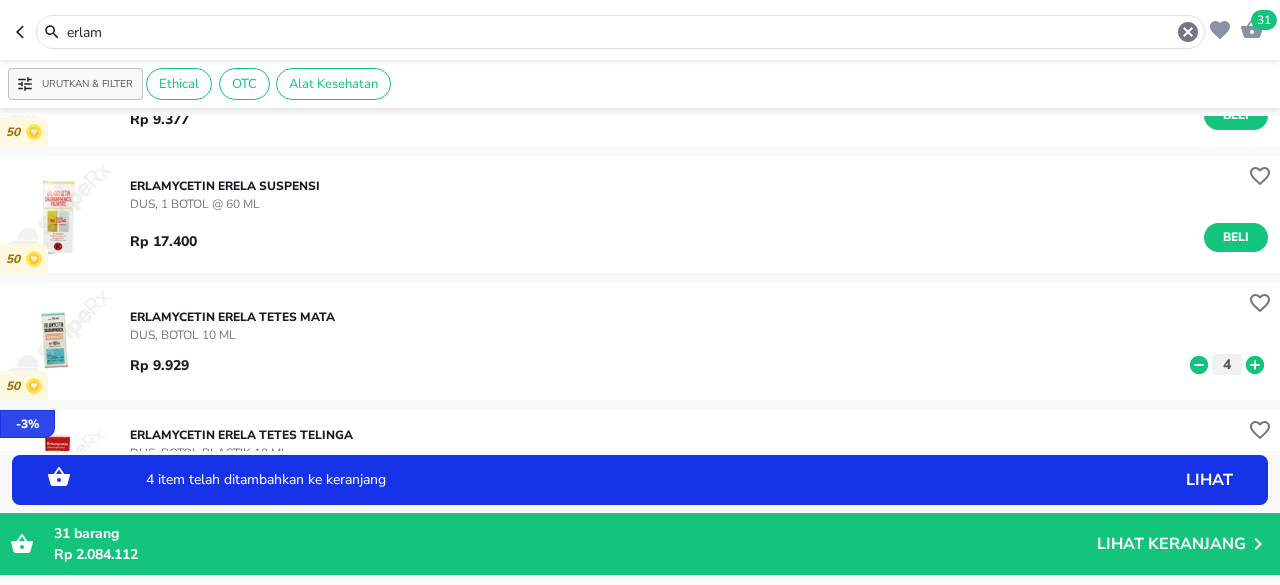 click 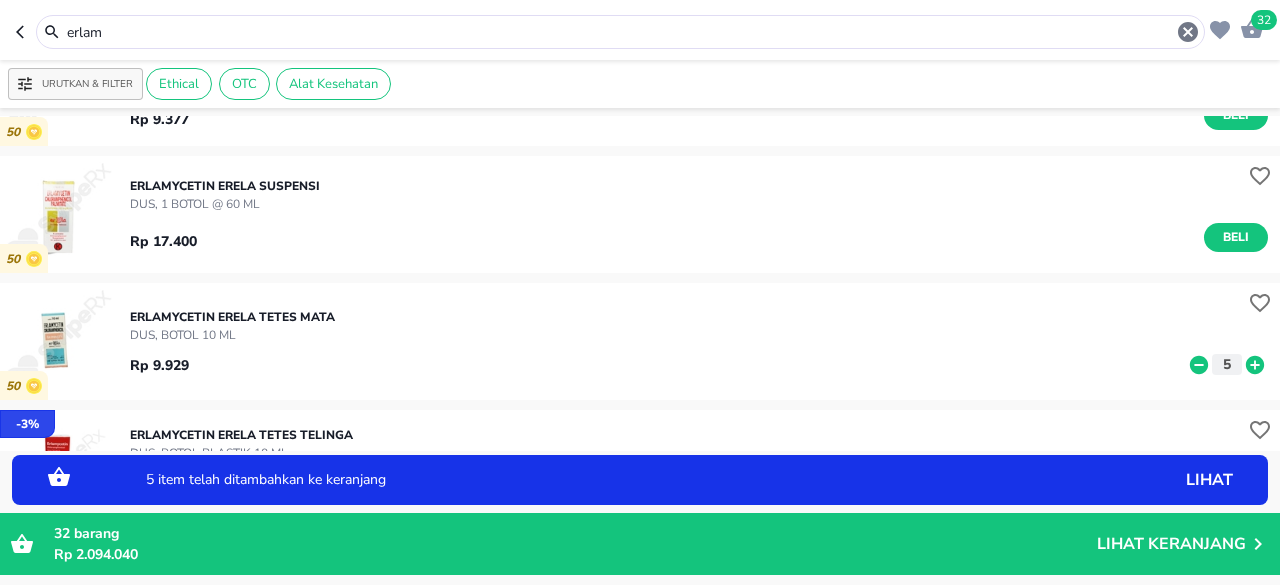 click 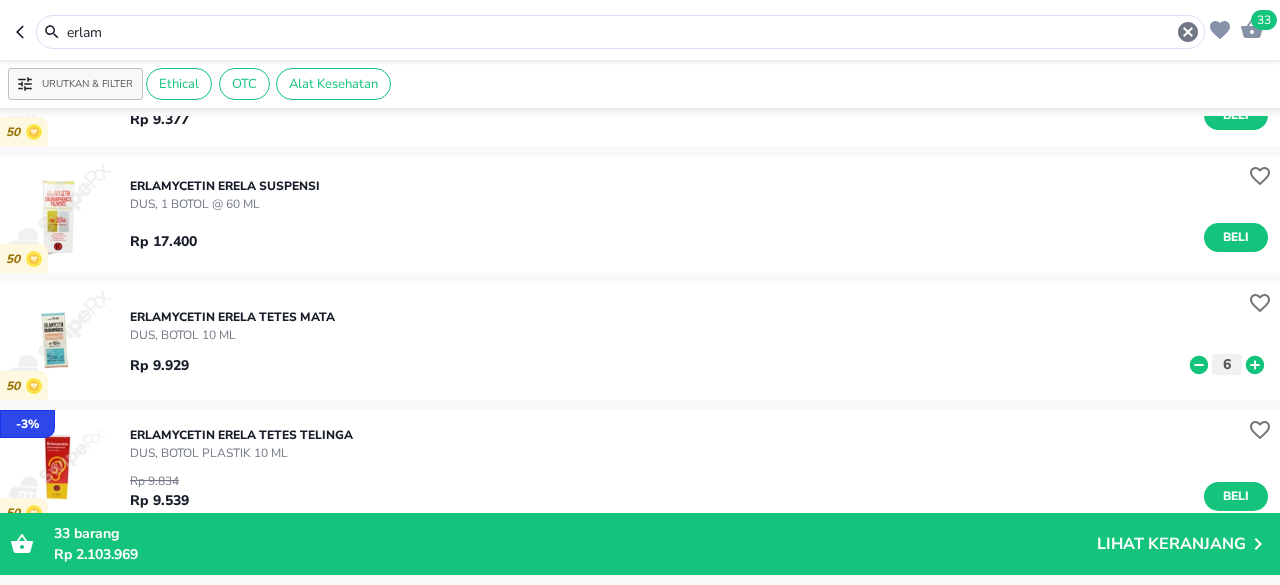 click on "erlam" at bounding box center [620, 32] 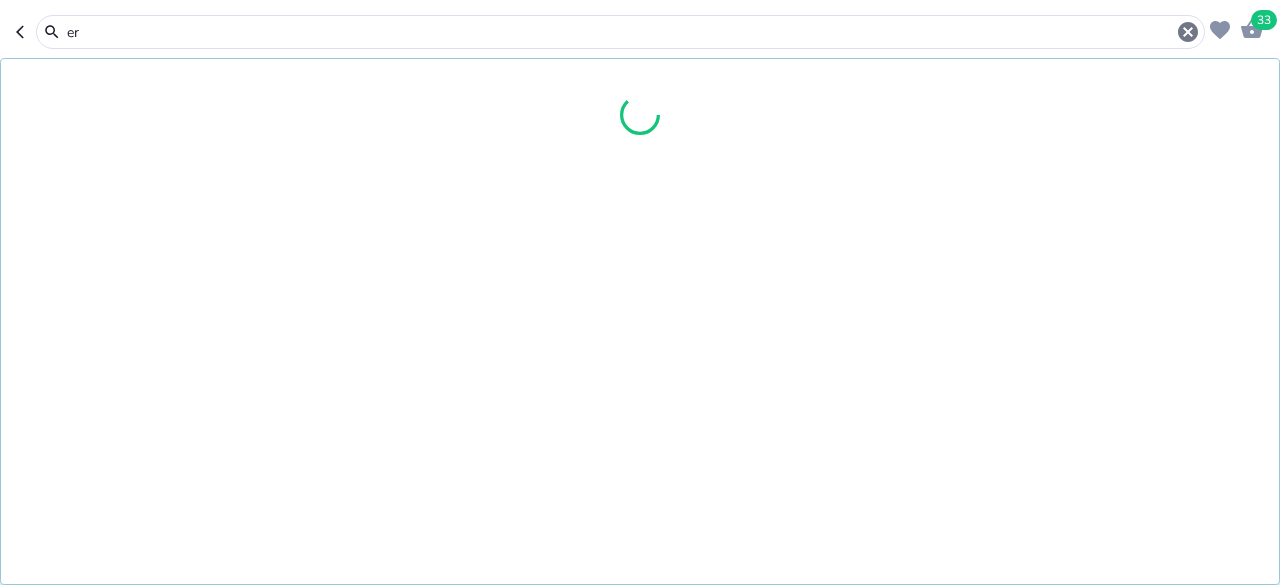 type on "e" 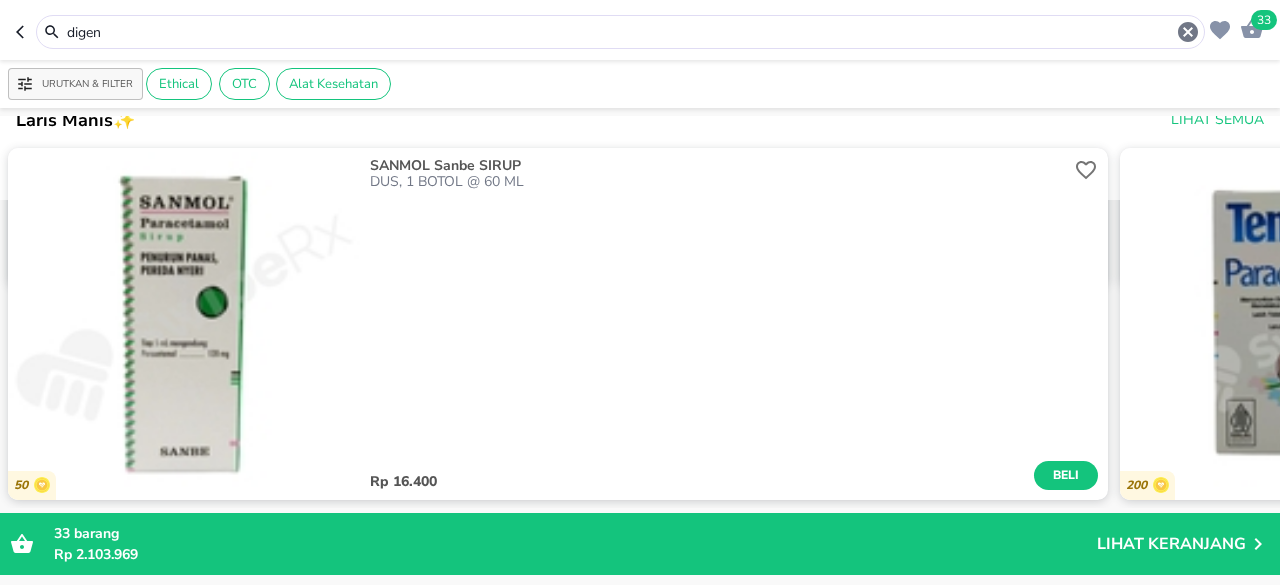 scroll, scrollTop: 0, scrollLeft: 0, axis: both 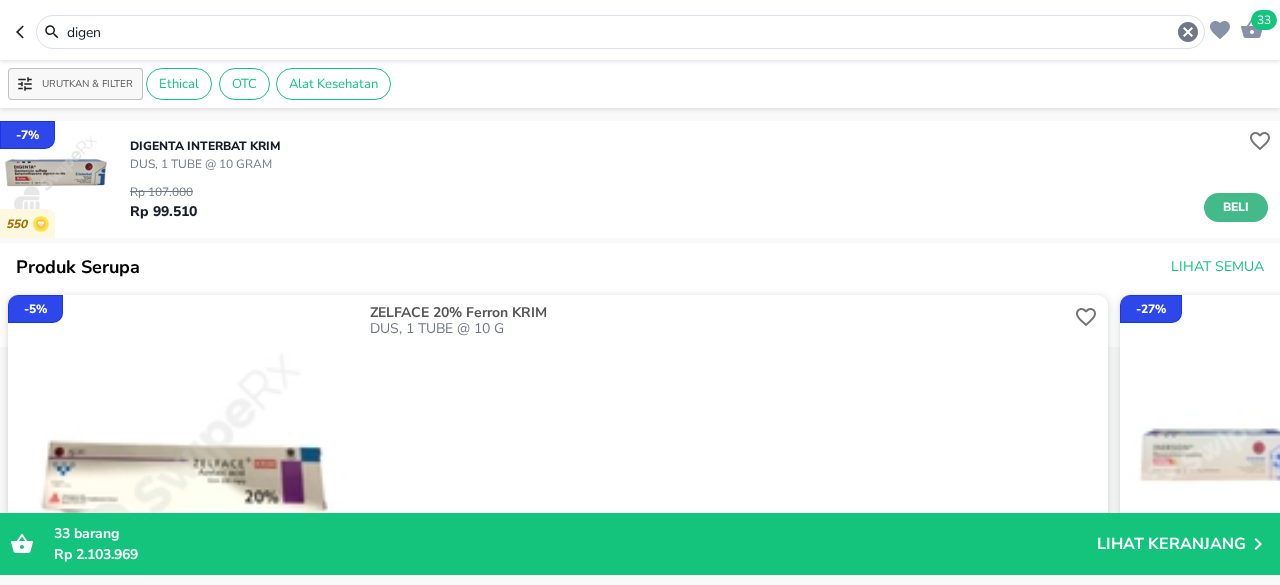 click on "Beli" at bounding box center [1236, 207] 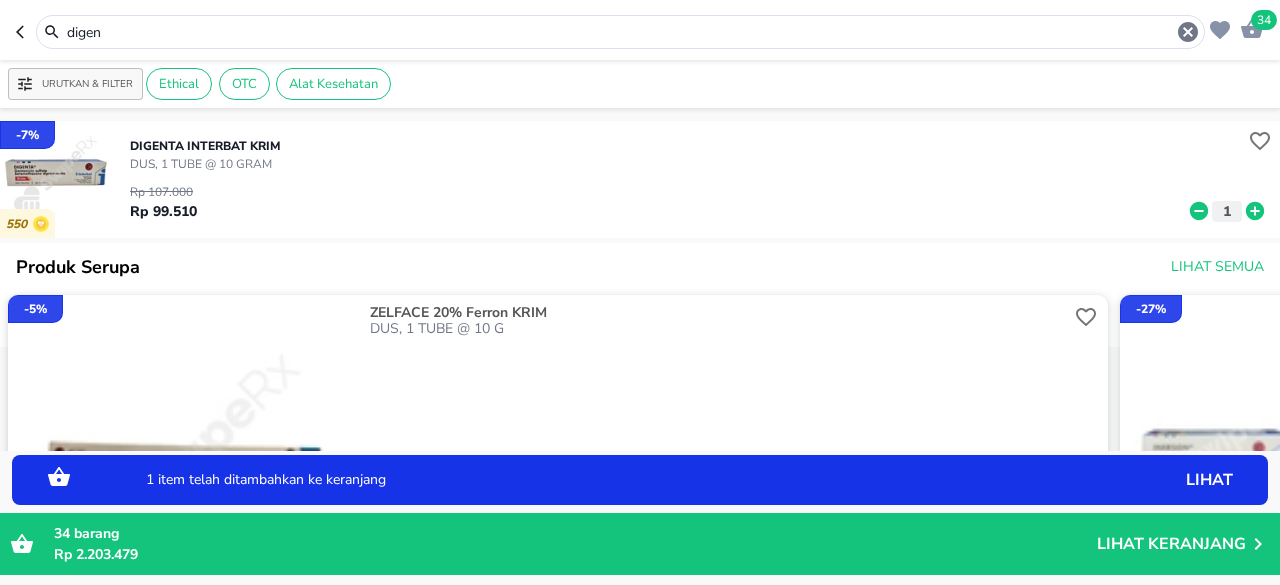click 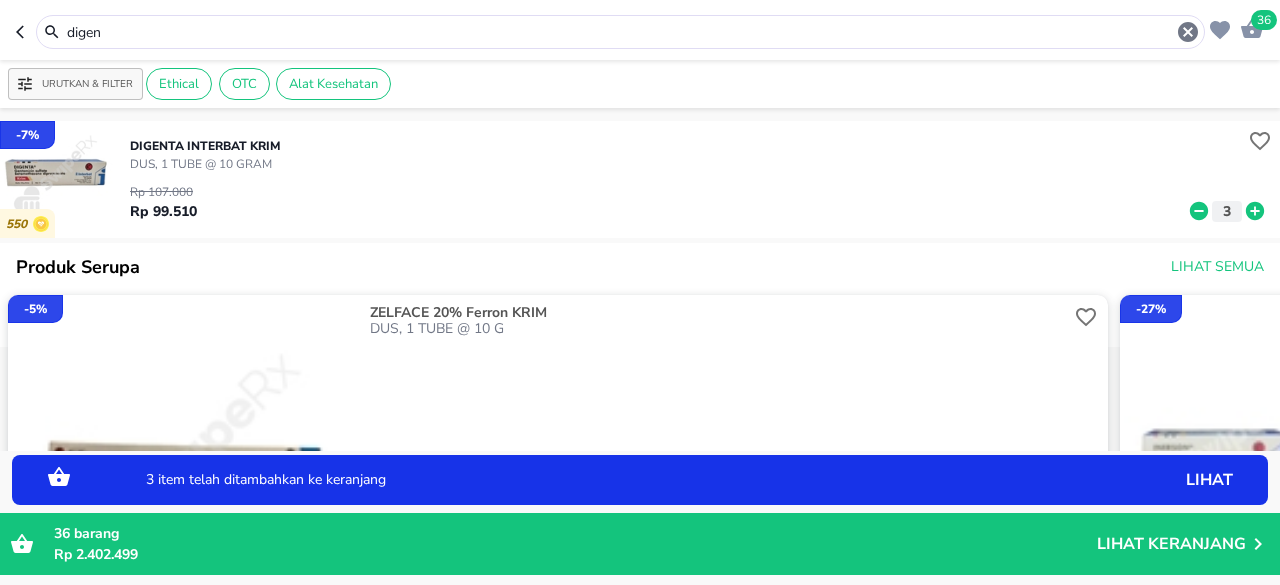 click 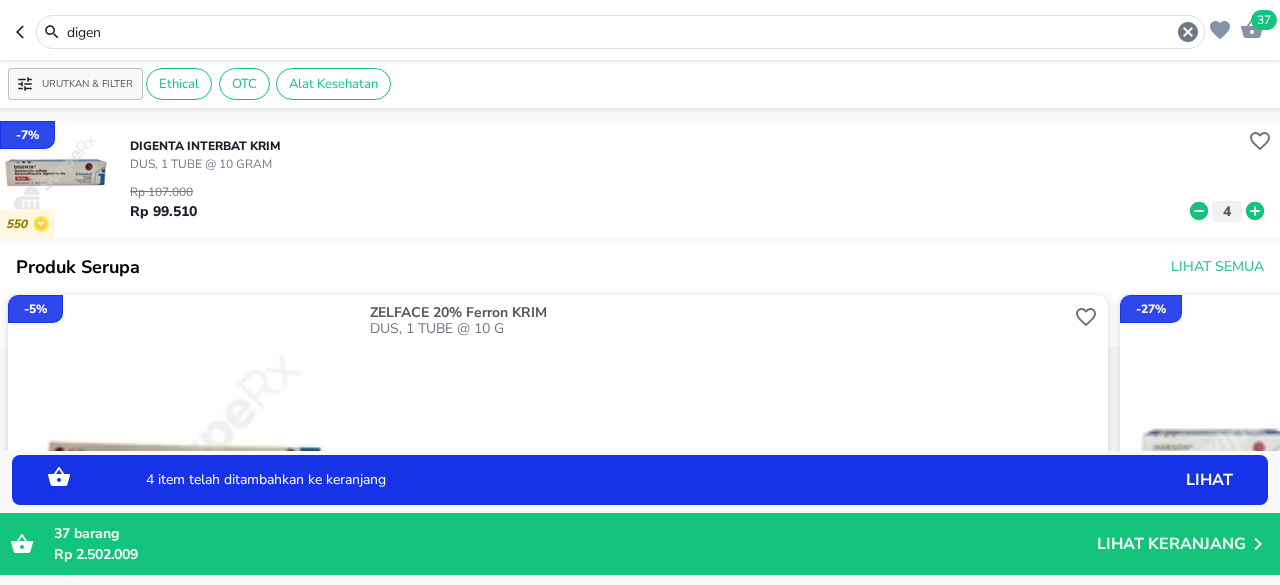click 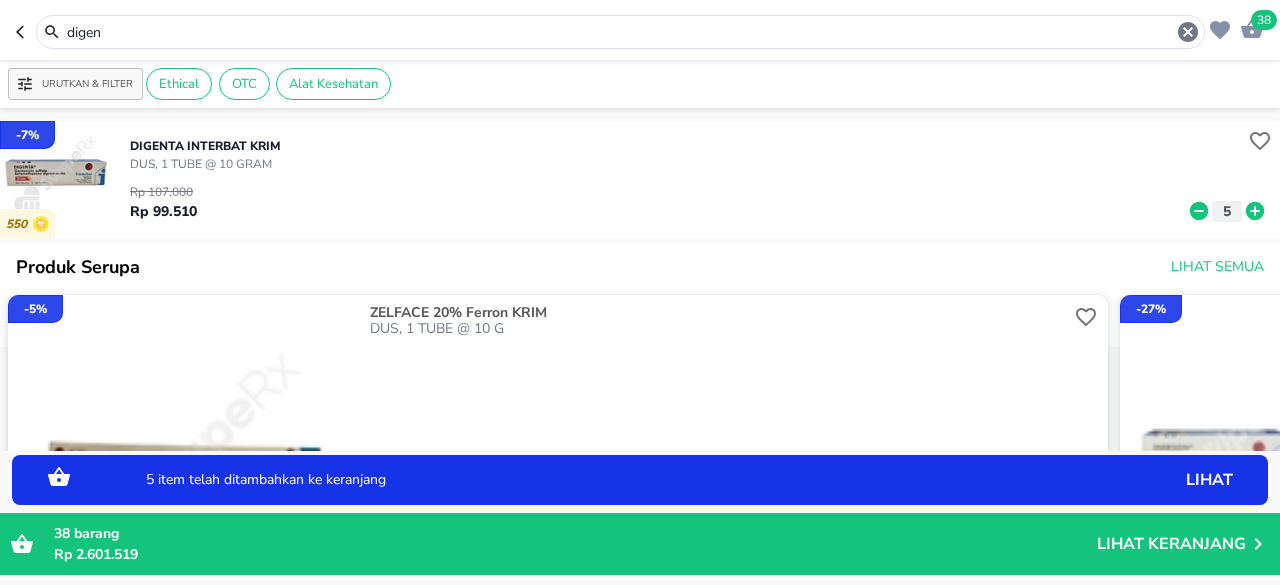 click 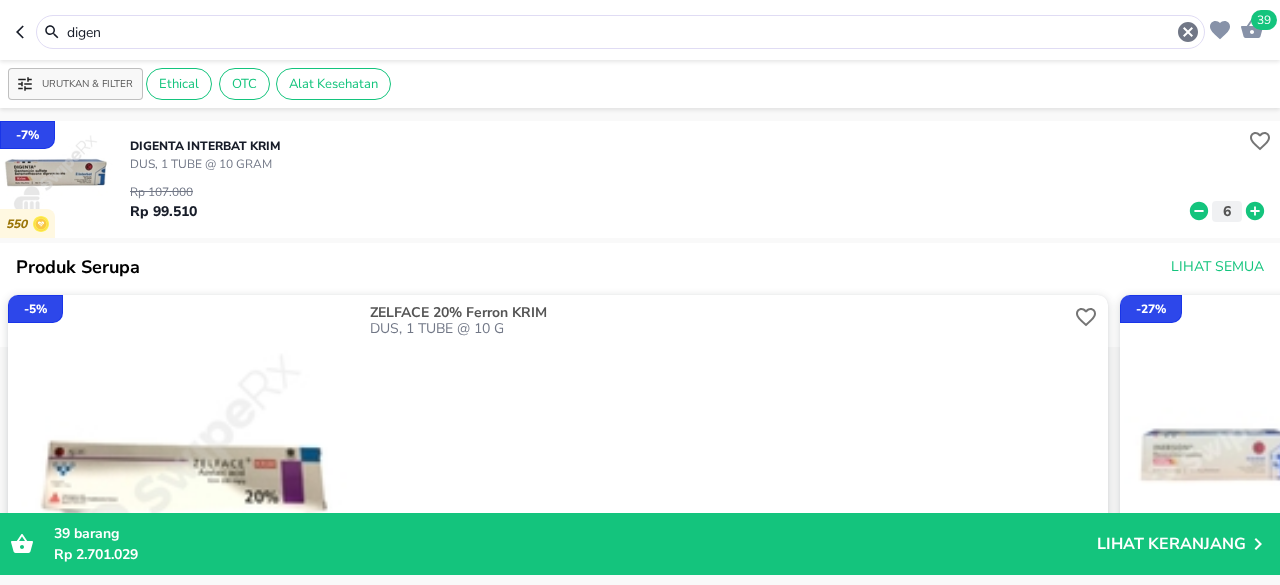 click on "digen" at bounding box center [620, 32] 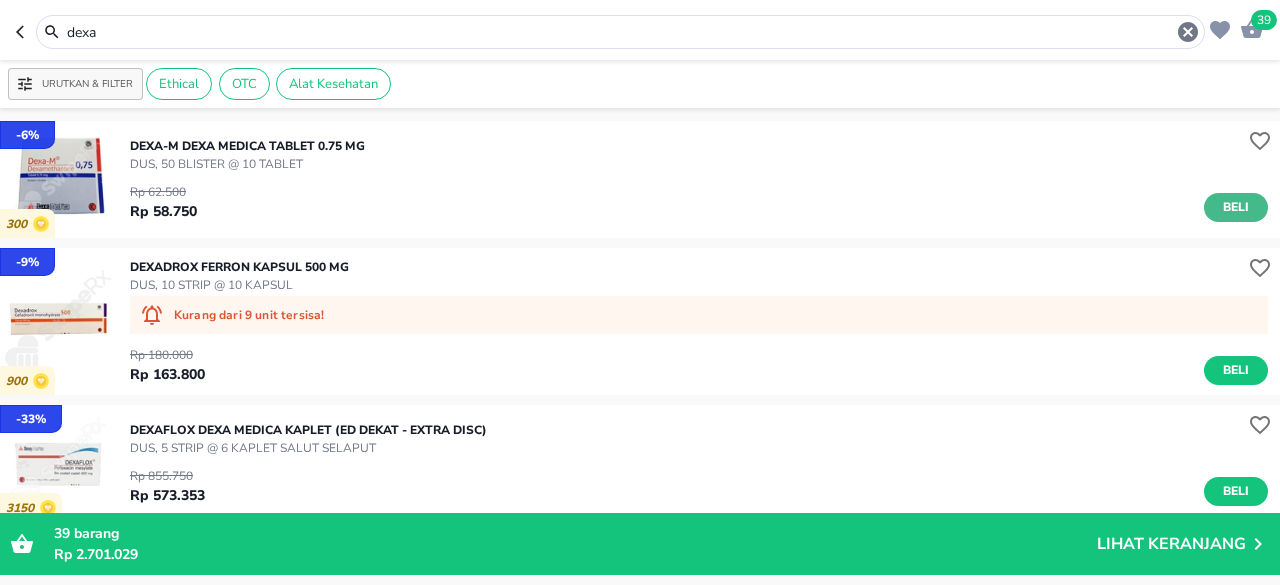 click on "Beli" at bounding box center (1236, 207) 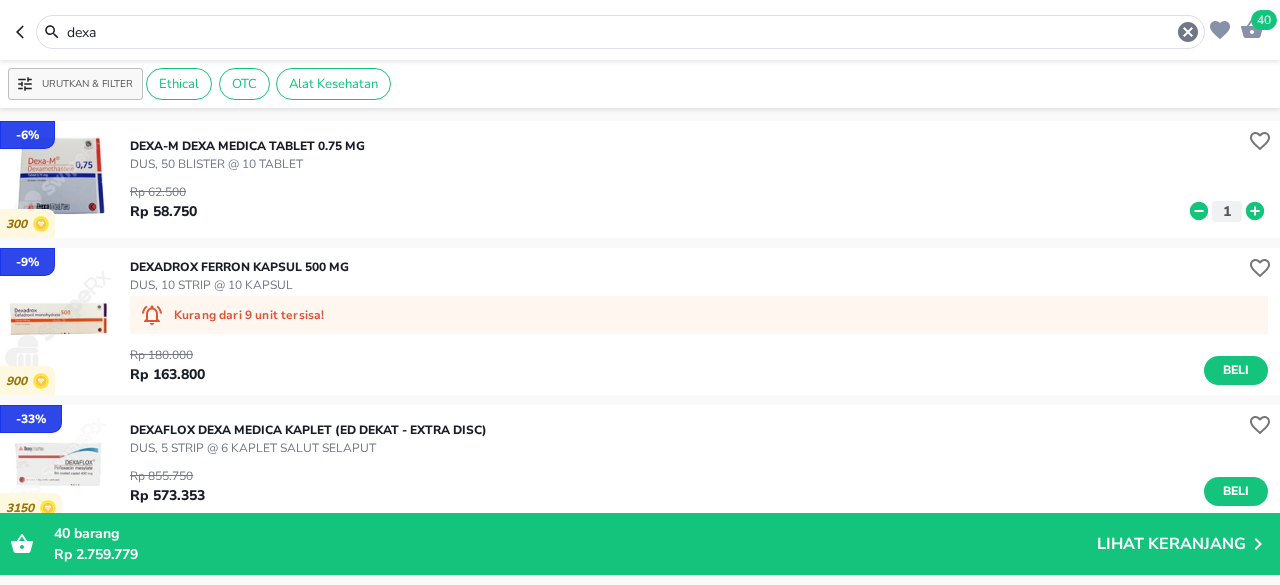 click on "dexa" at bounding box center [620, 32] 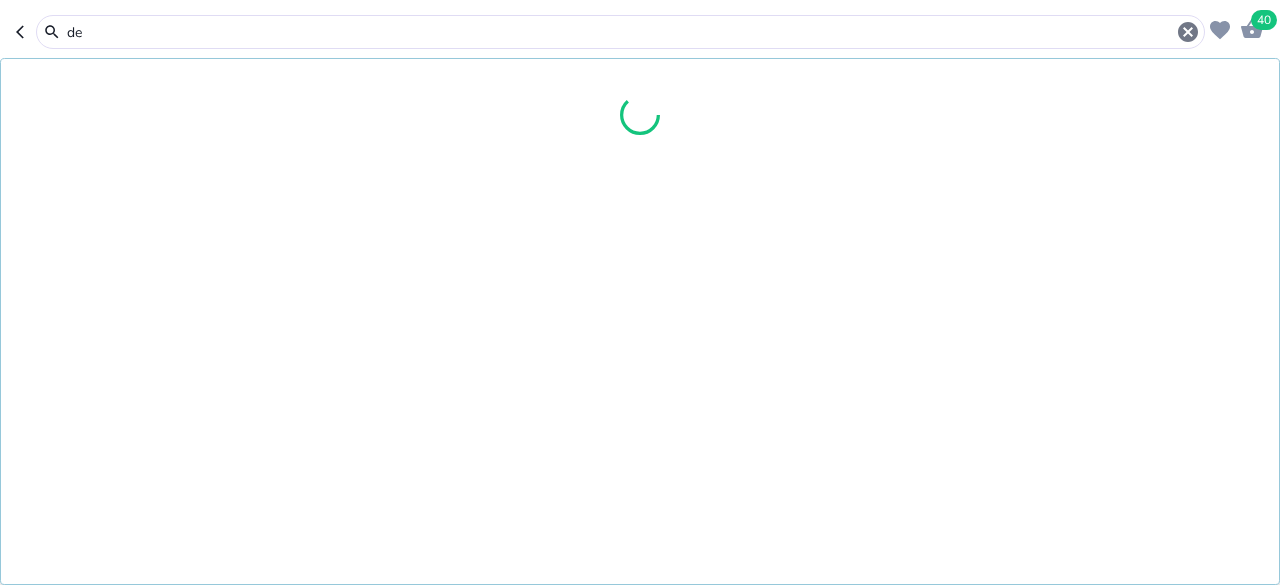 type on "d" 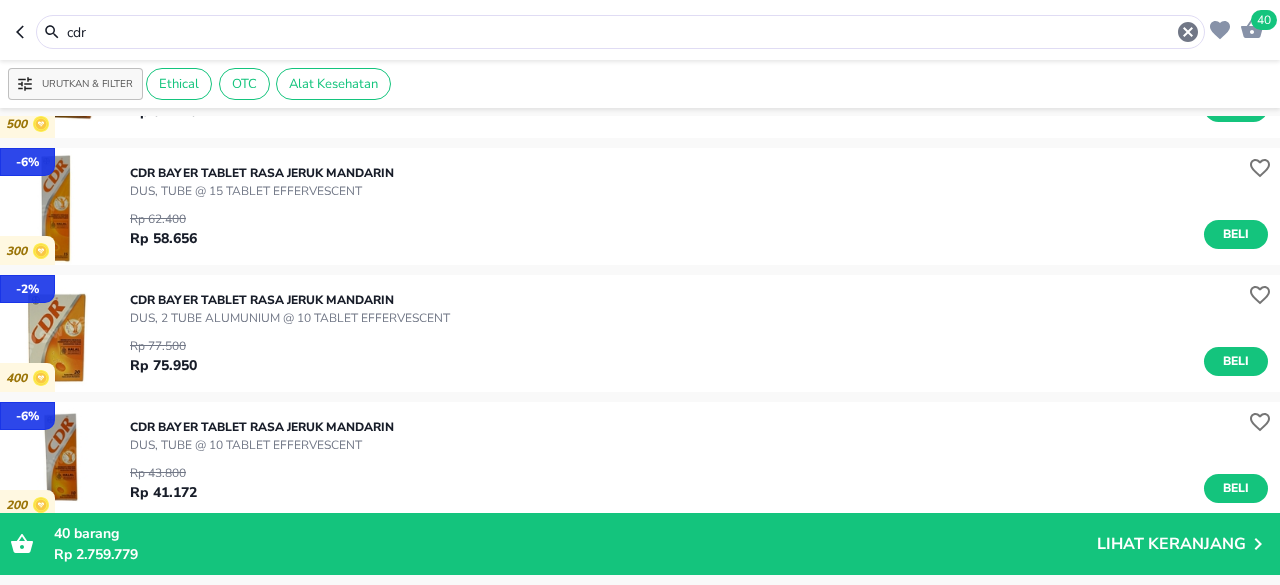 scroll, scrollTop: 200, scrollLeft: 0, axis: vertical 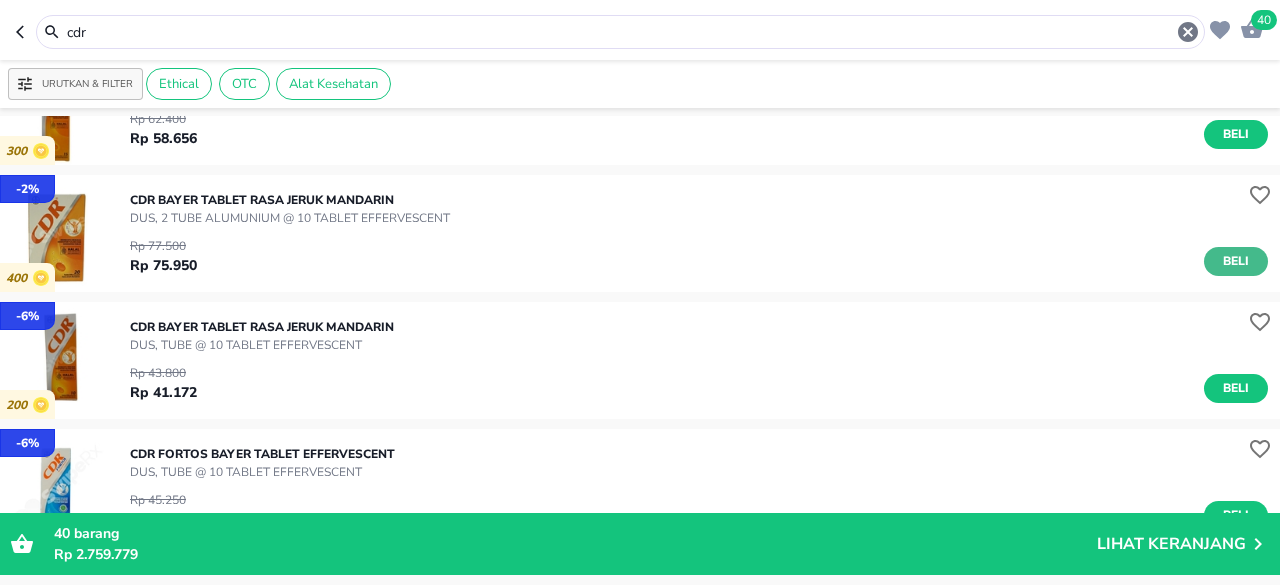 click on "Beli" at bounding box center (1236, 261) 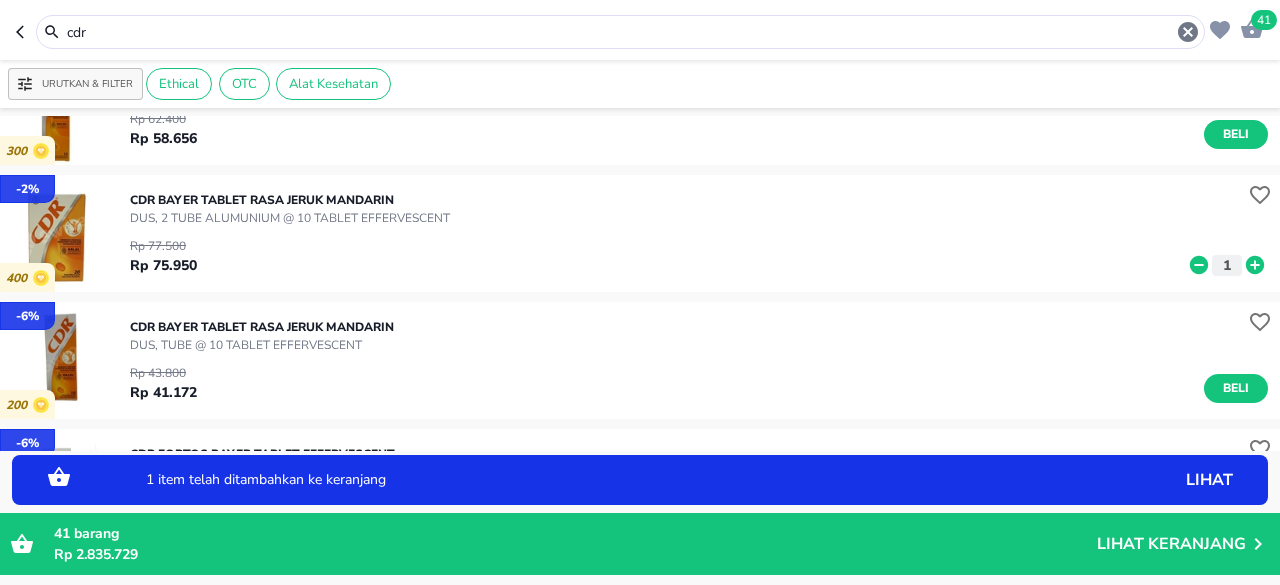 click 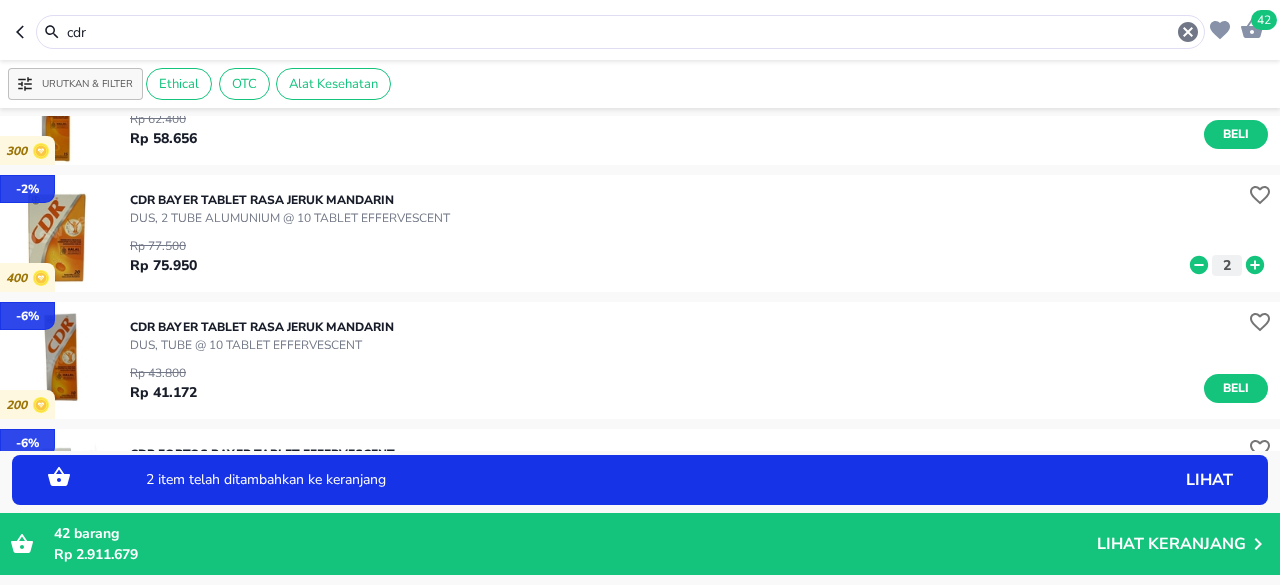 click 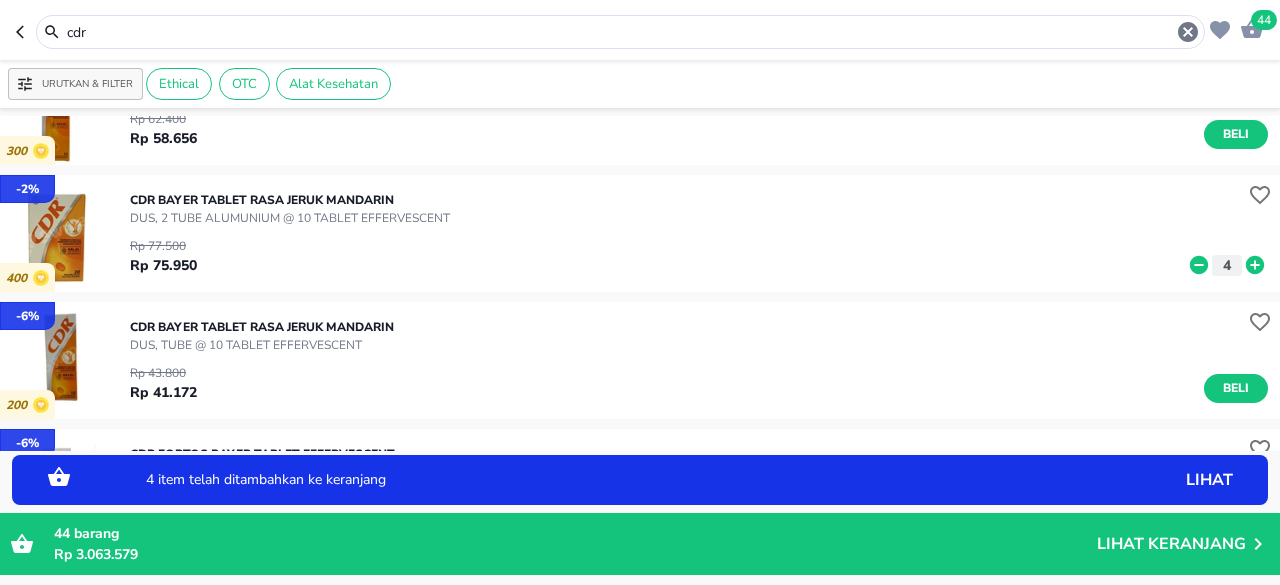 click 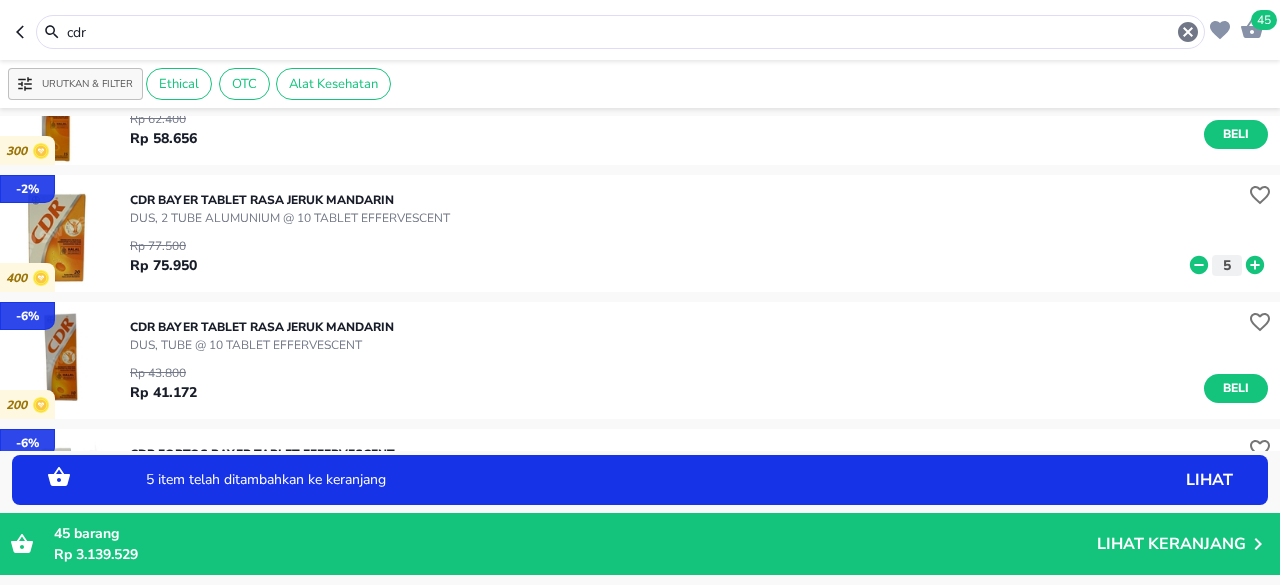 click 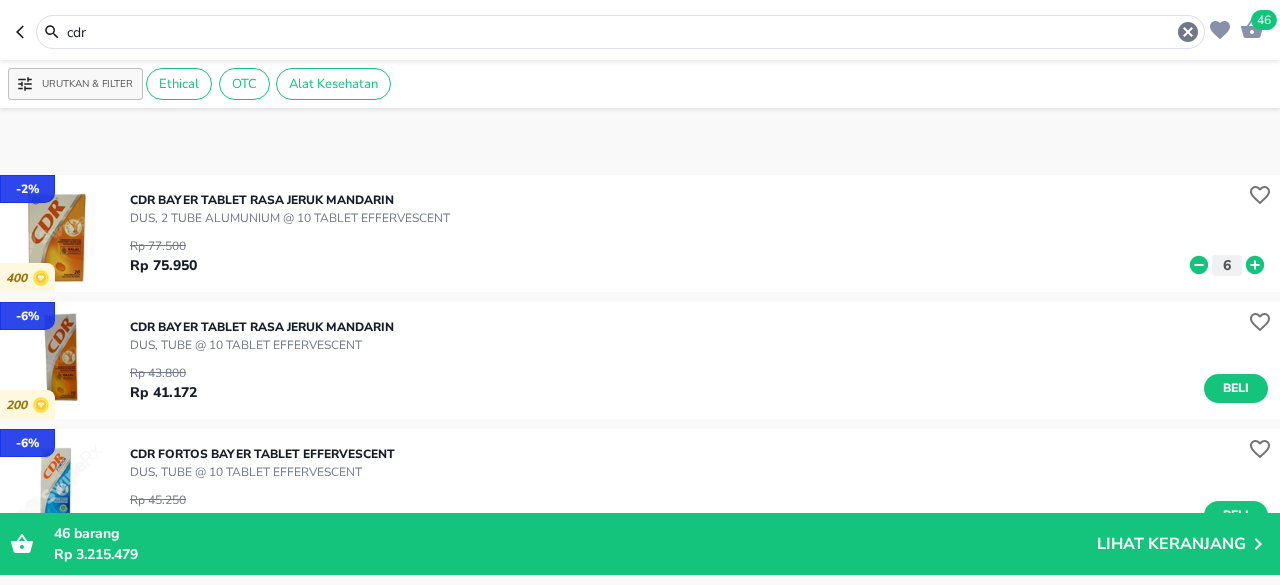 scroll, scrollTop: 500, scrollLeft: 0, axis: vertical 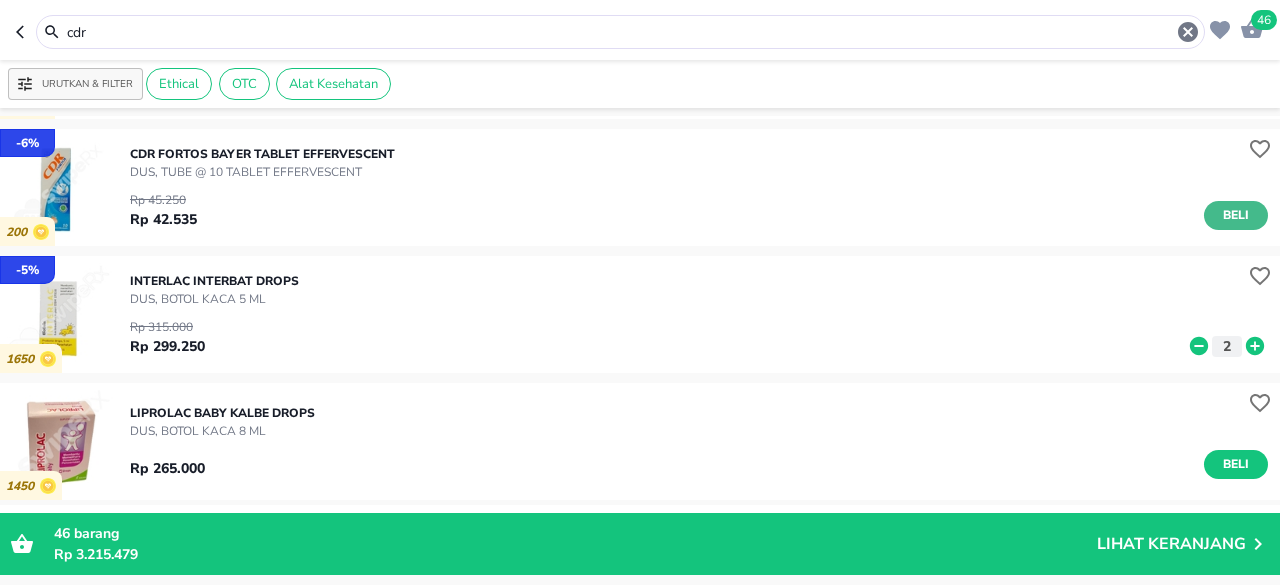 click on "Beli" at bounding box center (1236, 215) 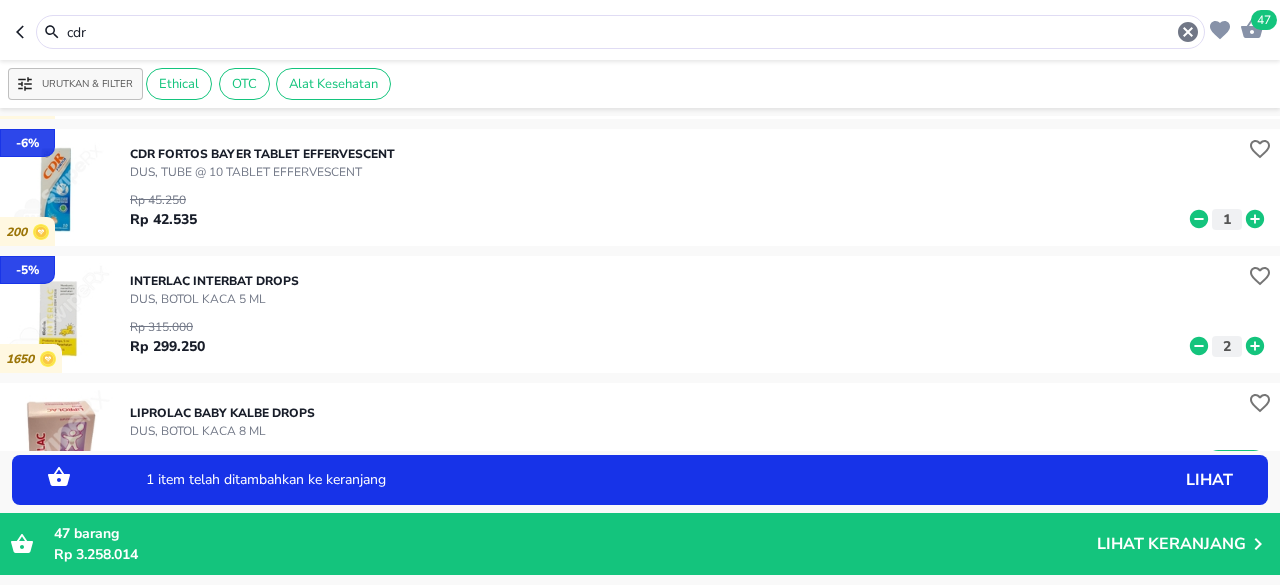 click 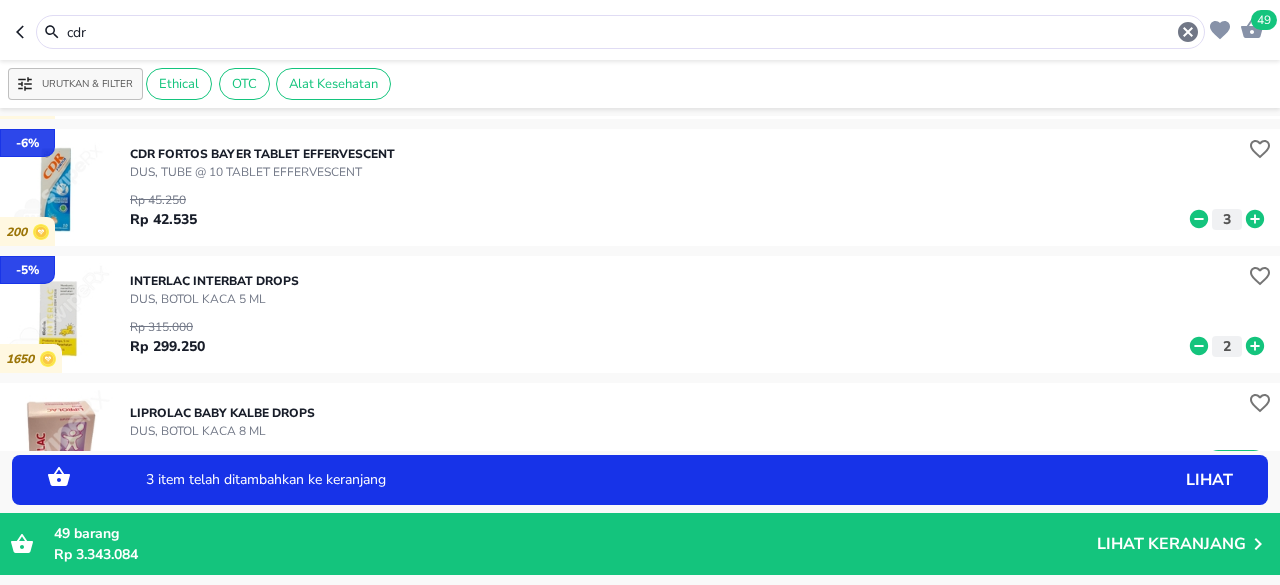 click 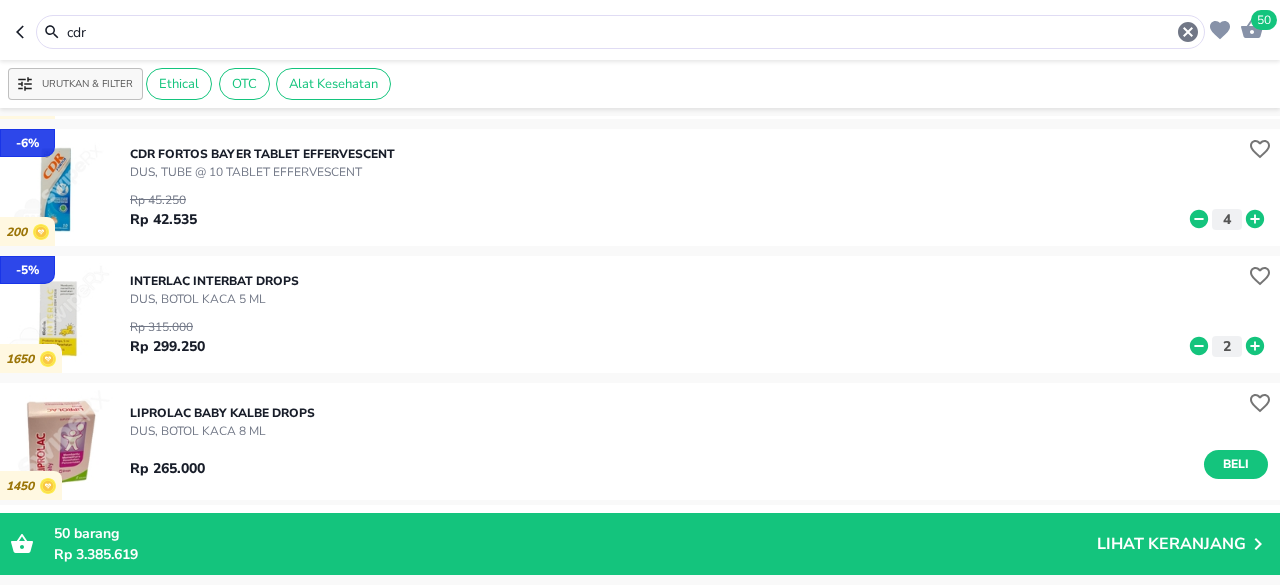 click on "cdr" at bounding box center (620, 32) 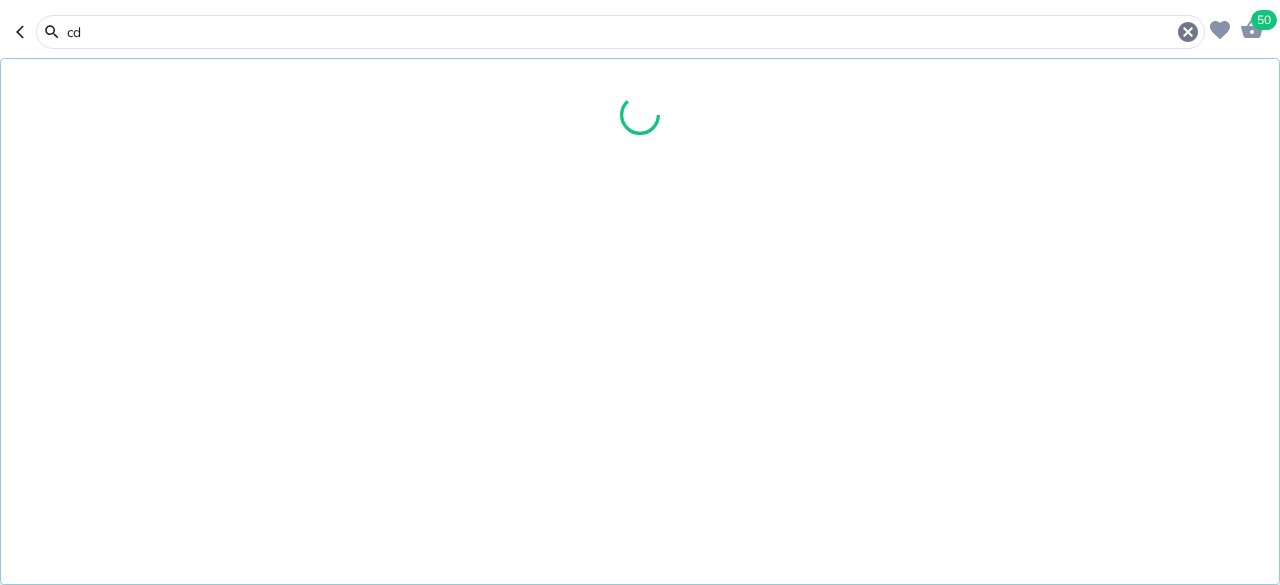 type on "c" 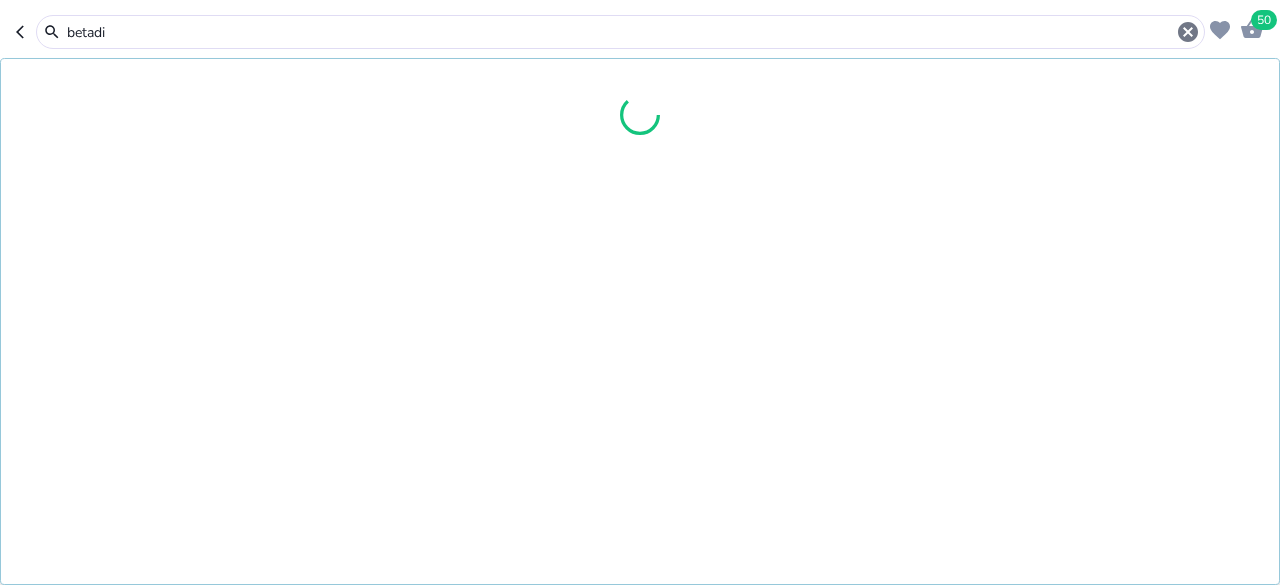 type on "betadi" 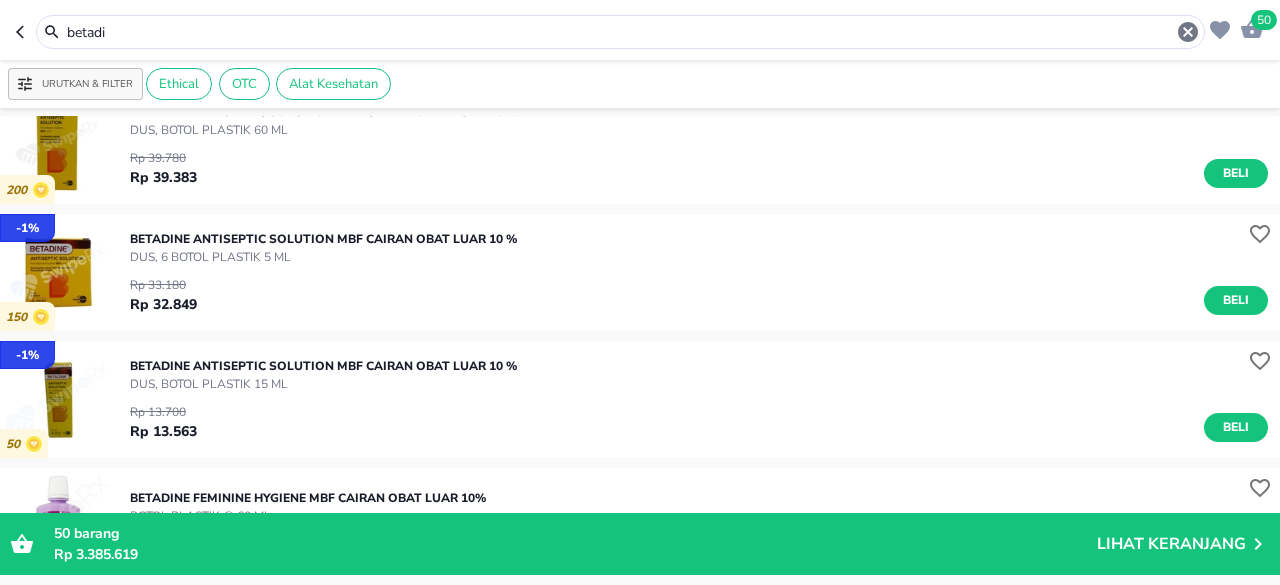 scroll, scrollTop: 200, scrollLeft: 0, axis: vertical 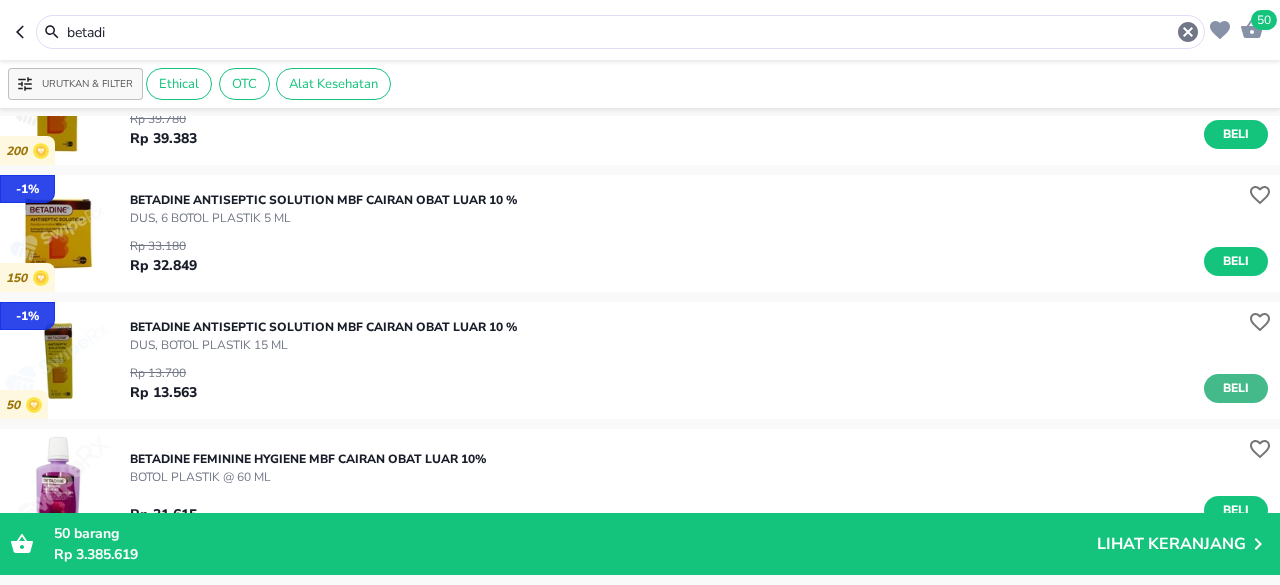 click on "Beli" at bounding box center (1236, 388) 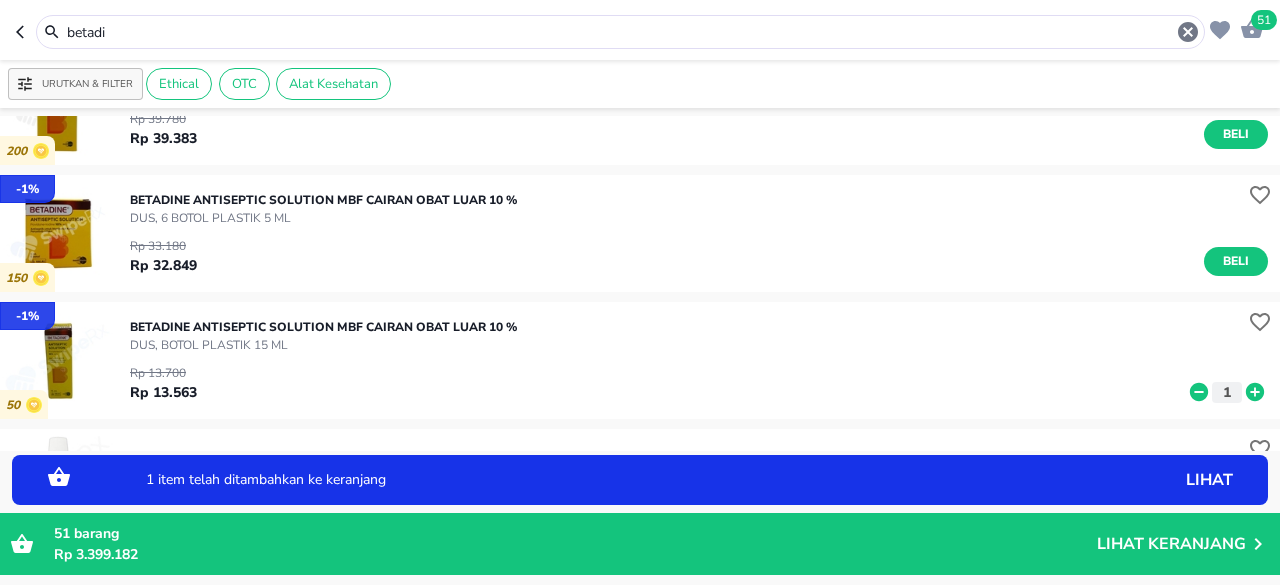 click on "[NUMBER] barang [PRICE] Lihat Keranjang" at bounding box center (640, 544) 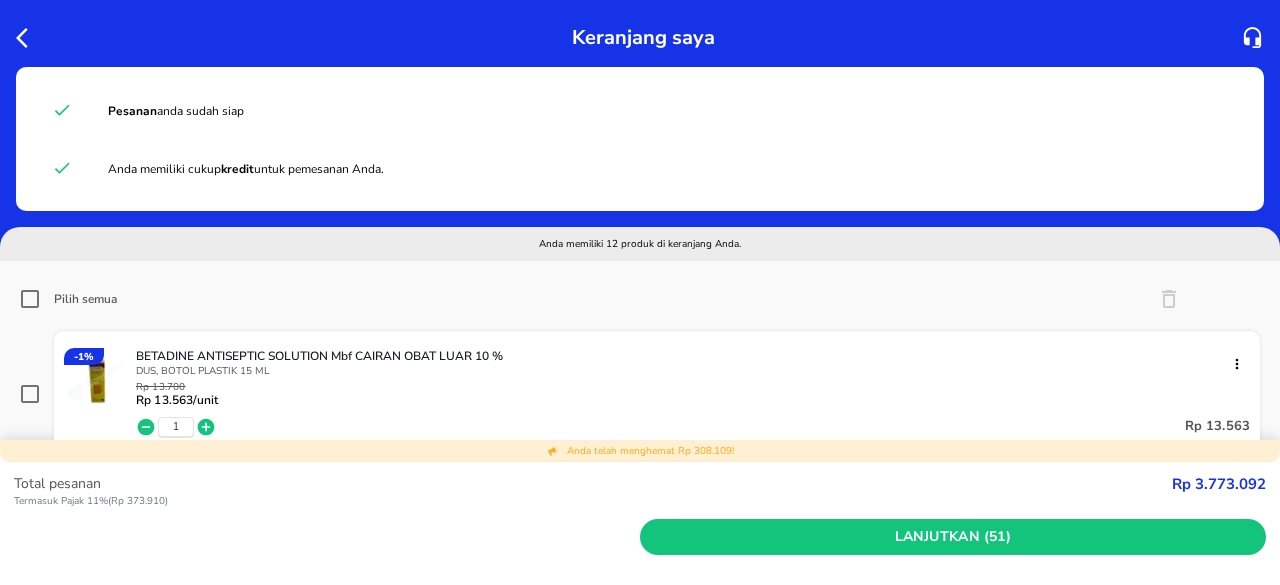 click on "Total pesanan Termasuk Pajak 11%  ( Rp 373.910 ) Rp 3.773.092 Lanjutkan (51)" at bounding box center (640, 524) 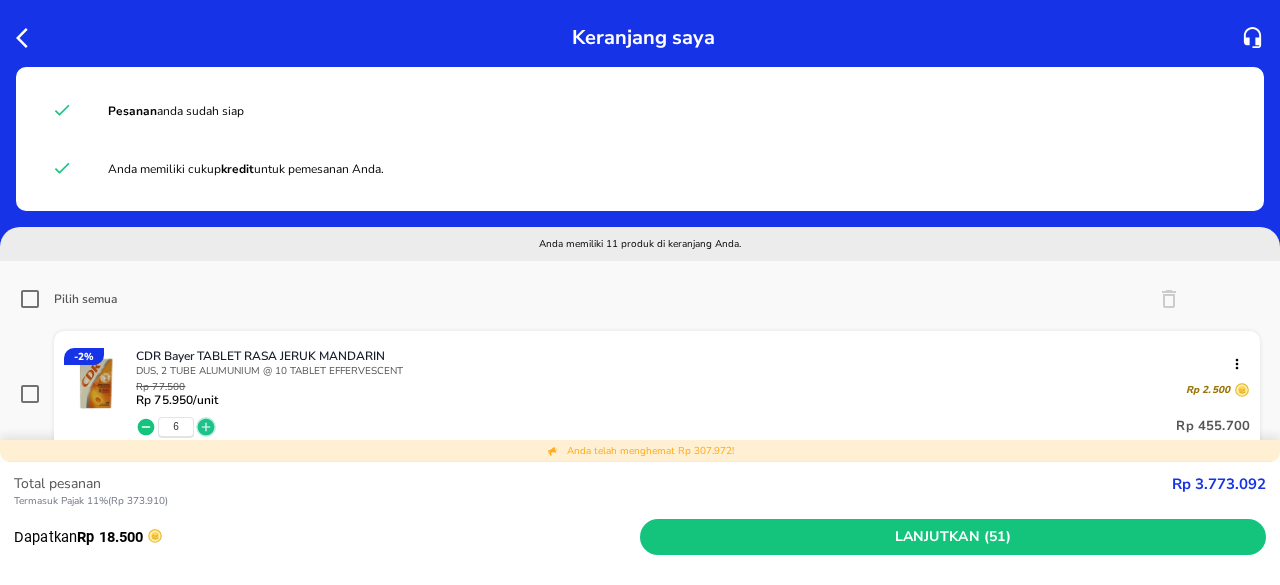 click 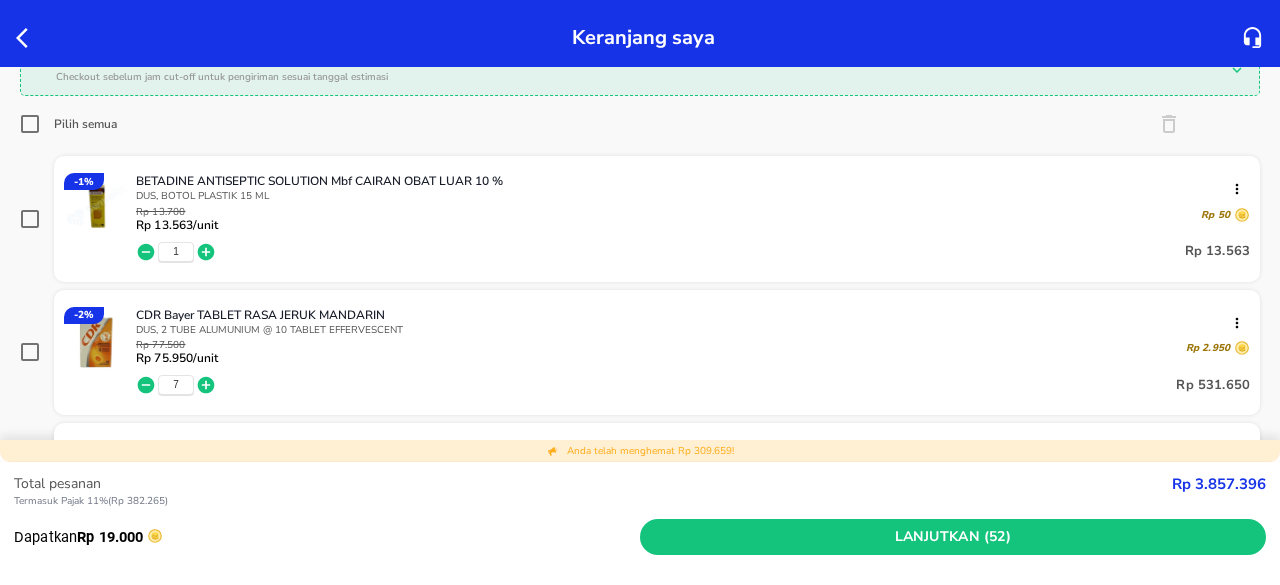 scroll, scrollTop: 300, scrollLeft: 0, axis: vertical 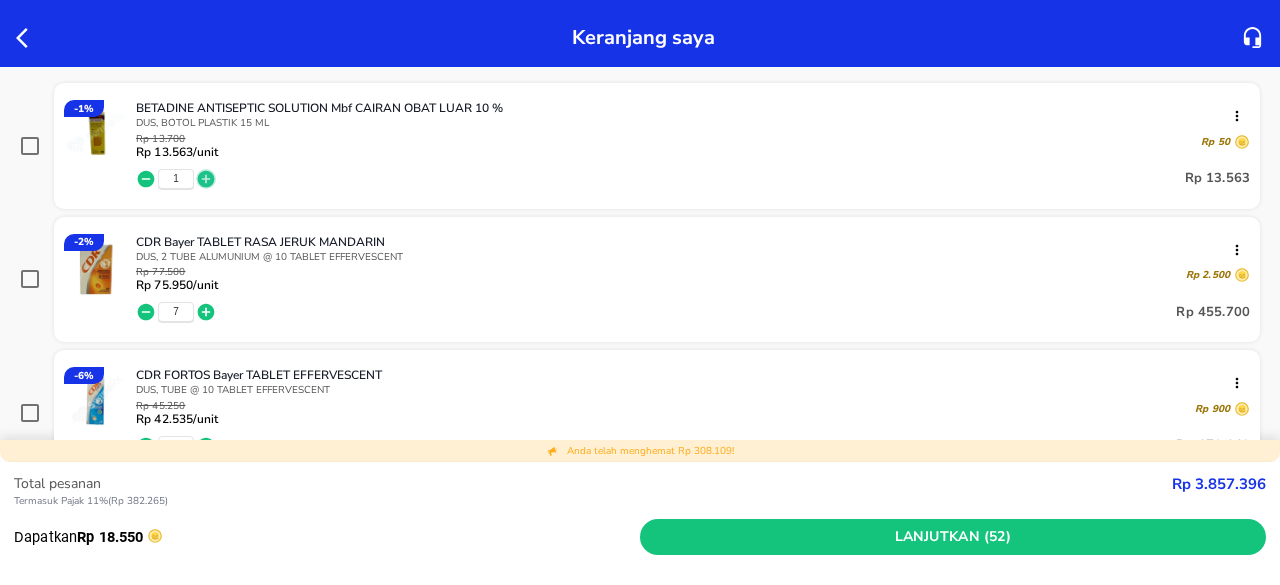 click 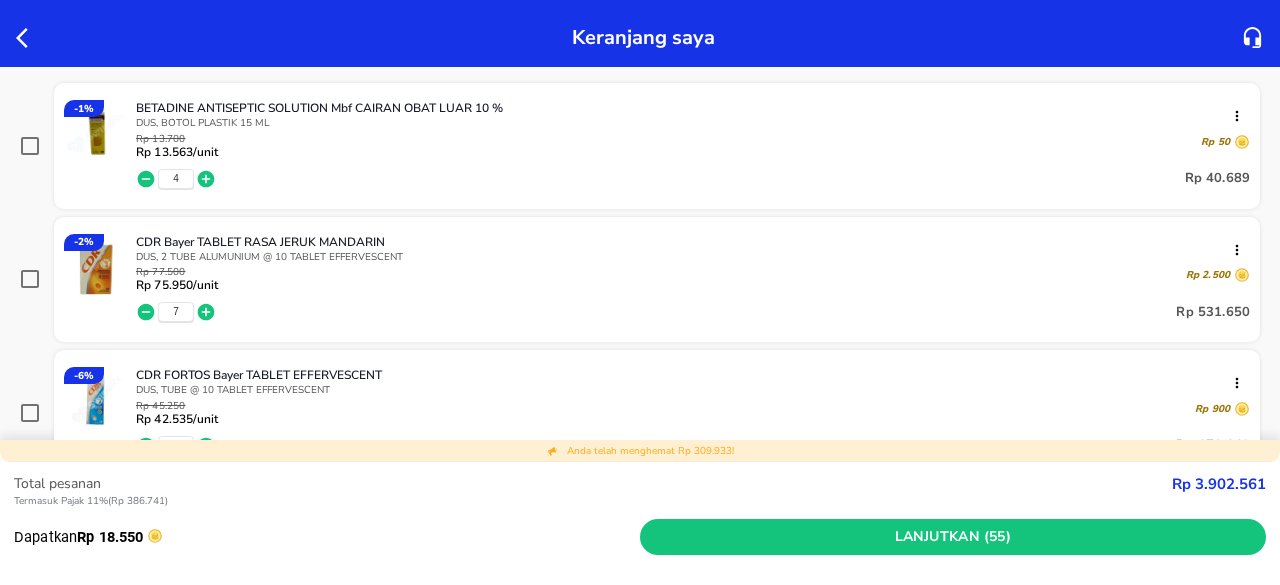 click 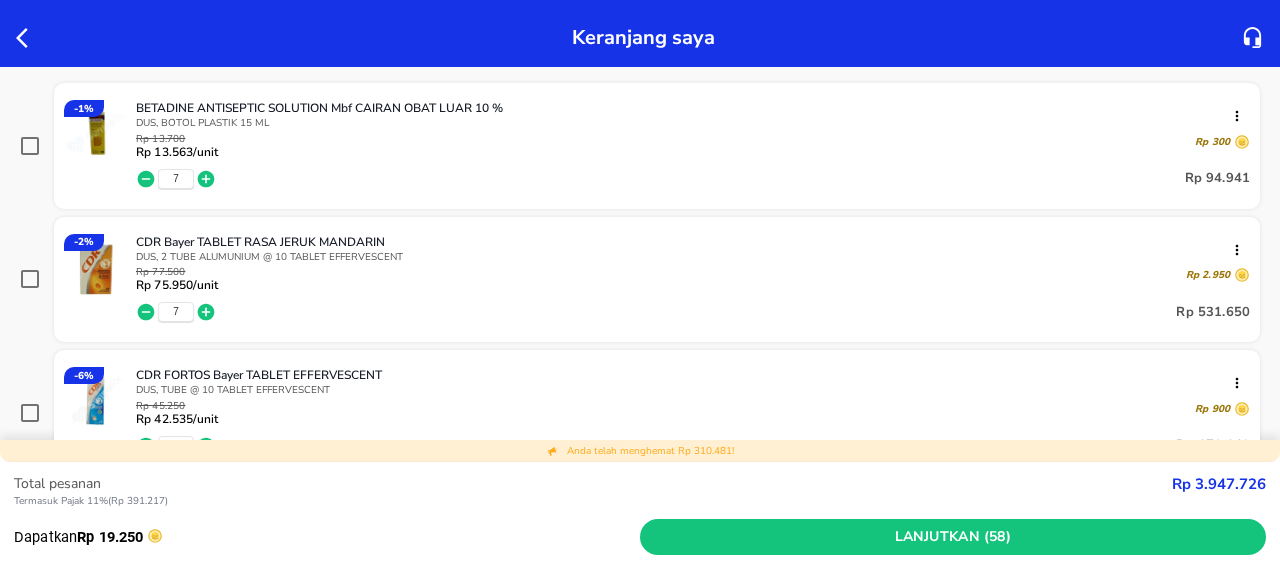click 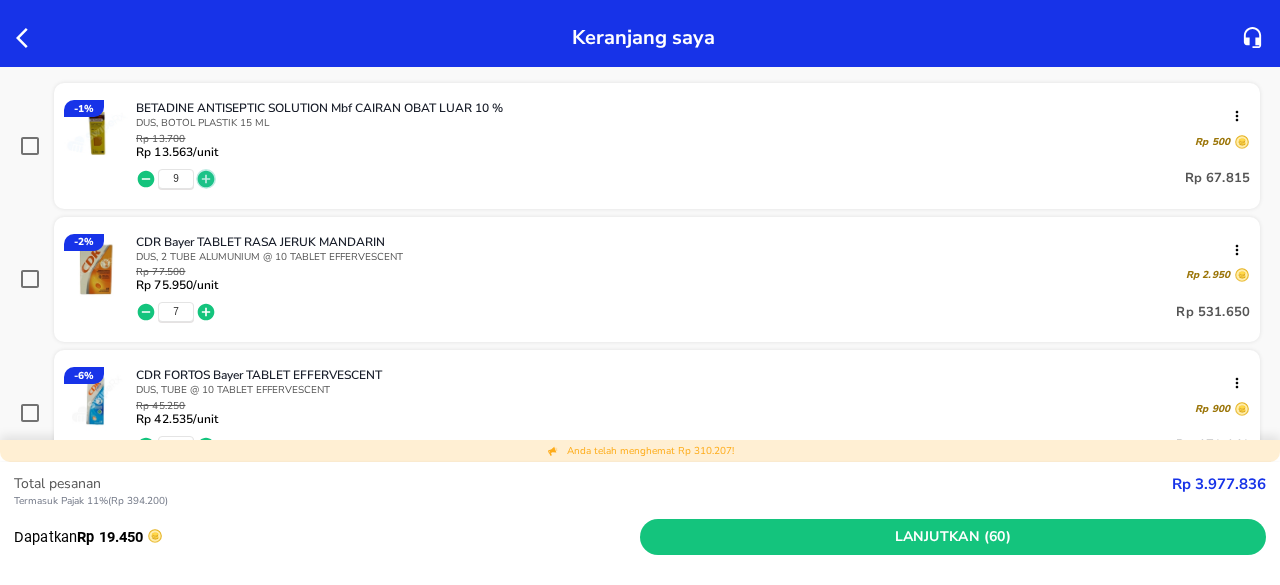 click 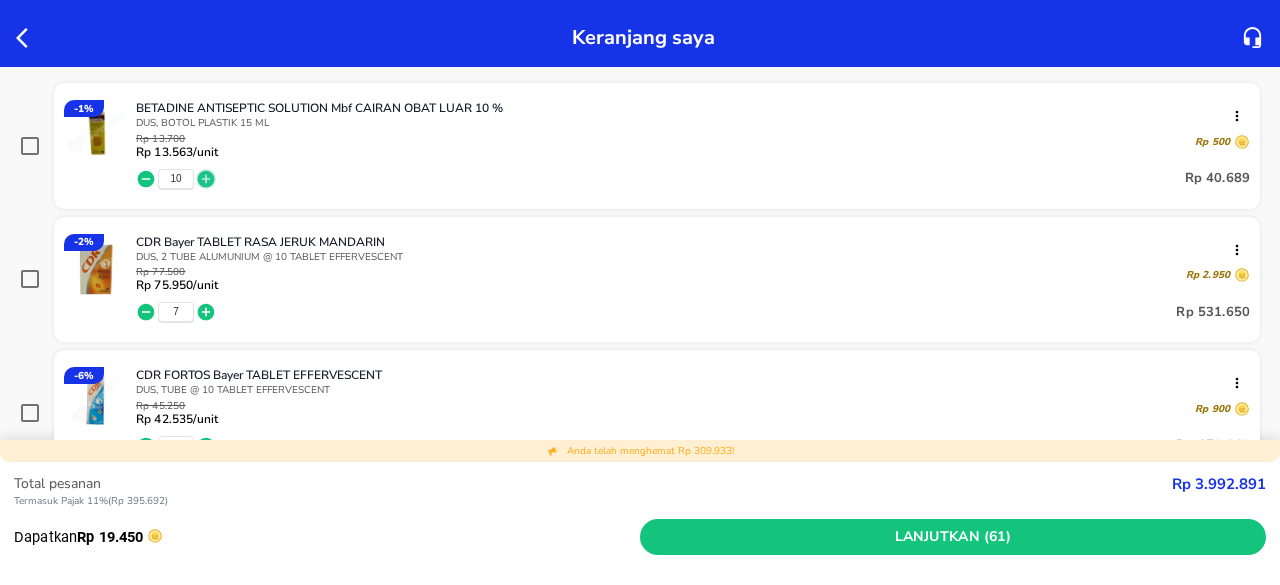 click 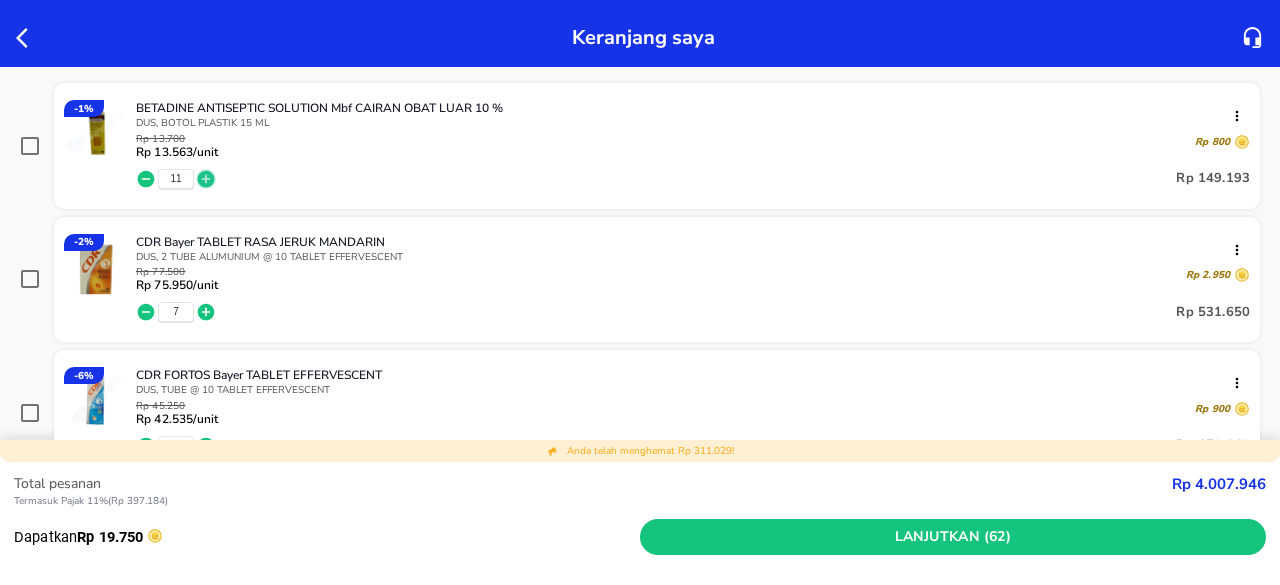 click 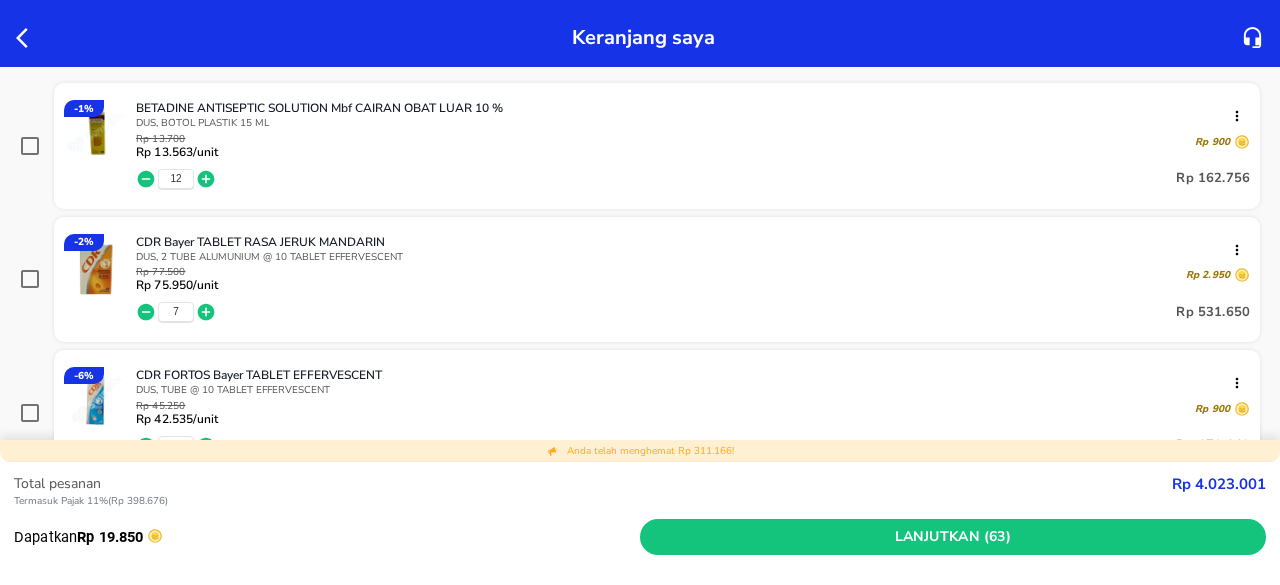 click 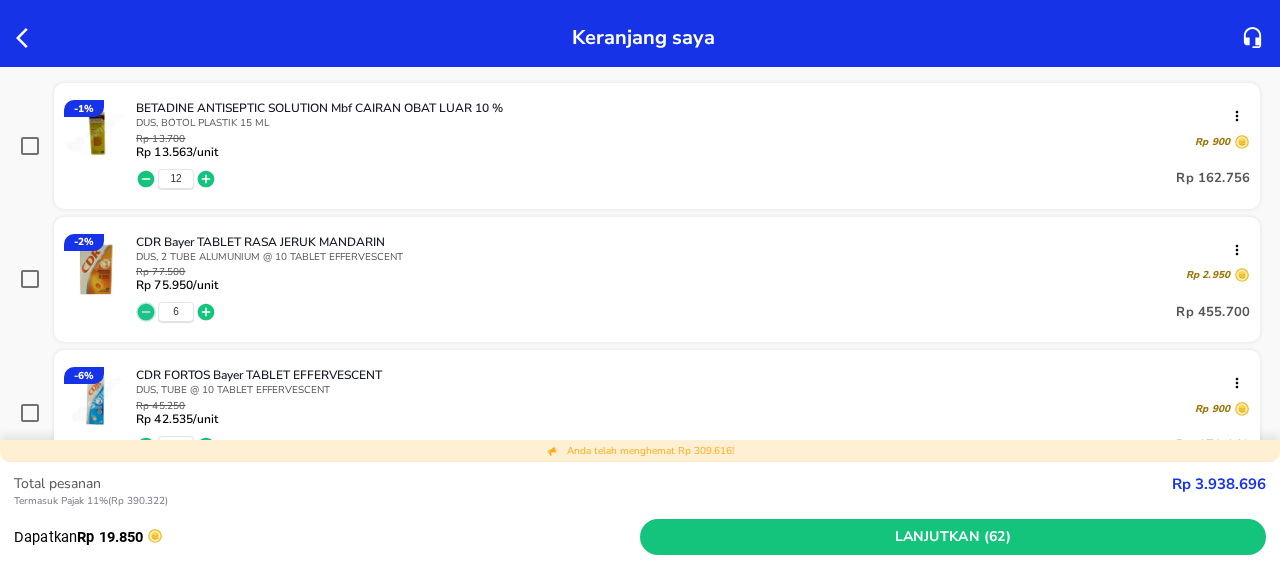 click 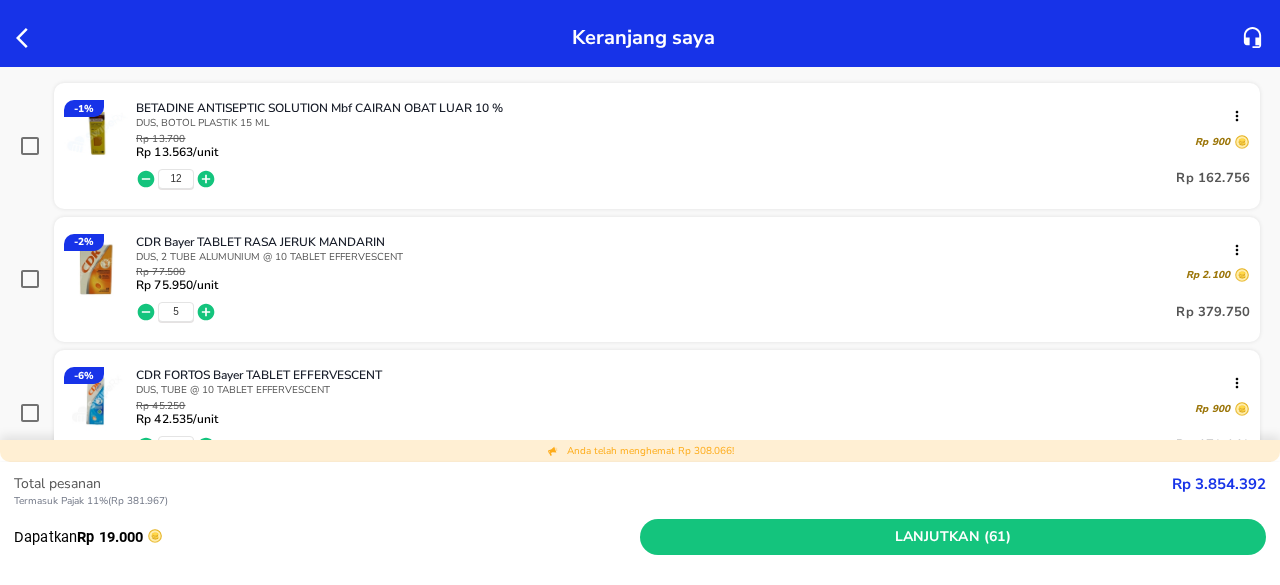 click 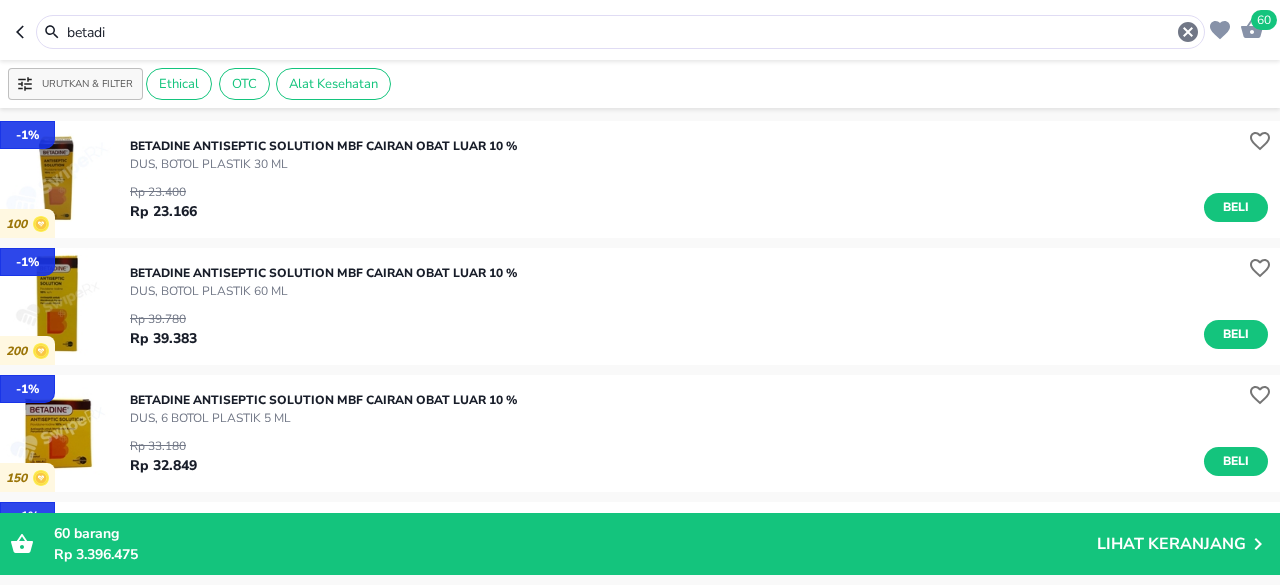 click on "betadi" at bounding box center [620, 32] 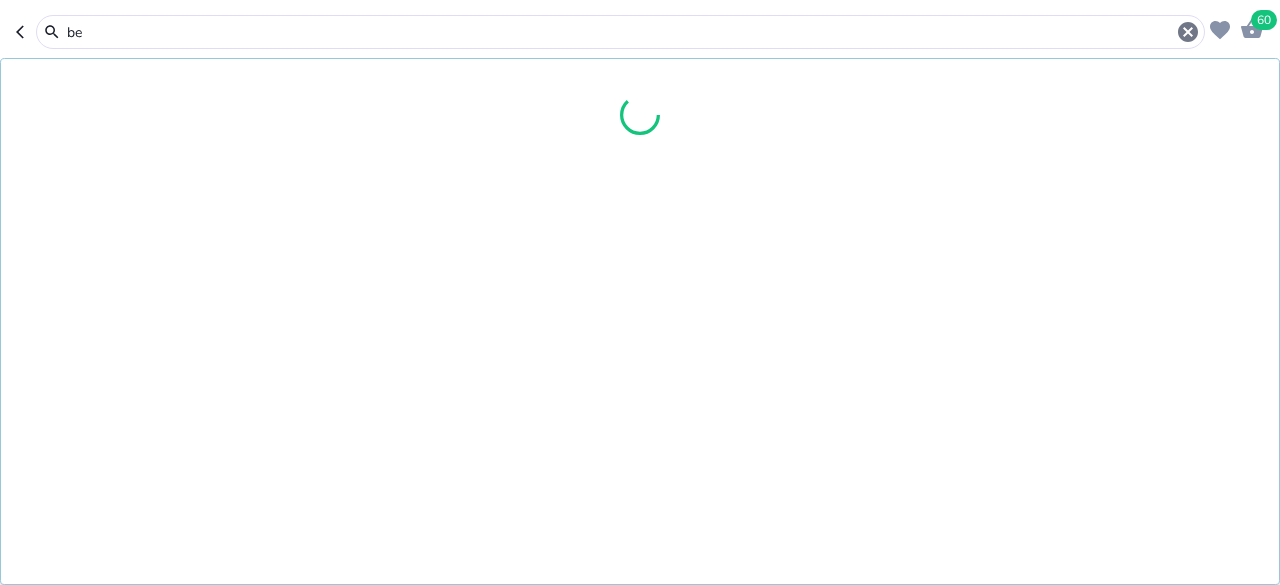 type on "b" 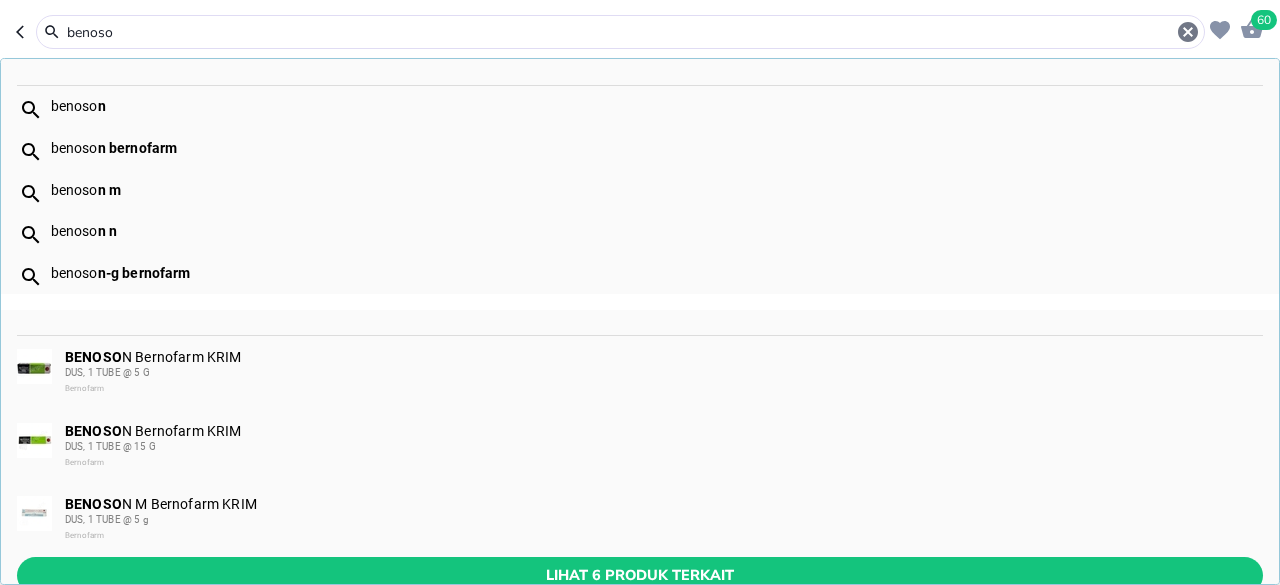 type on "benoso" 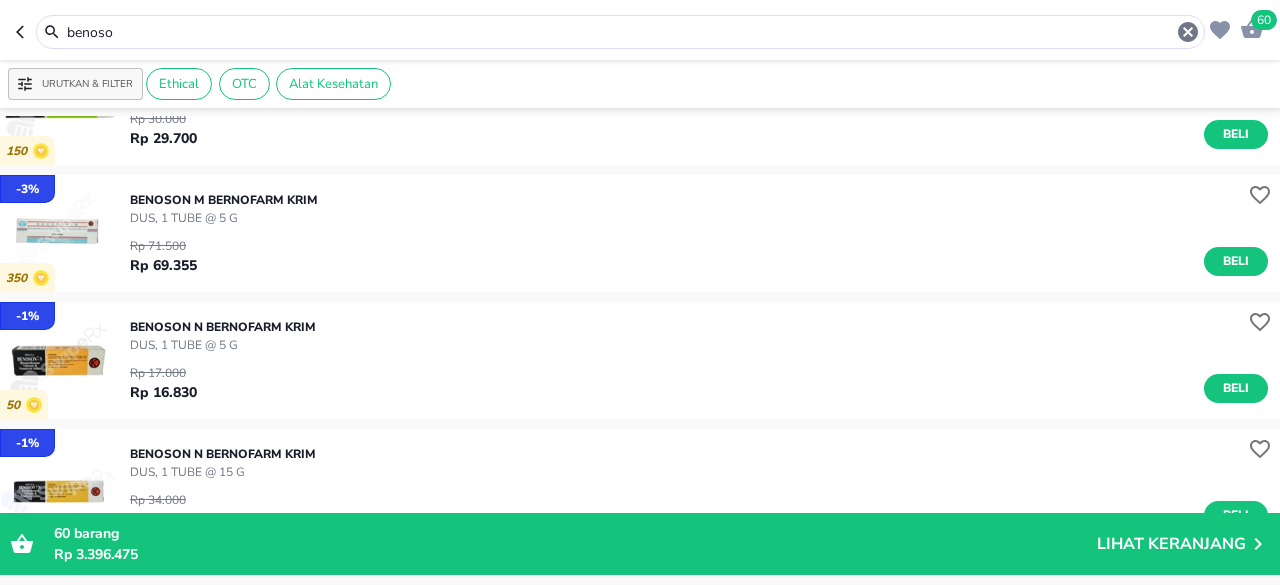 scroll, scrollTop: 300, scrollLeft: 0, axis: vertical 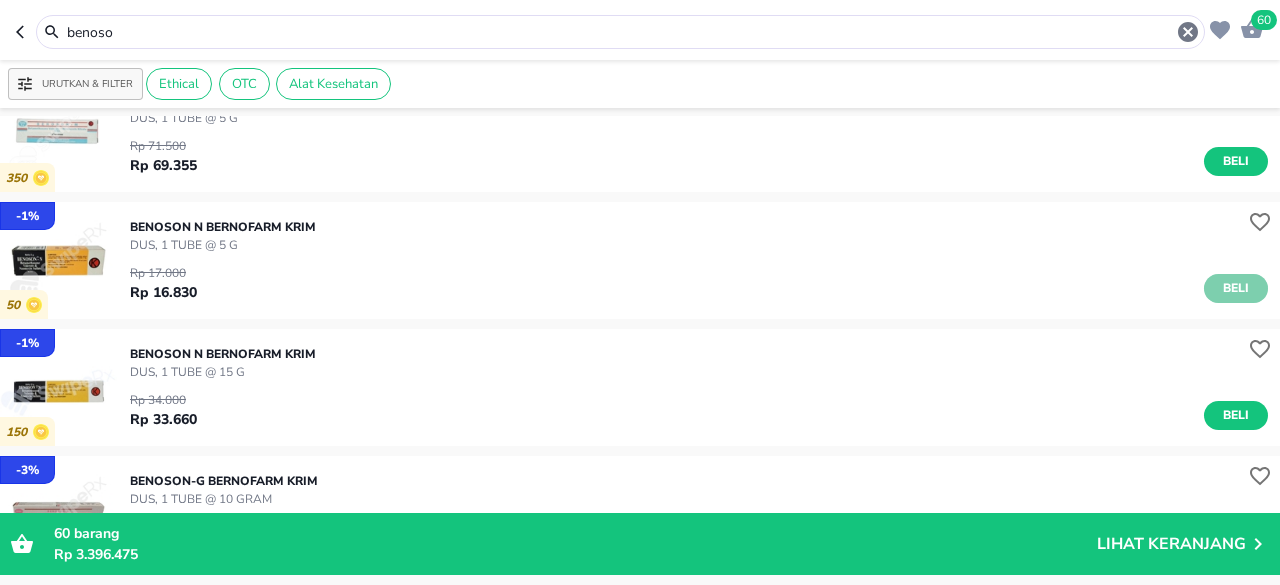 click on "Beli" at bounding box center [1236, 288] 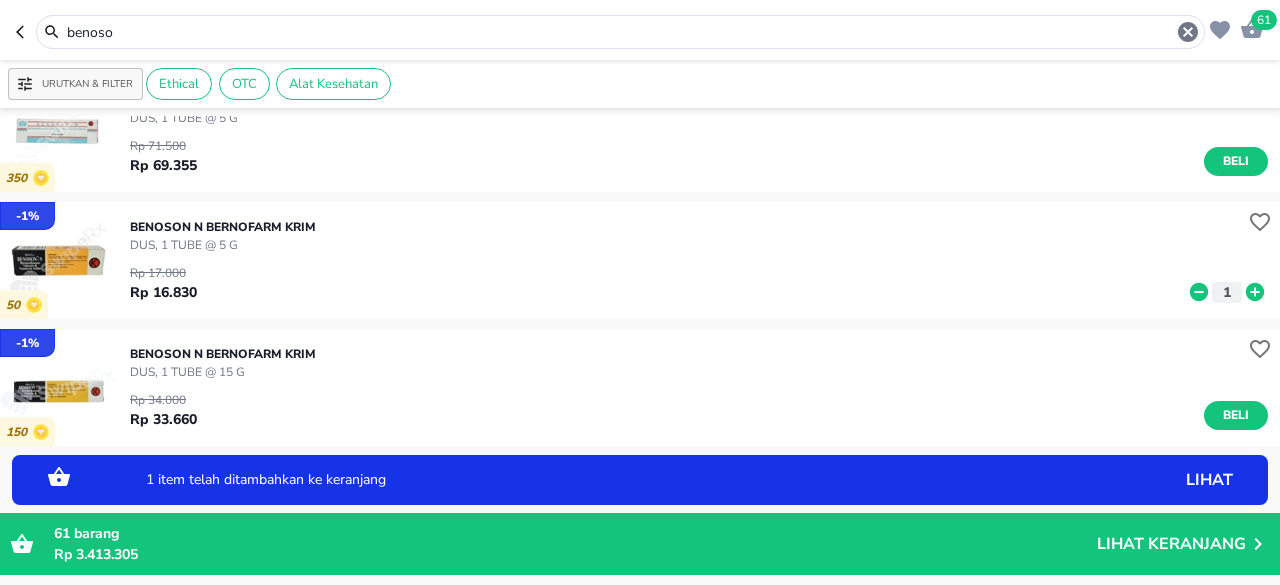 click 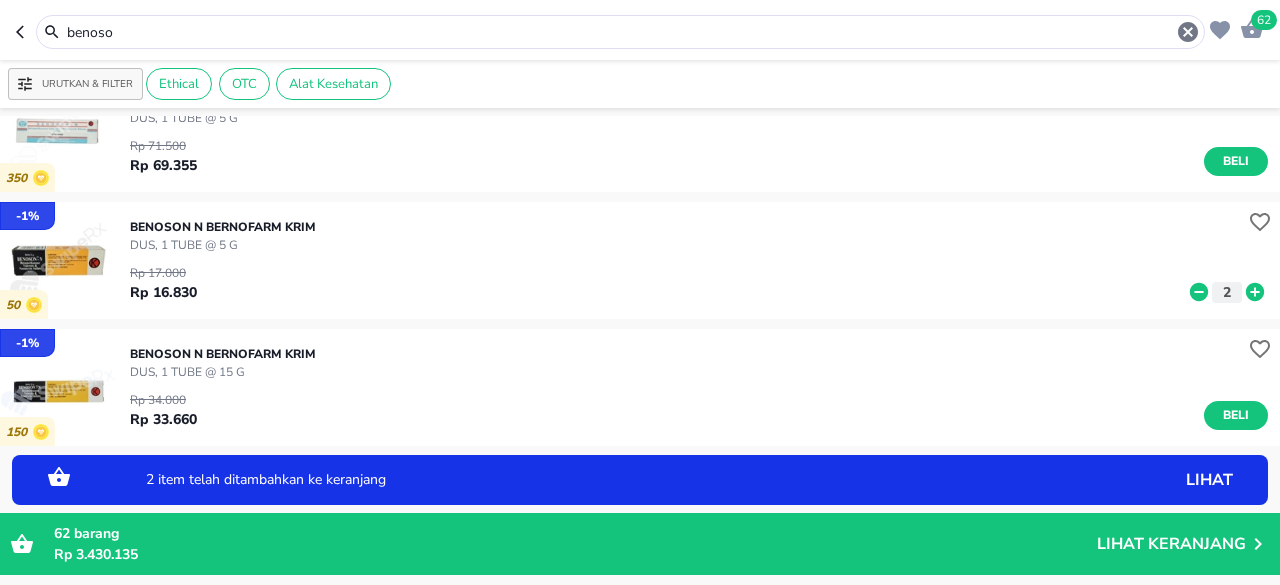click 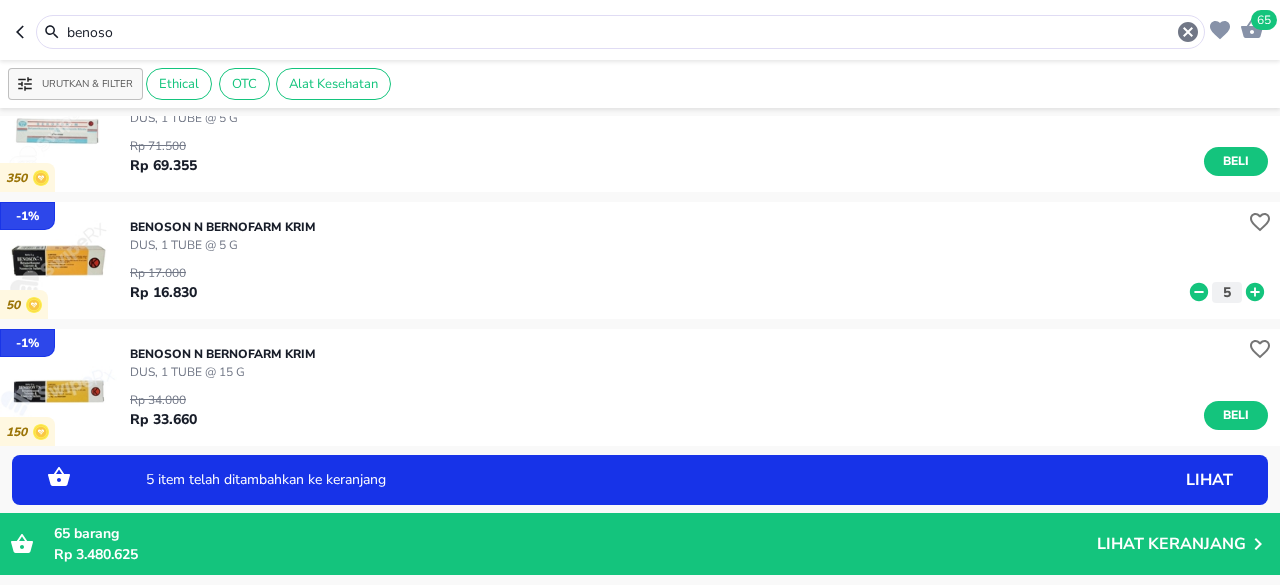 click 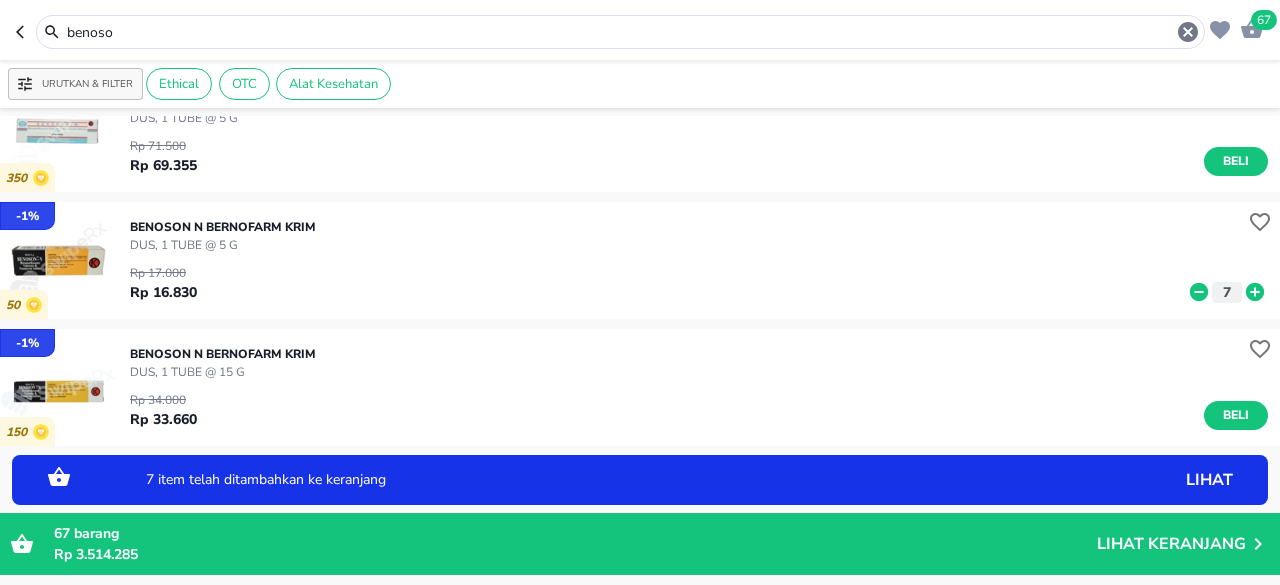 click 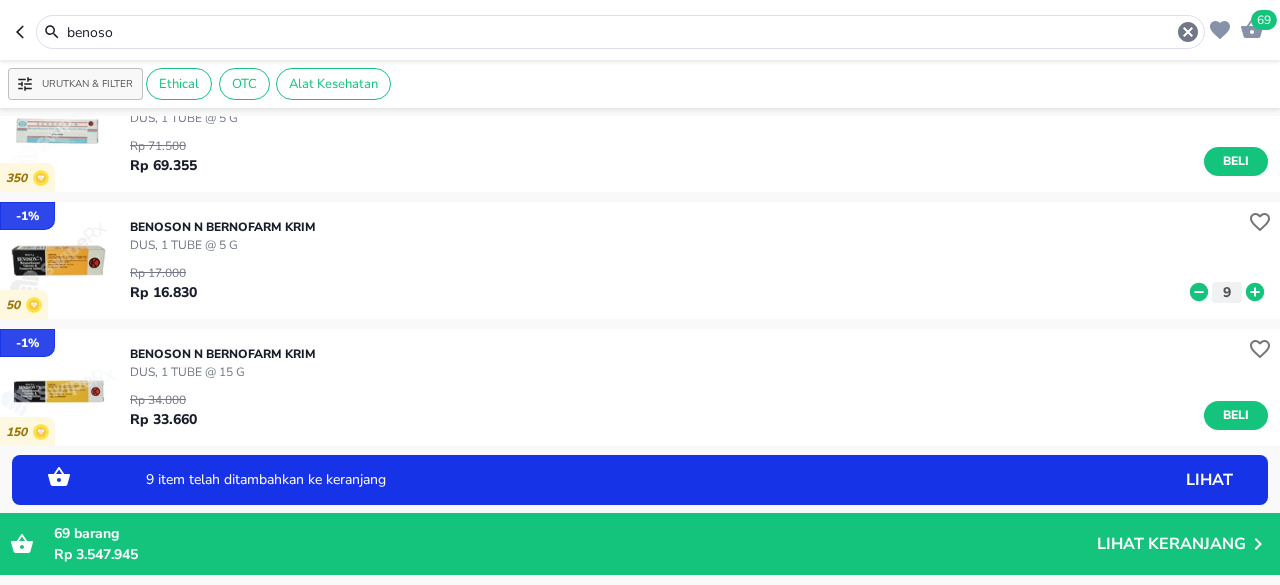 click 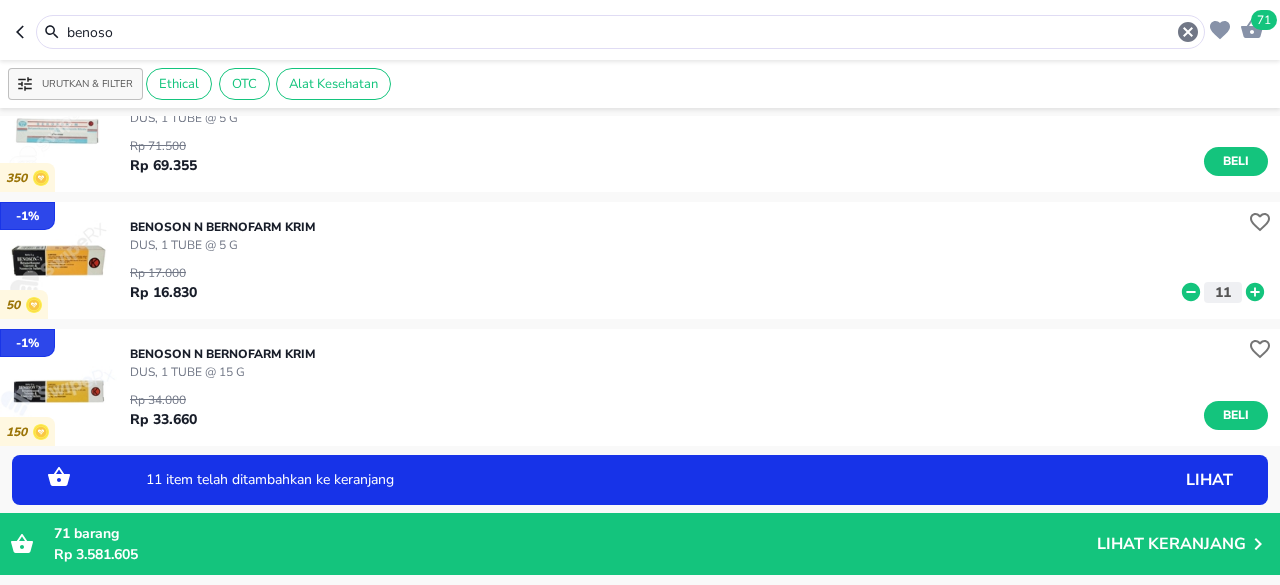 click 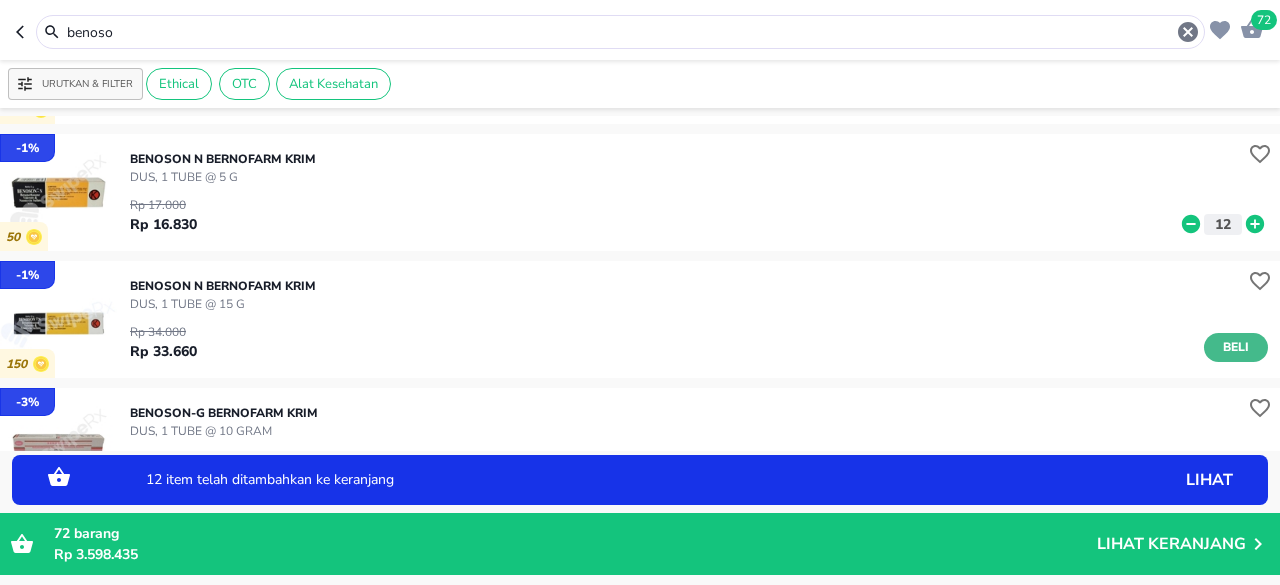 scroll, scrollTop: 400, scrollLeft: 0, axis: vertical 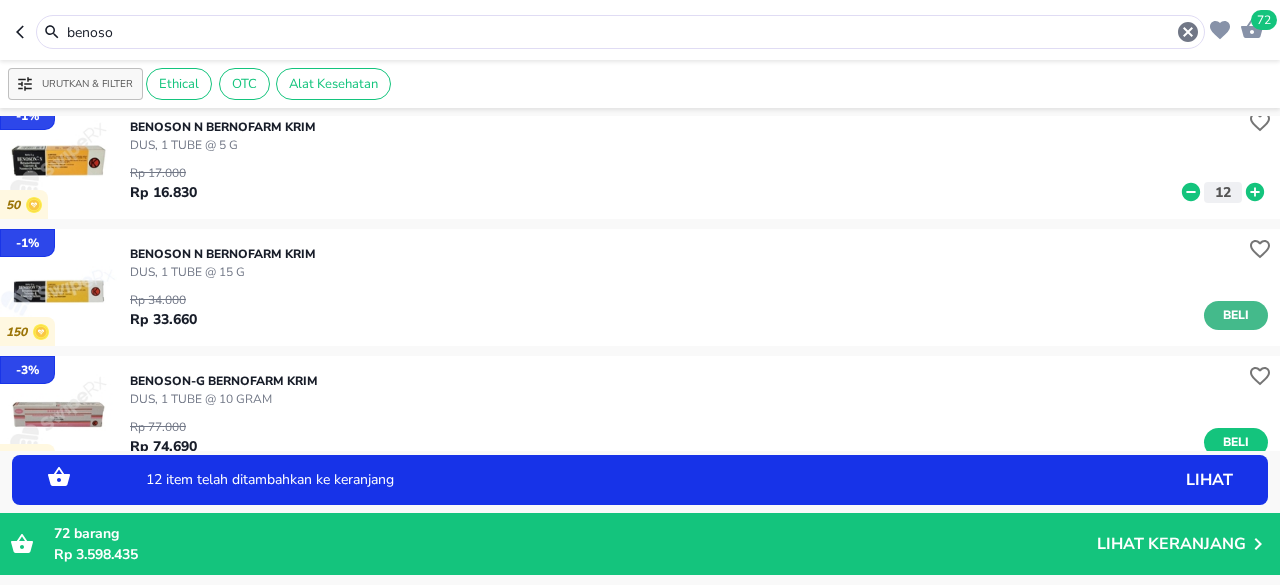 click on "Beli" at bounding box center [1236, 315] 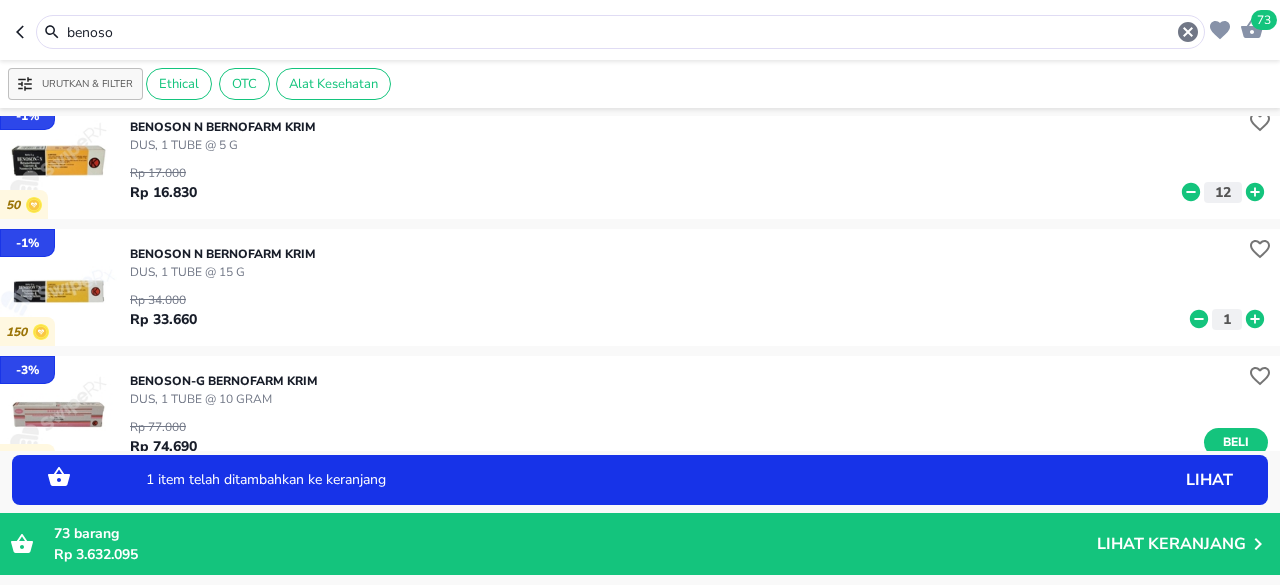 click 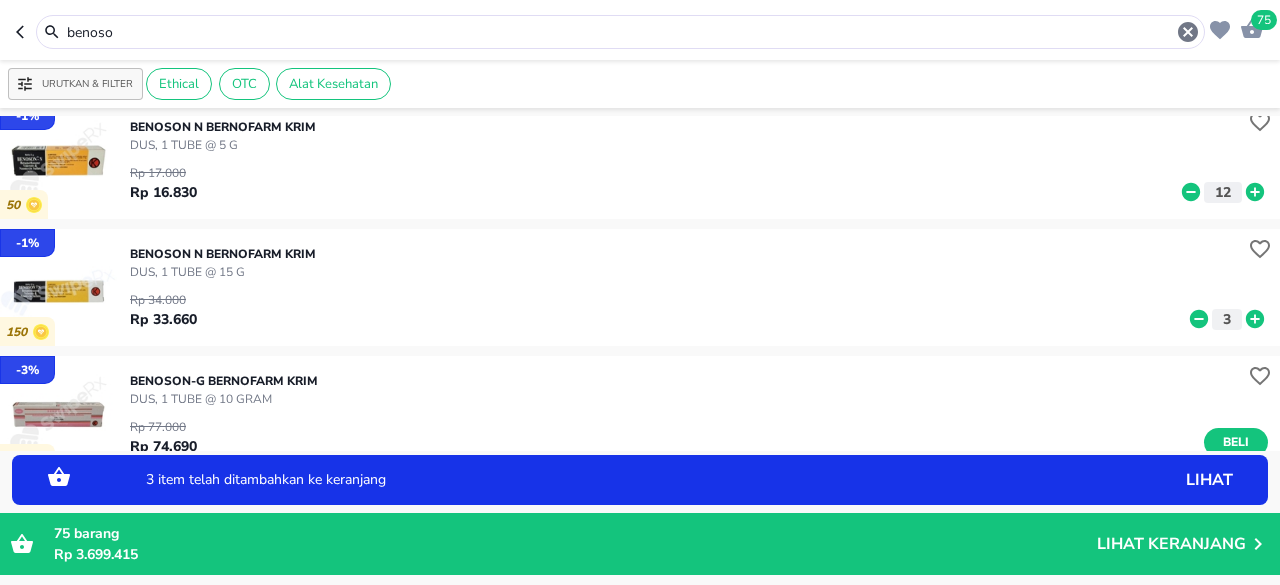 click 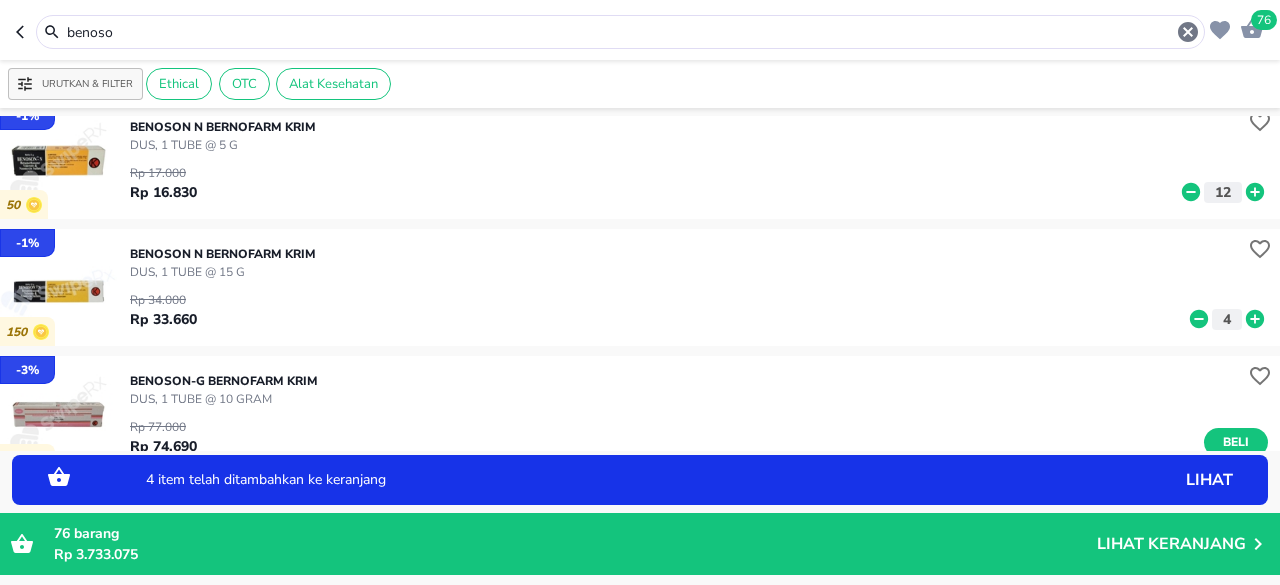 click 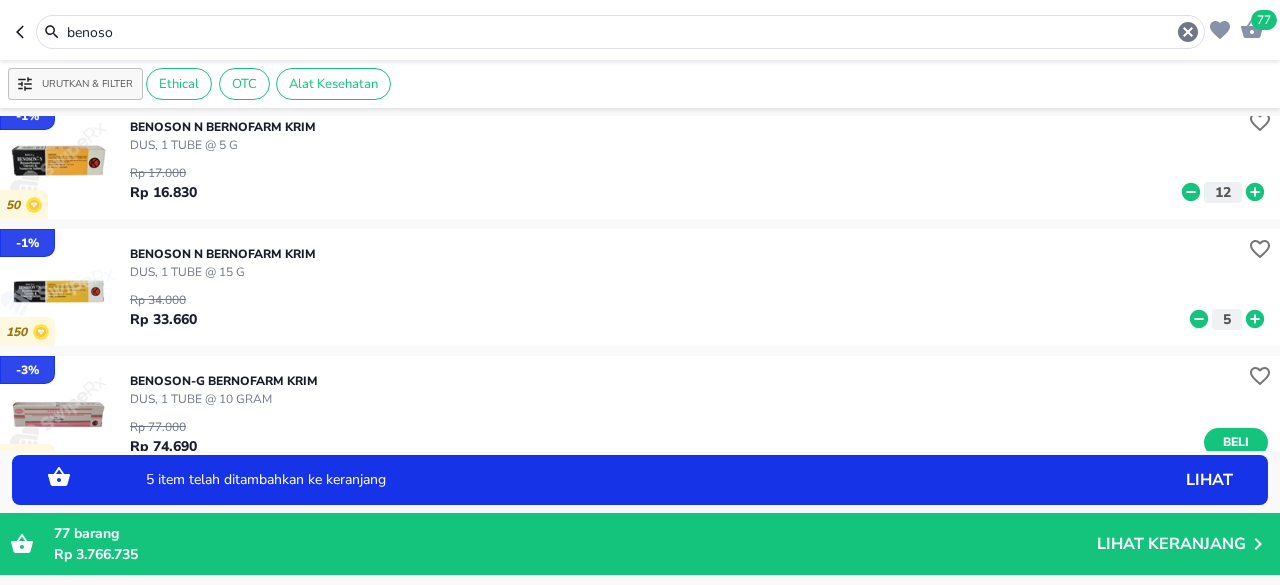 click 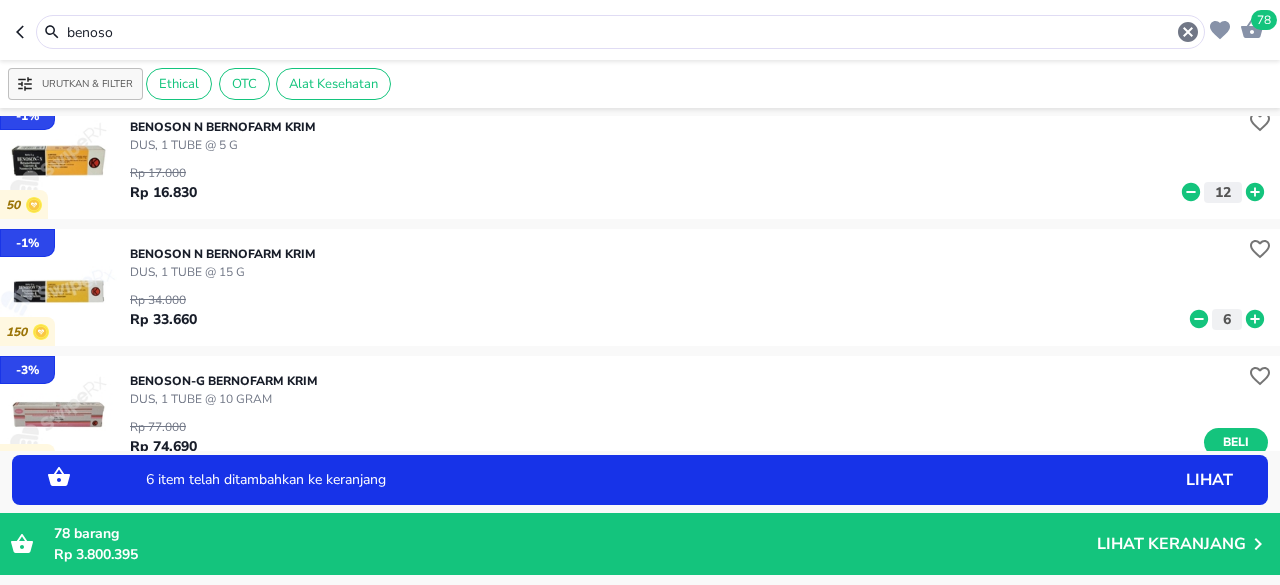 click 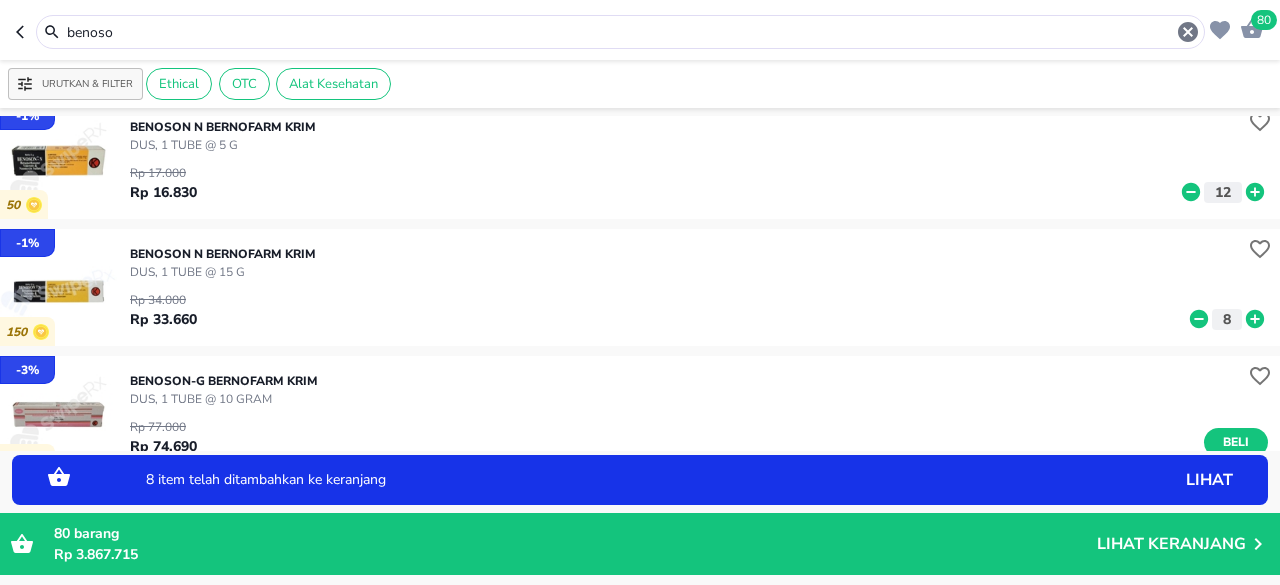 click 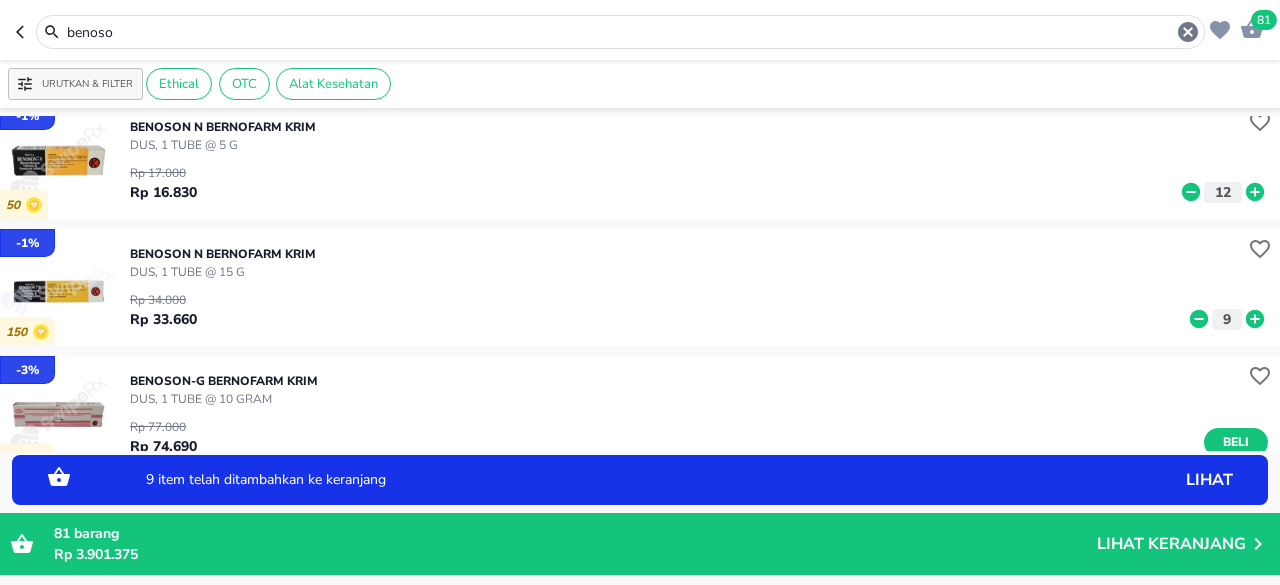 click 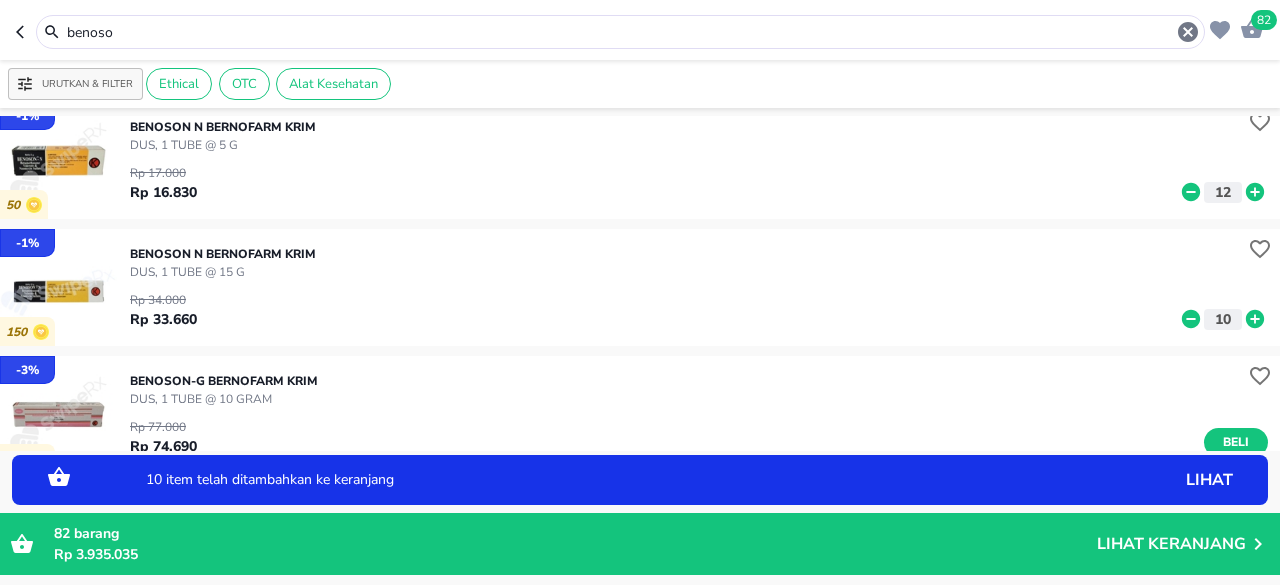 click 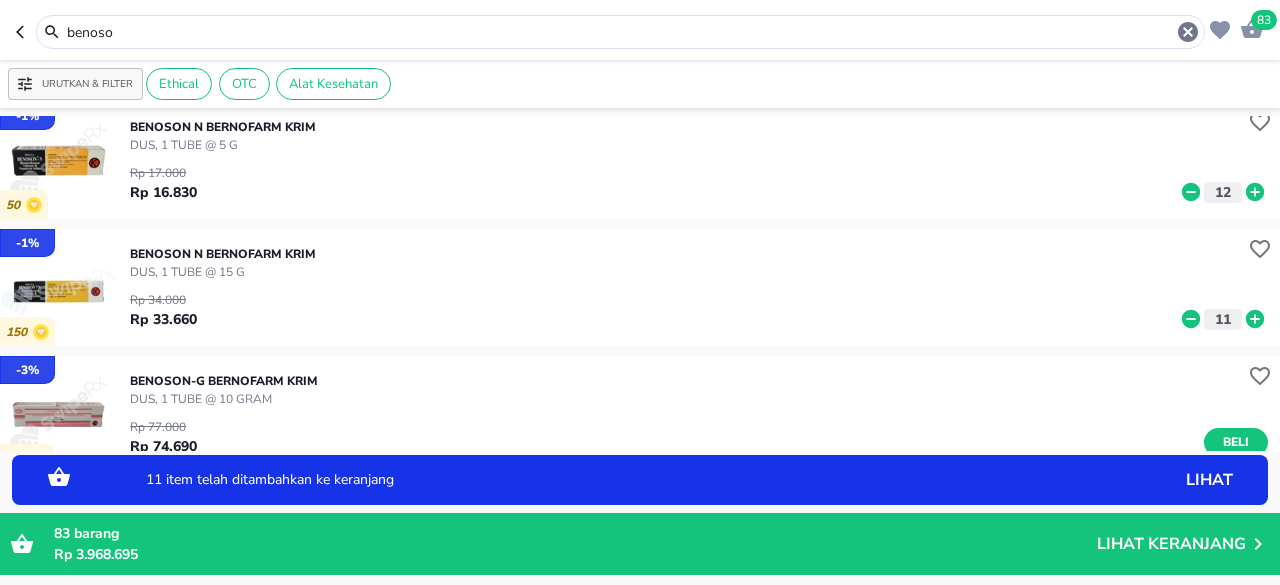 click 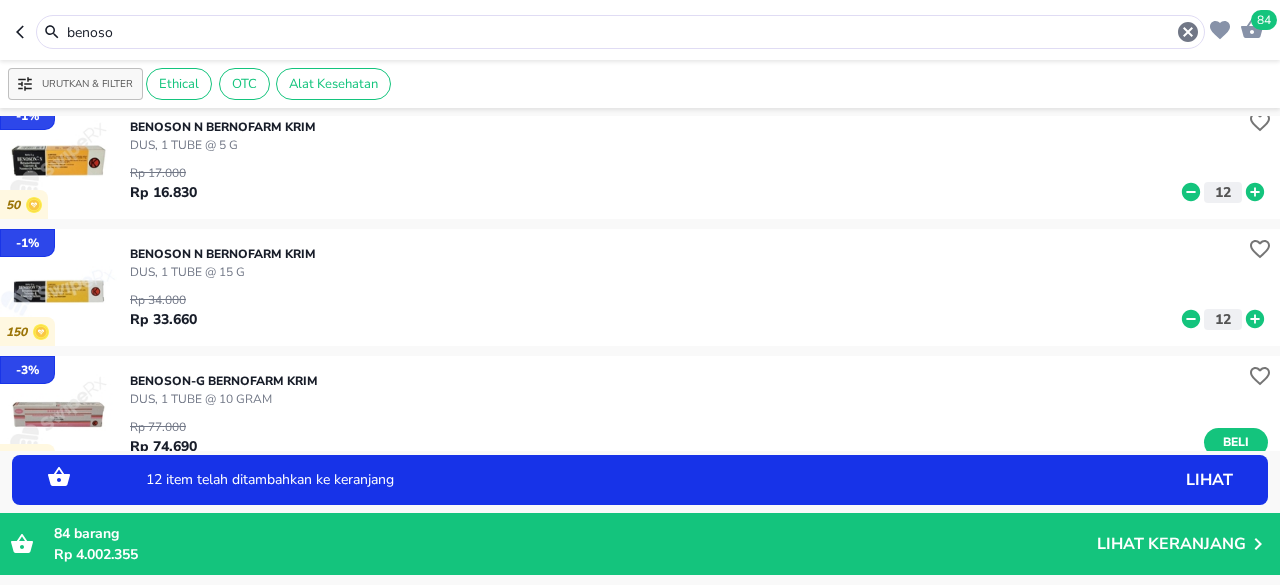 click on "84" at bounding box center [1264, 20] 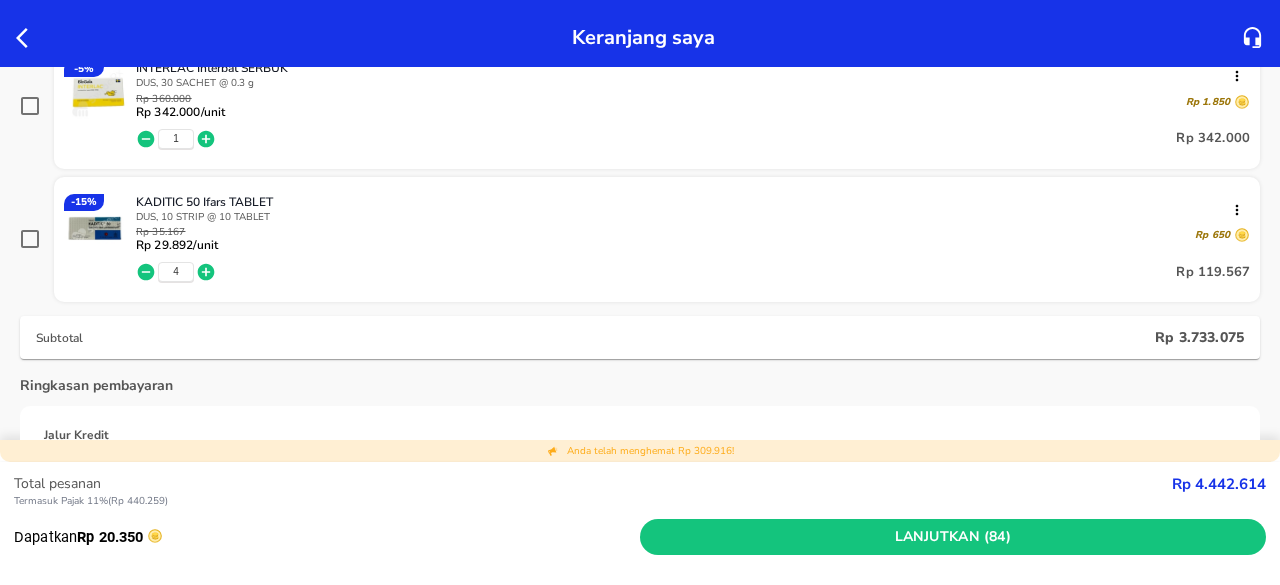 scroll, scrollTop: 2000, scrollLeft: 0, axis: vertical 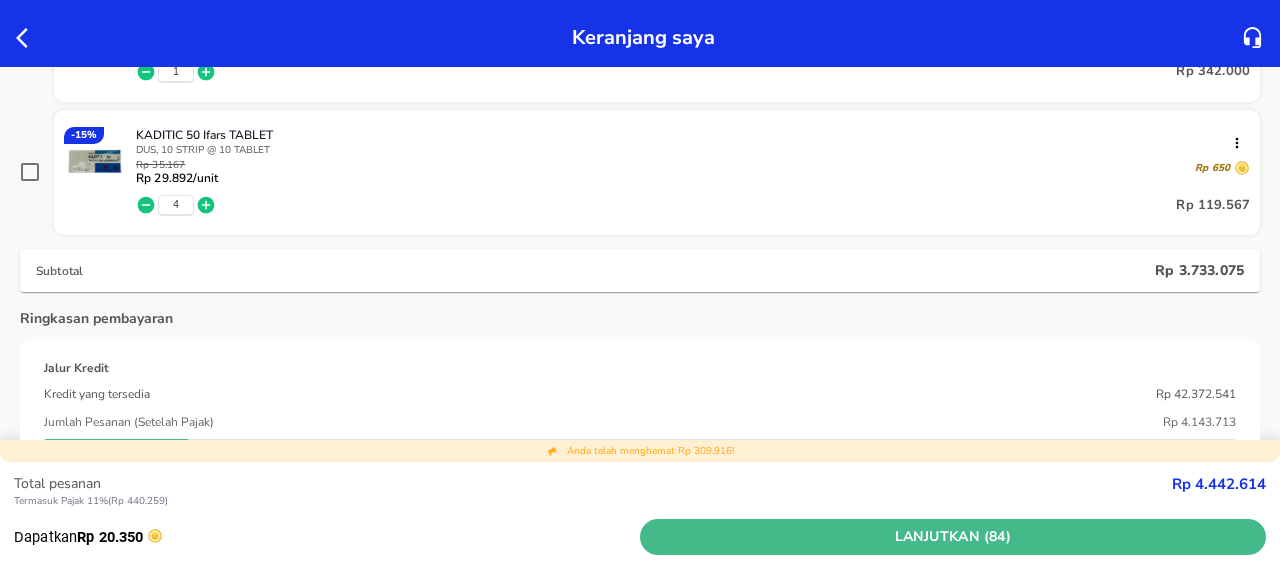 click on "Lanjutkan (84)" at bounding box center [953, 537] 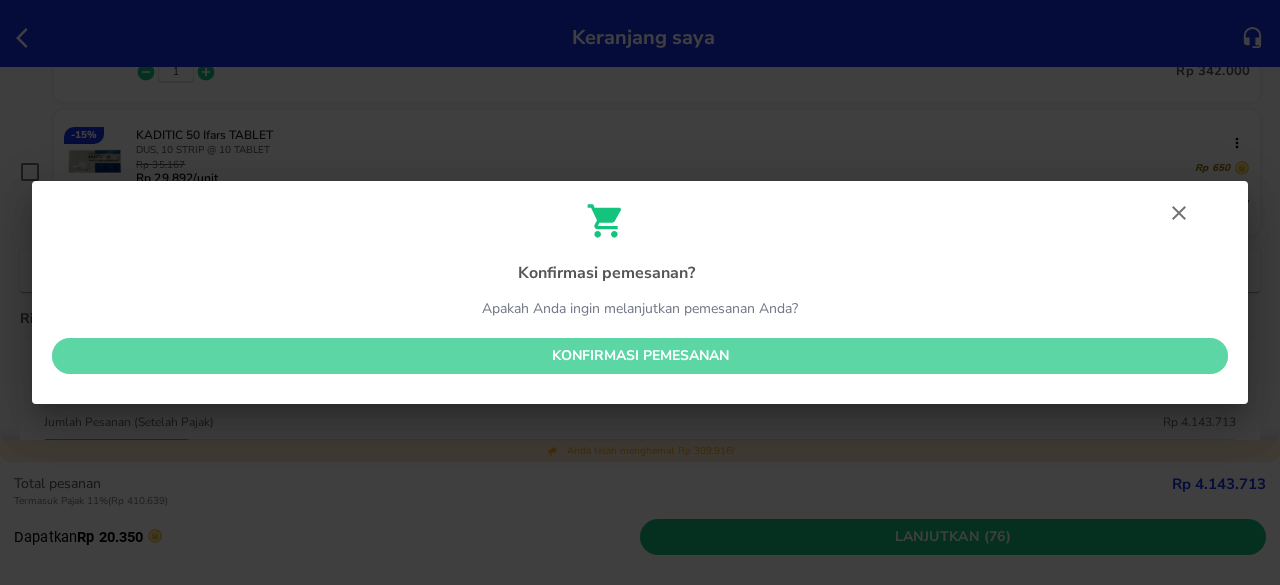 click on "Konfirmasi pemesanan" at bounding box center (640, 356) 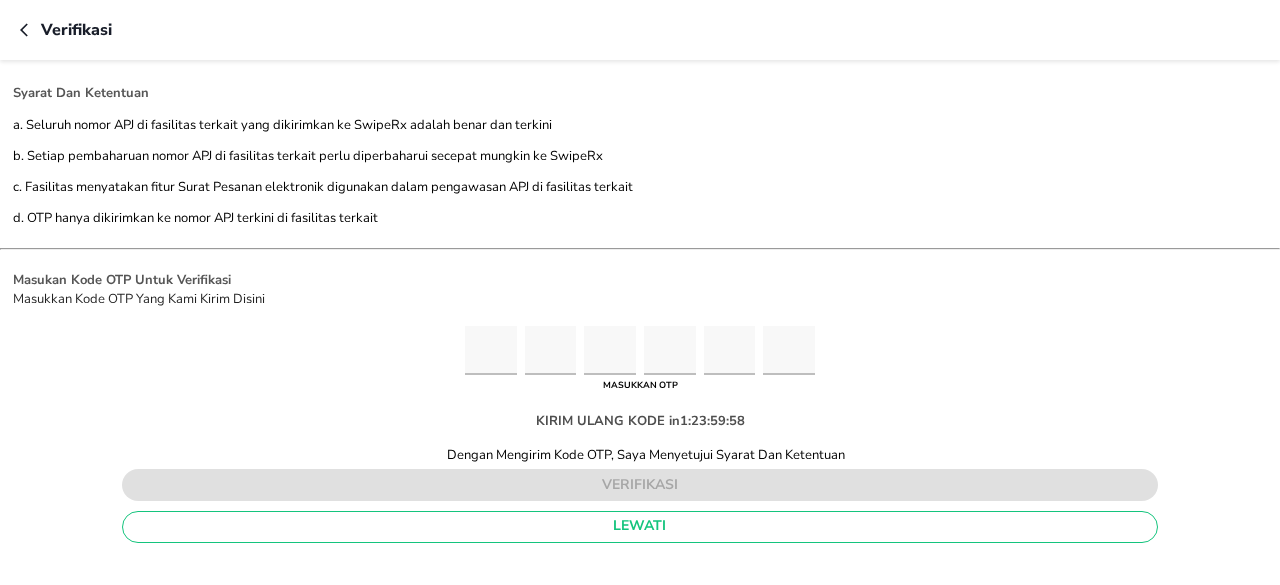 click at bounding box center (491, 350) 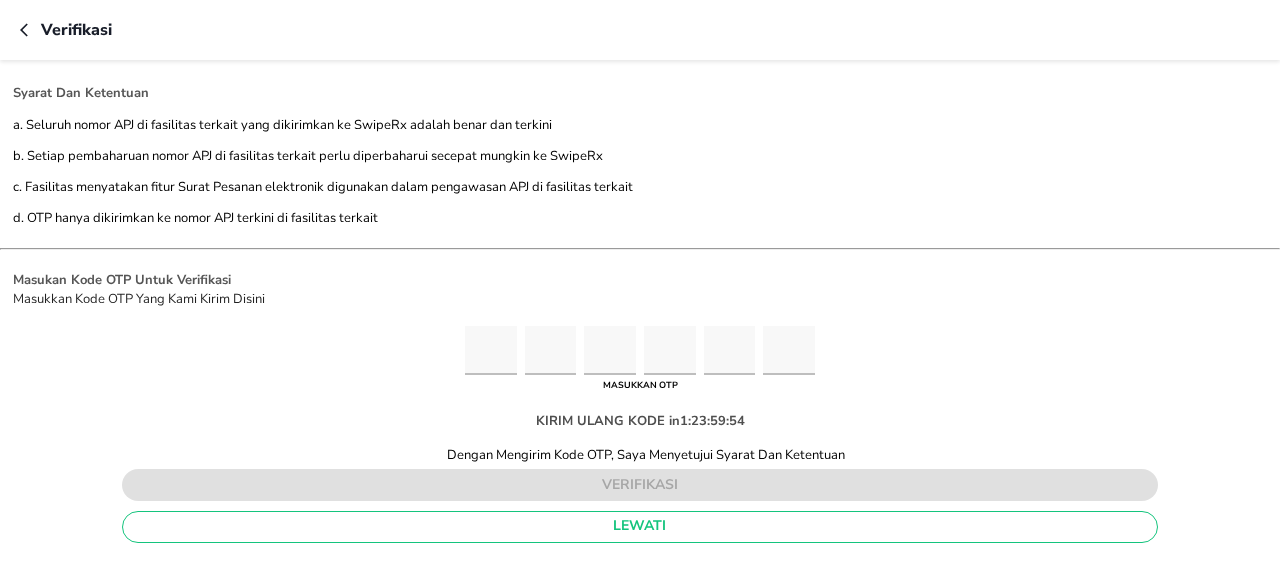 type on "6" 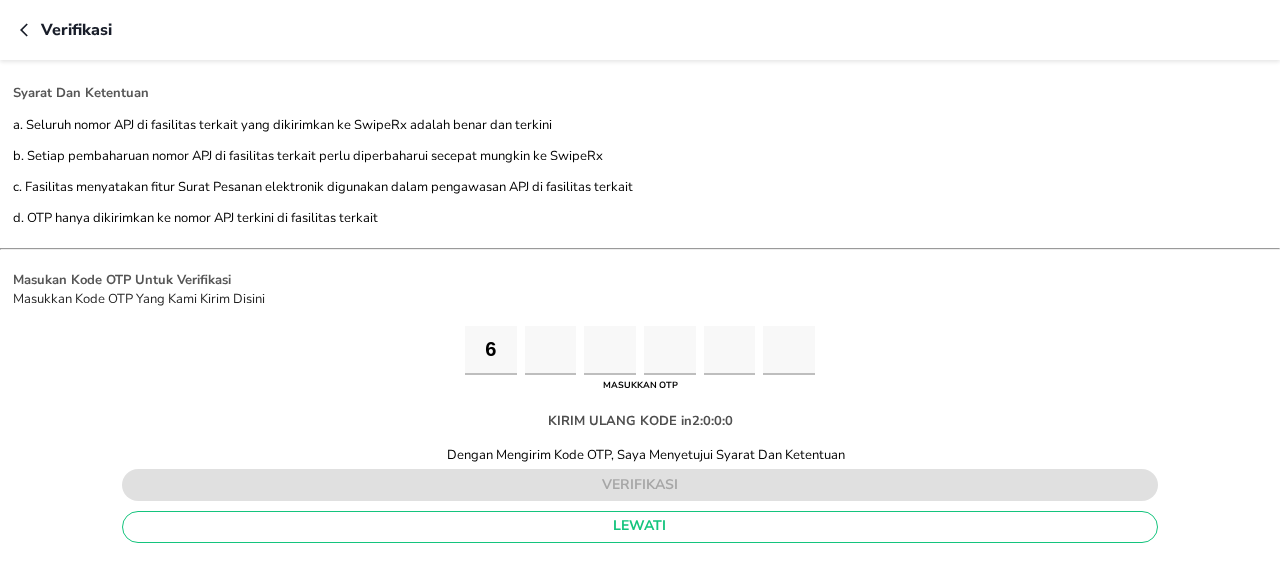 type on "0" 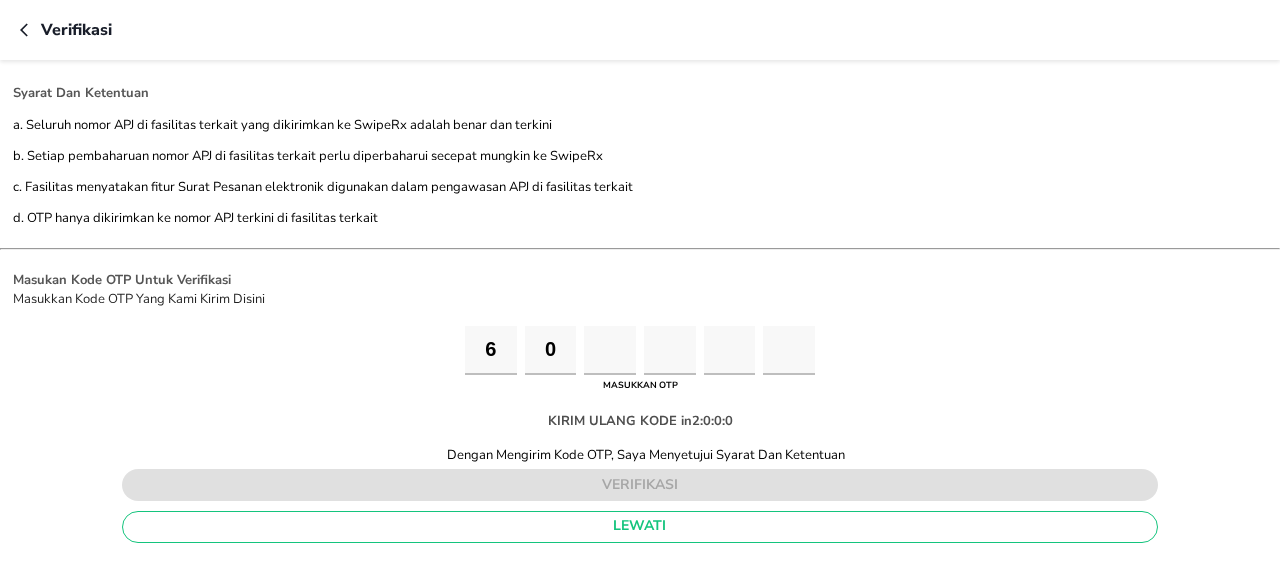type on "9" 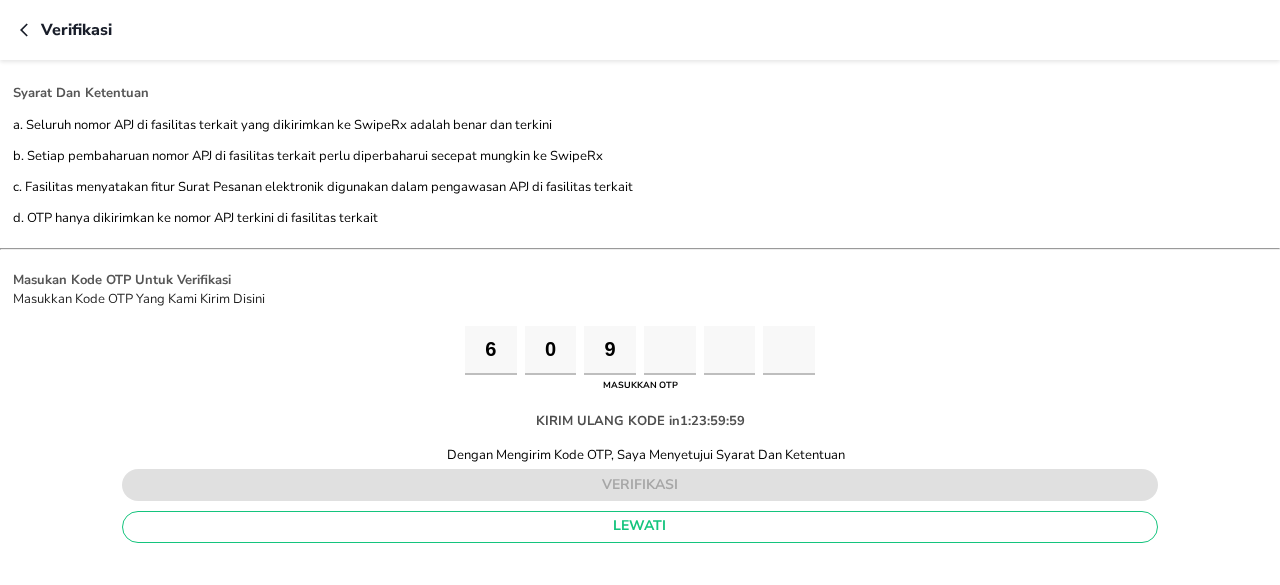 type on "4" 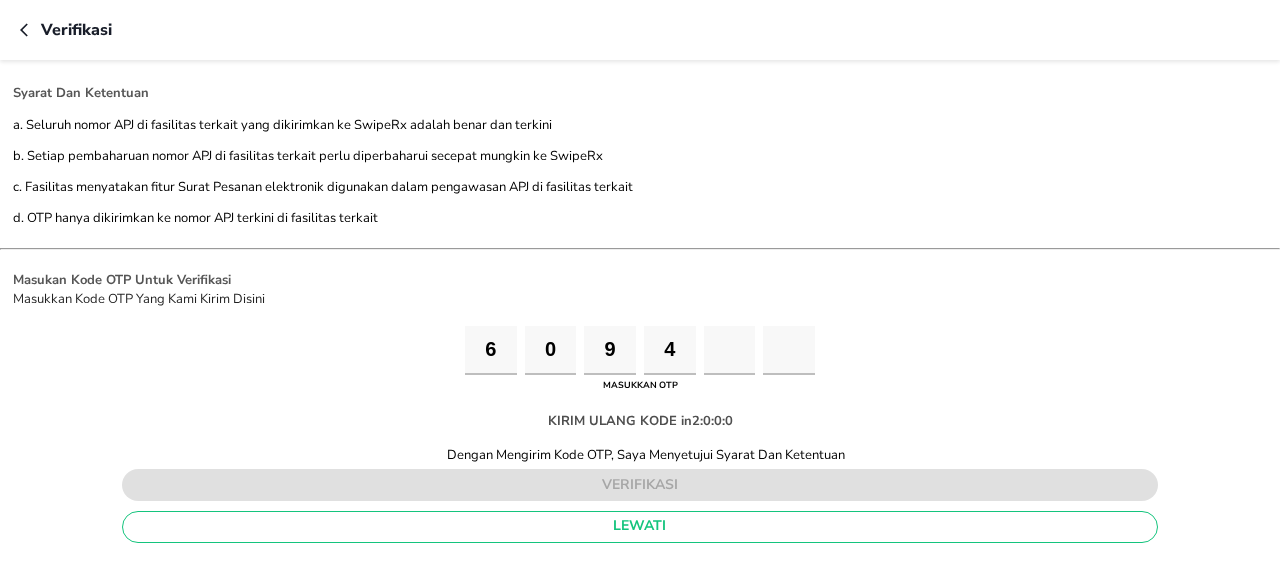 type on "8" 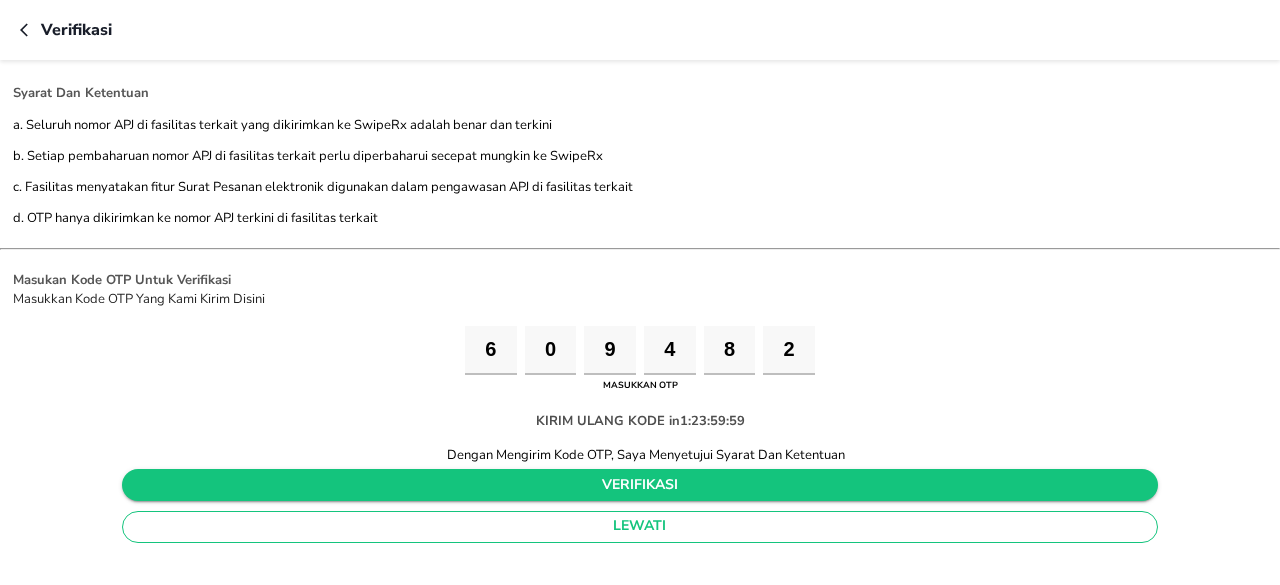 type on "2" 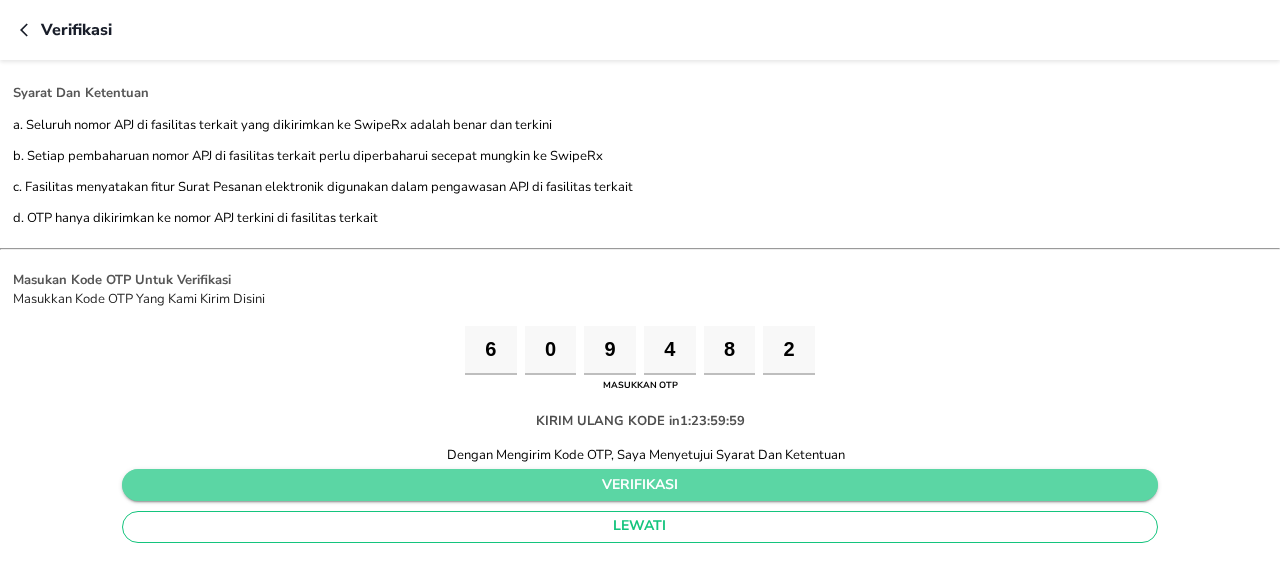 click on "verifikasi" at bounding box center [640, 485] 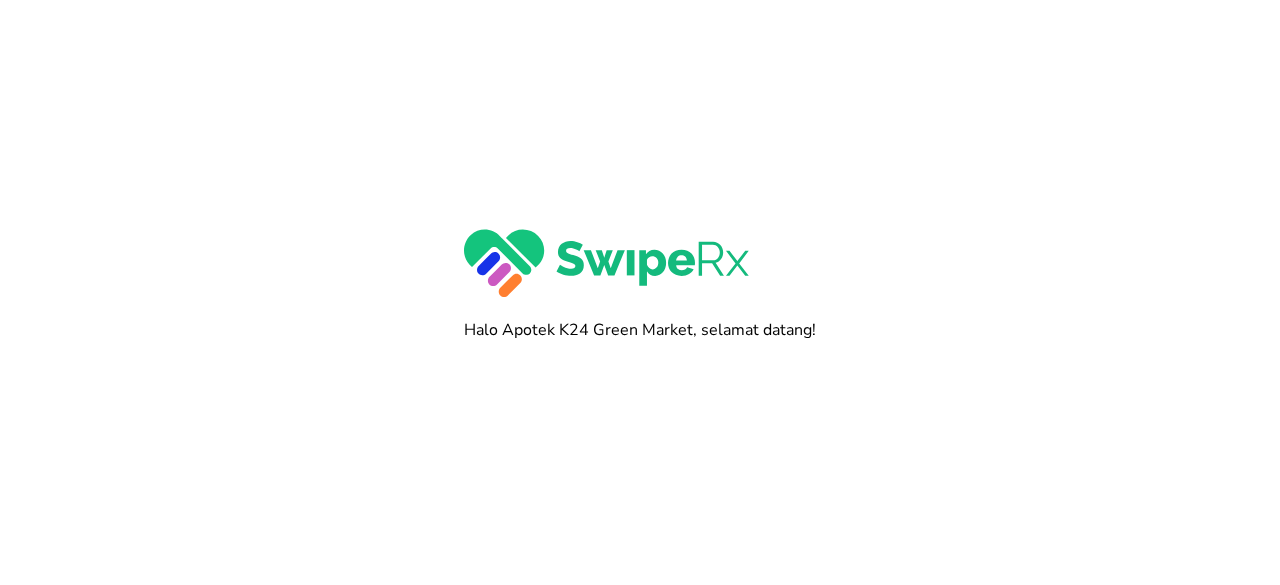 scroll, scrollTop: 0, scrollLeft: 0, axis: both 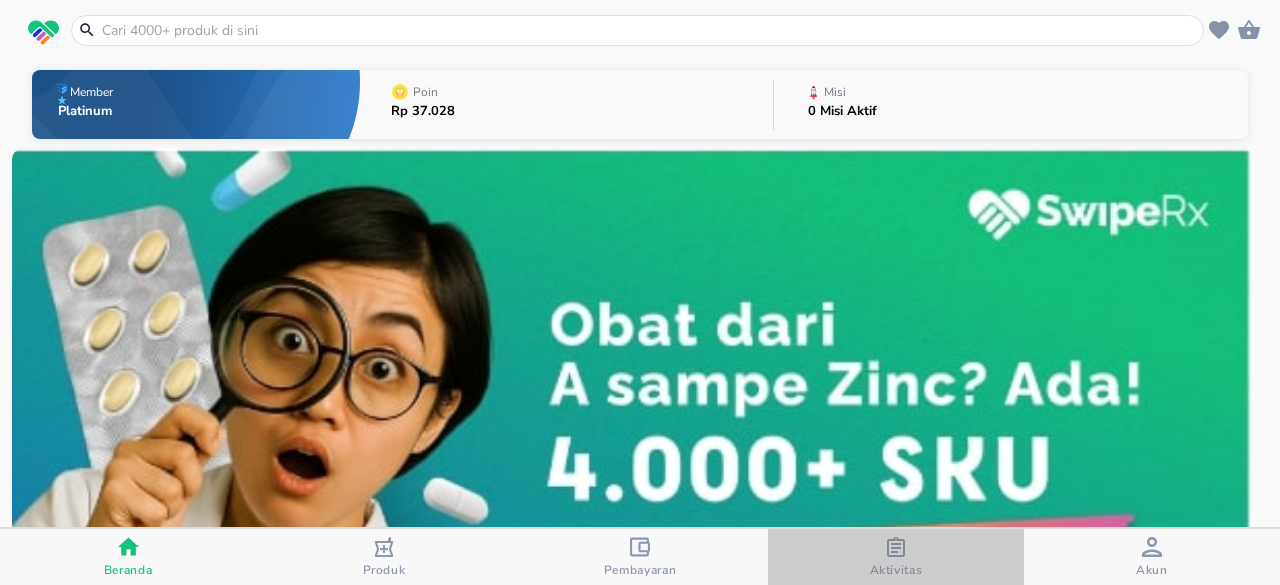 click 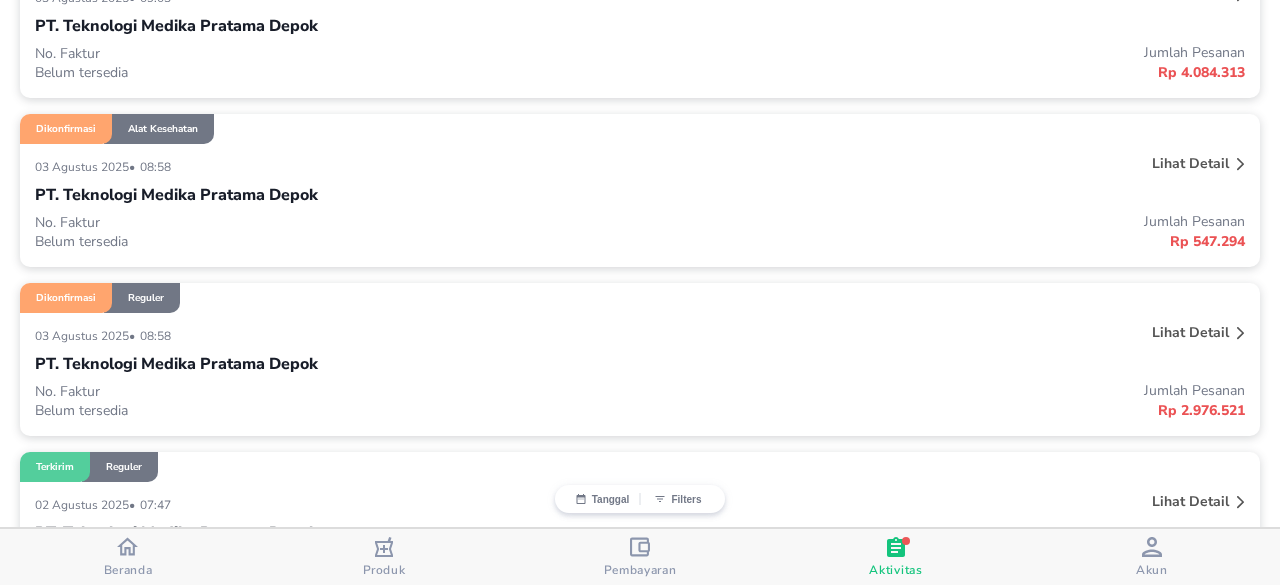 scroll, scrollTop: 0, scrollLeft: 0, axis: both 